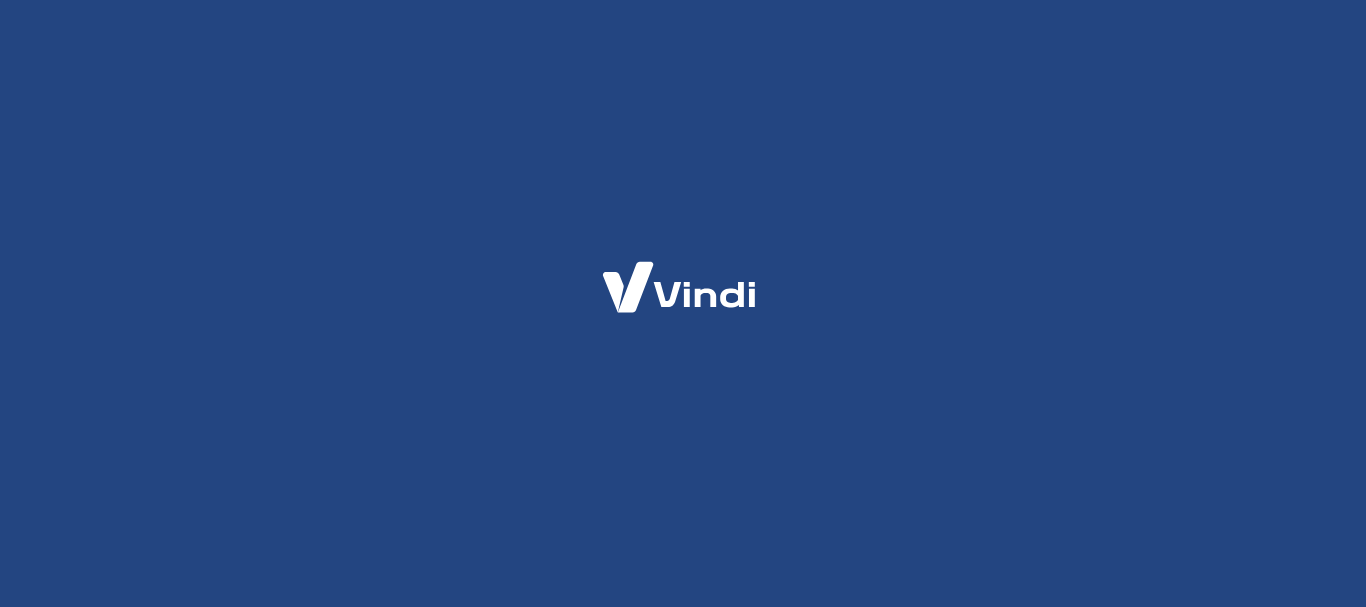 scroll, scrollTop: 0, scrollLeft: 0, axis: both 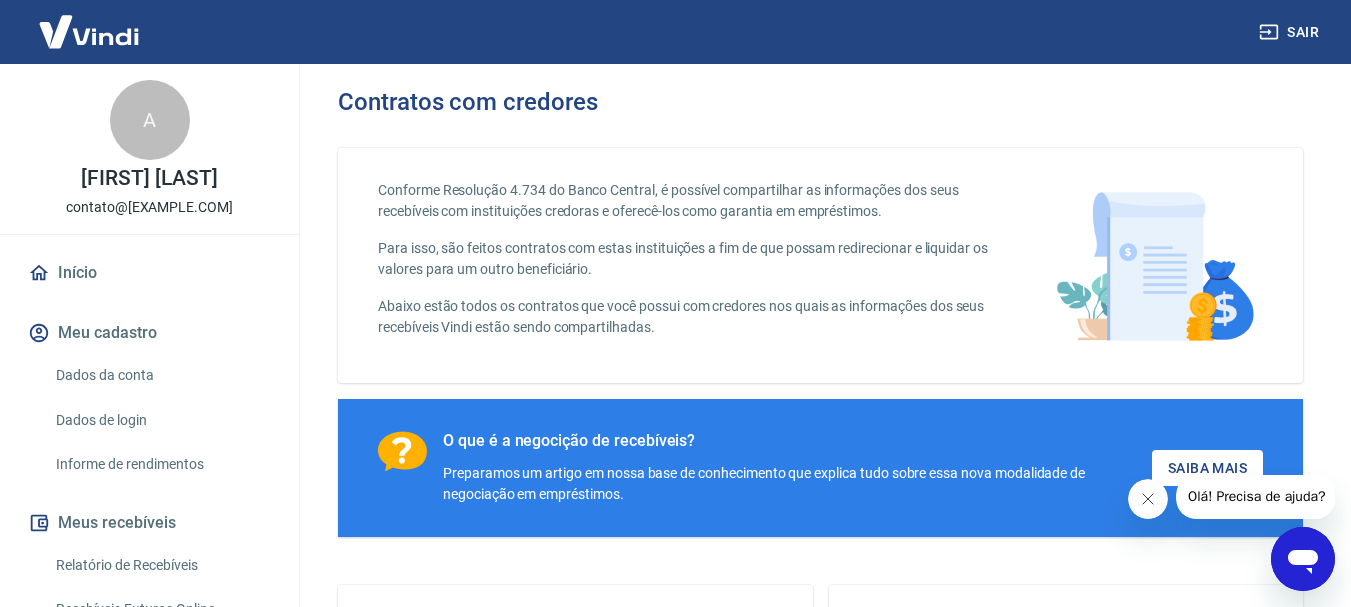 click 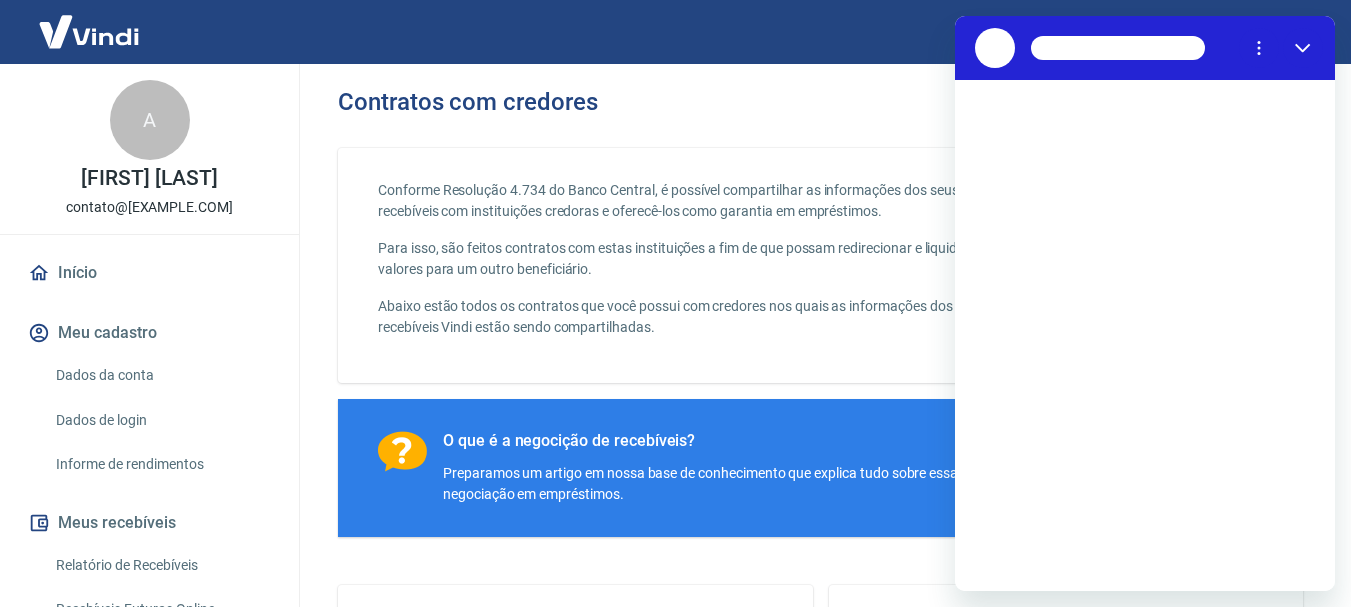 scroll, scrollTop: 0, scrollLeft: 0, axis: both 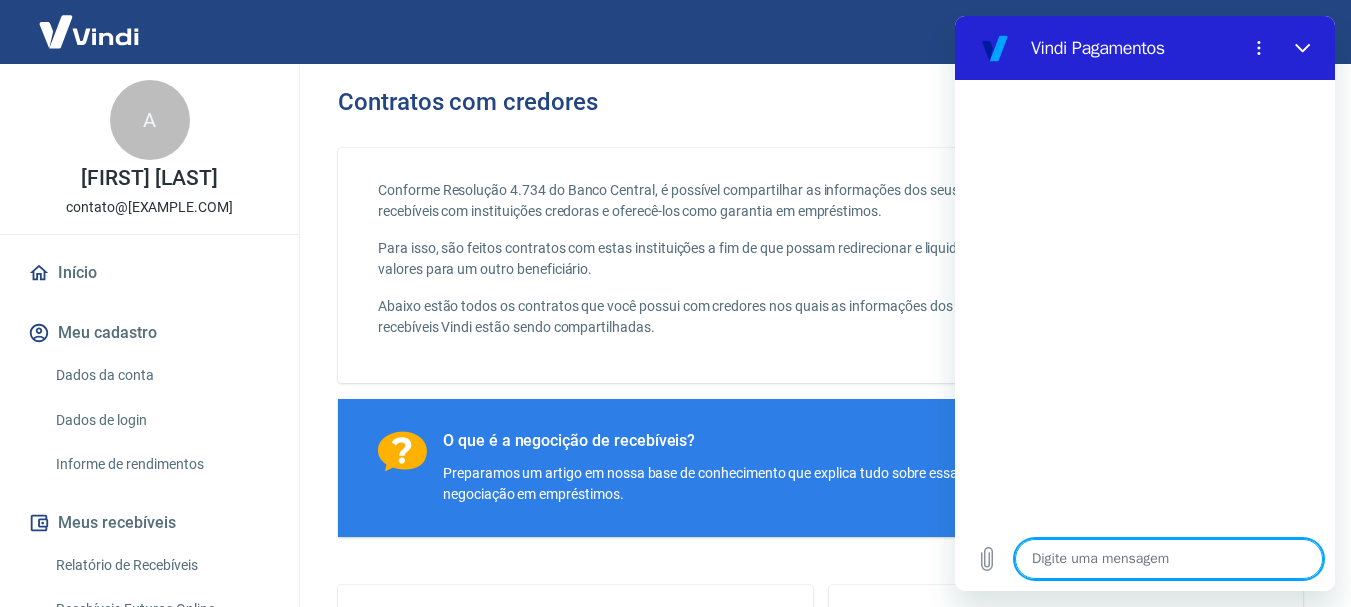 type on "B" 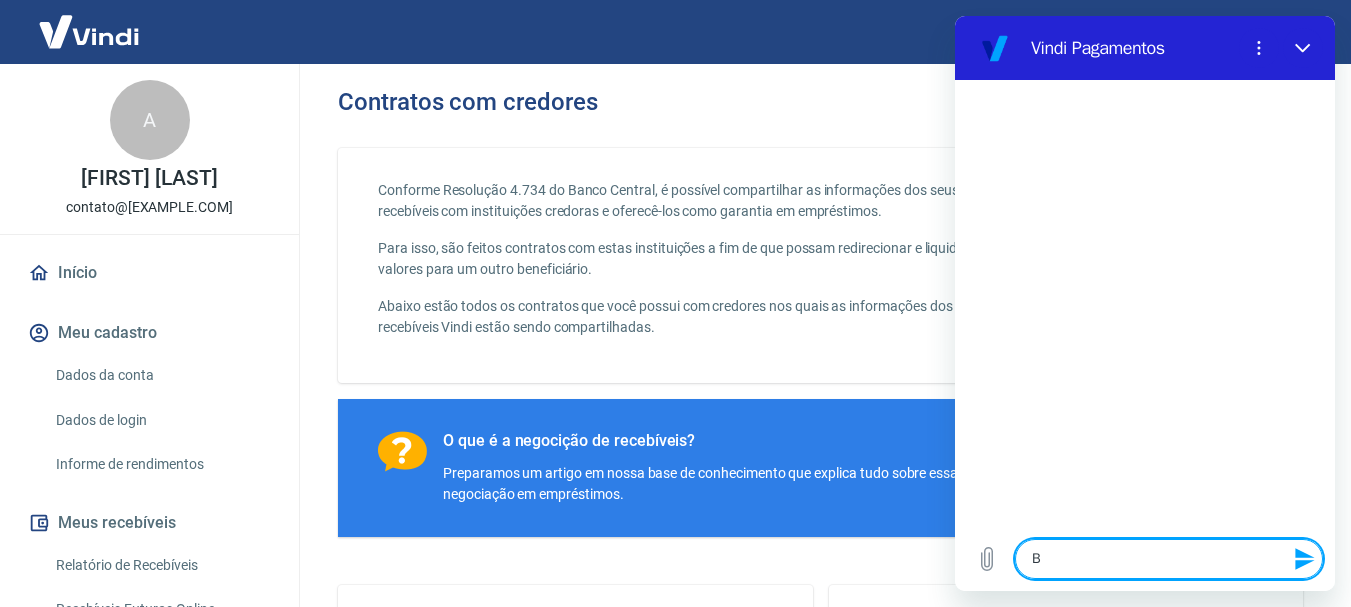 type on "Bo" 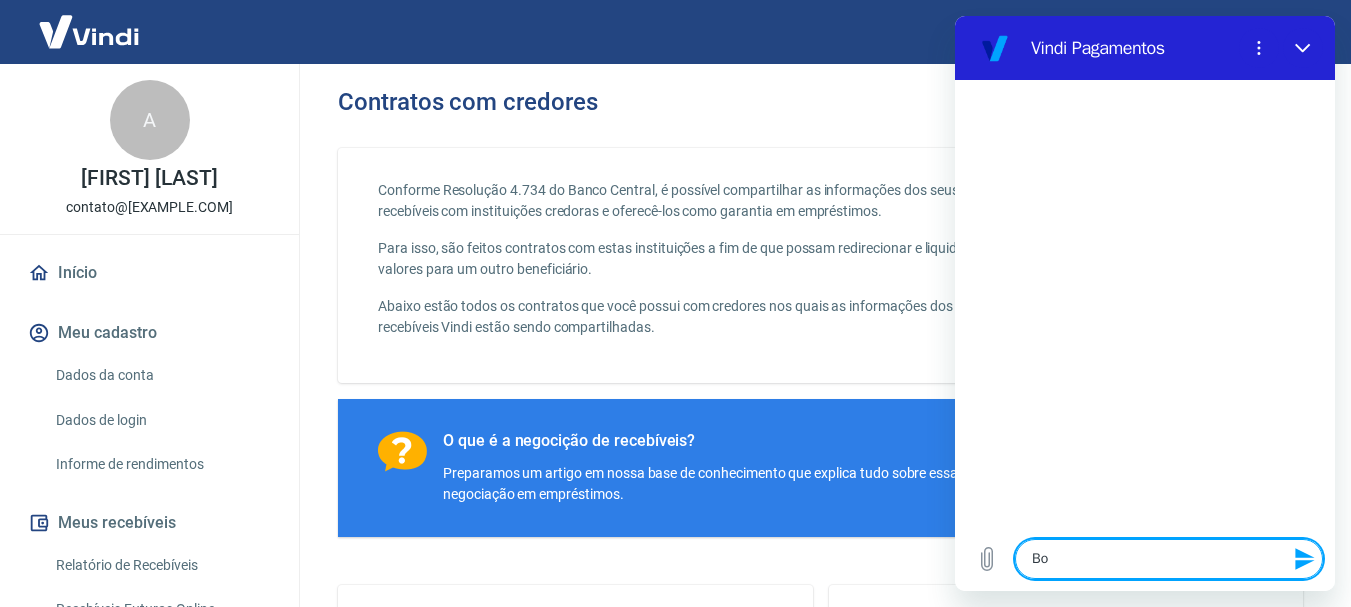 type on "Boa" 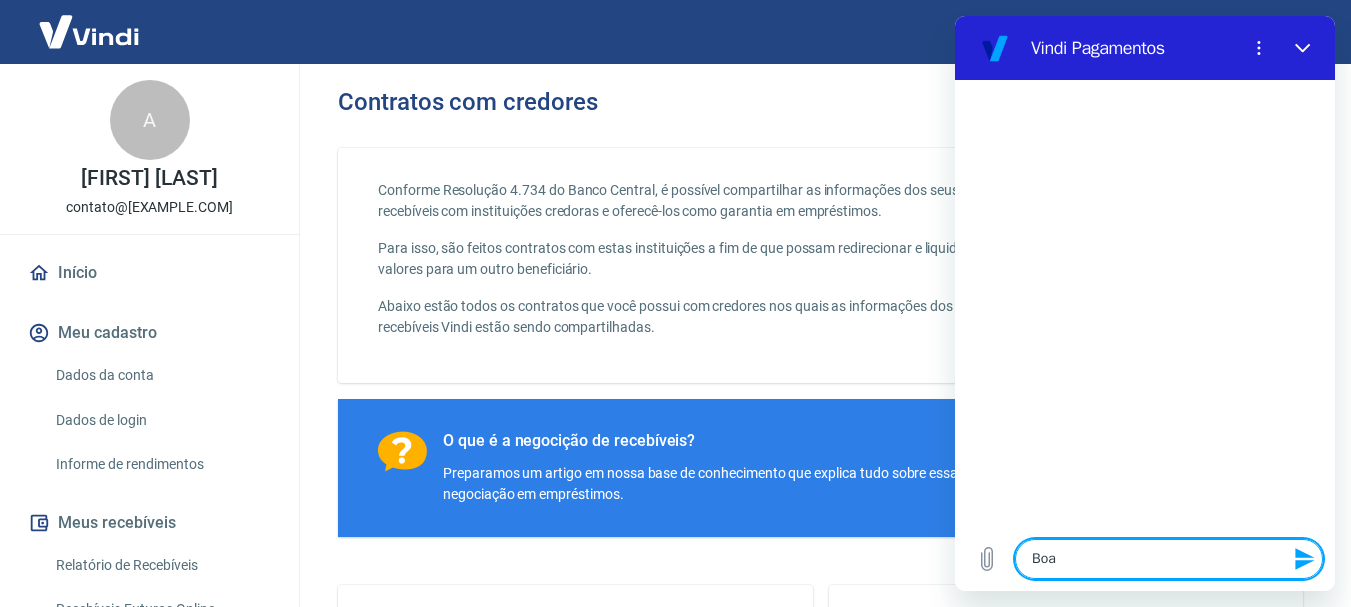 type on "Boa" 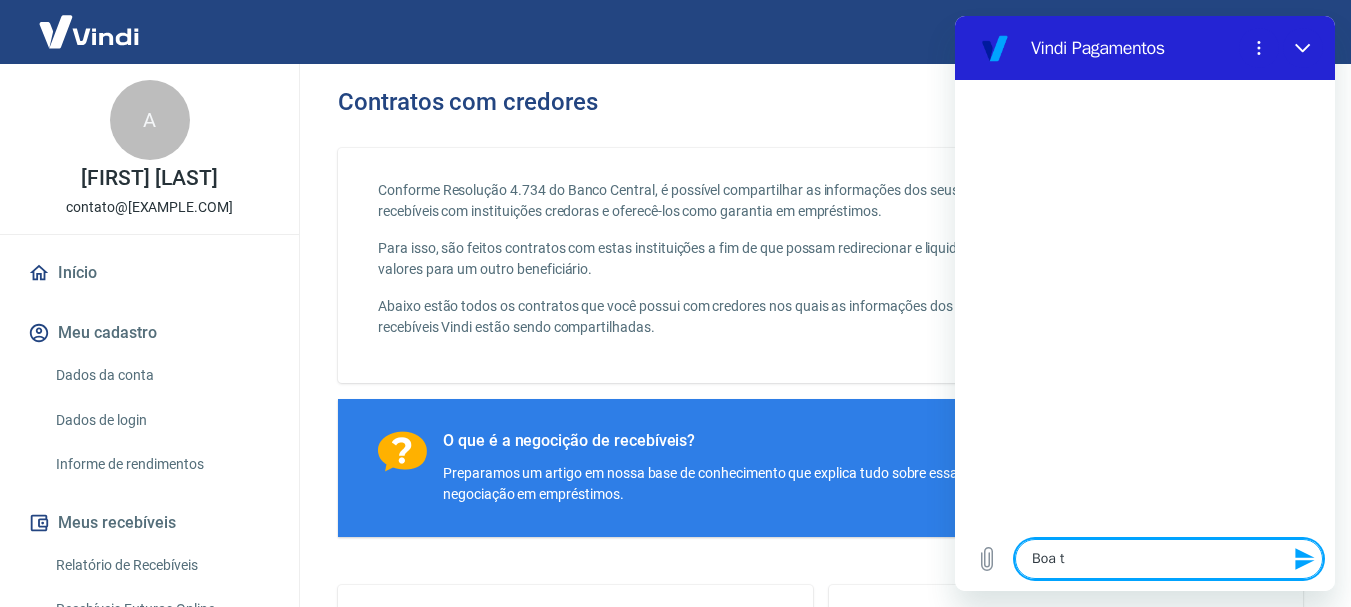 type on "Boa ta" 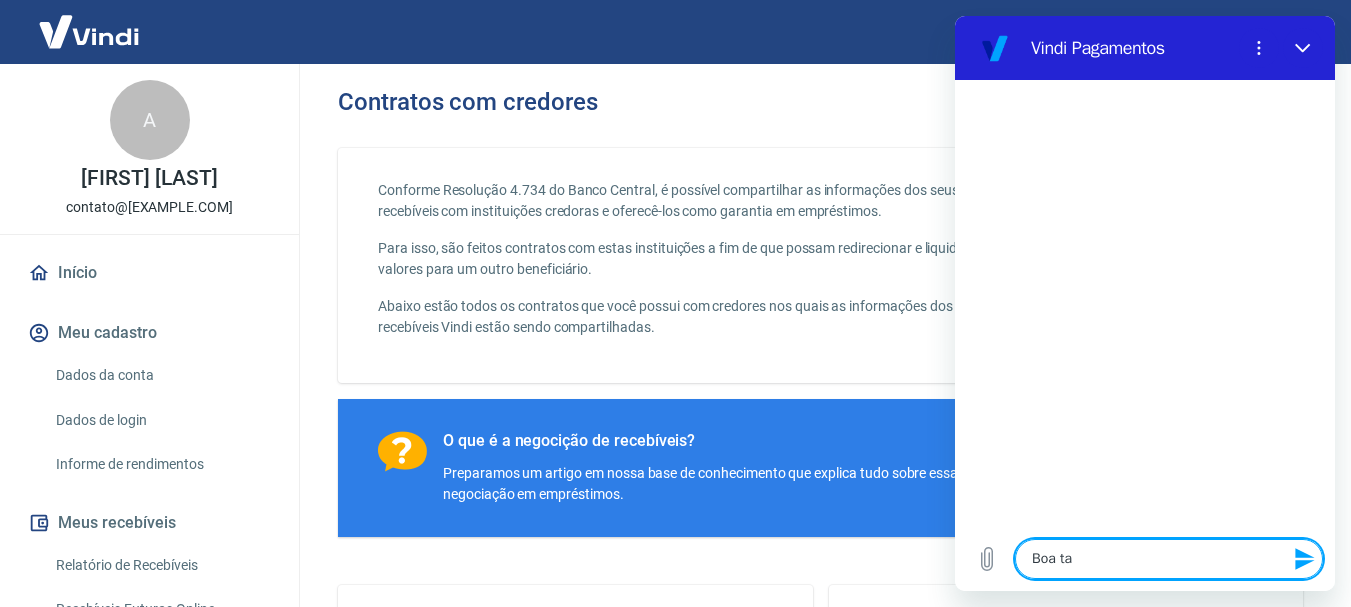 type on "Boa tar" 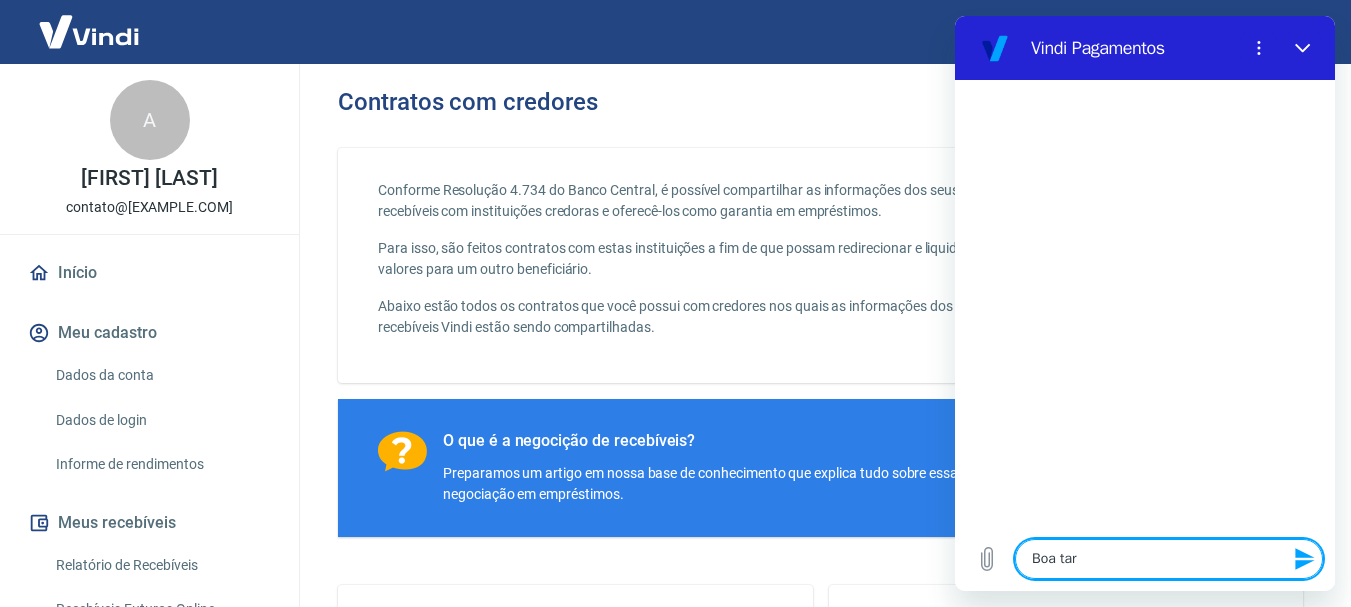 type on "Boa tard" 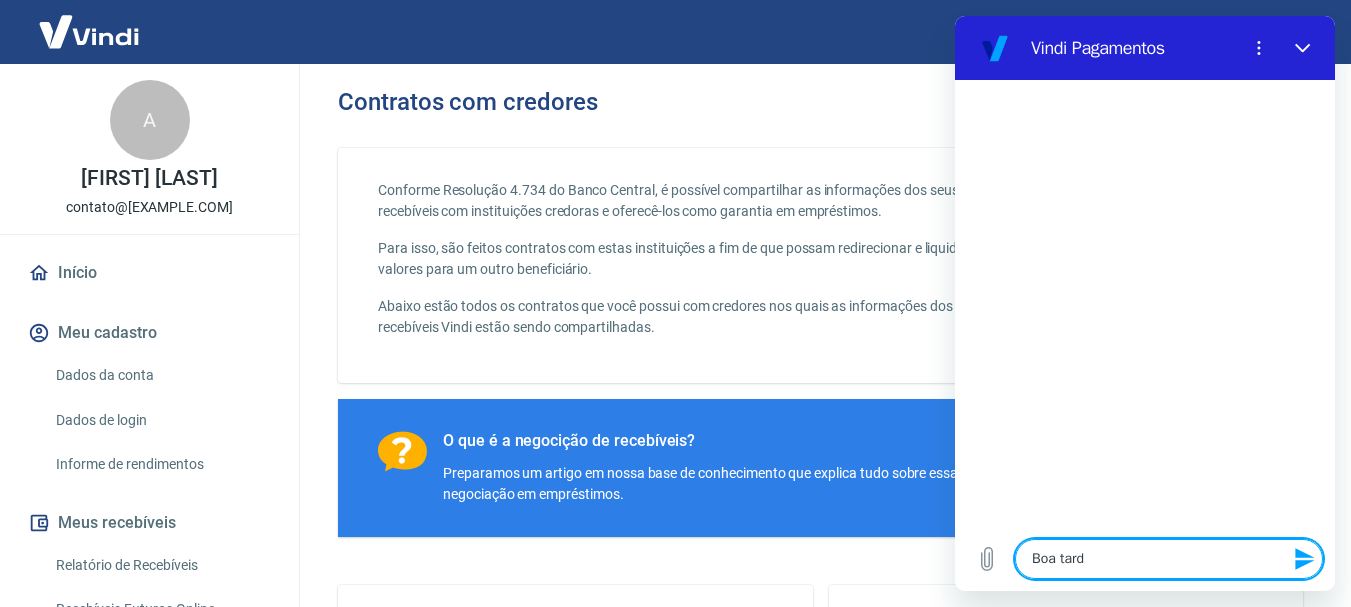 type on "Boa tarde" 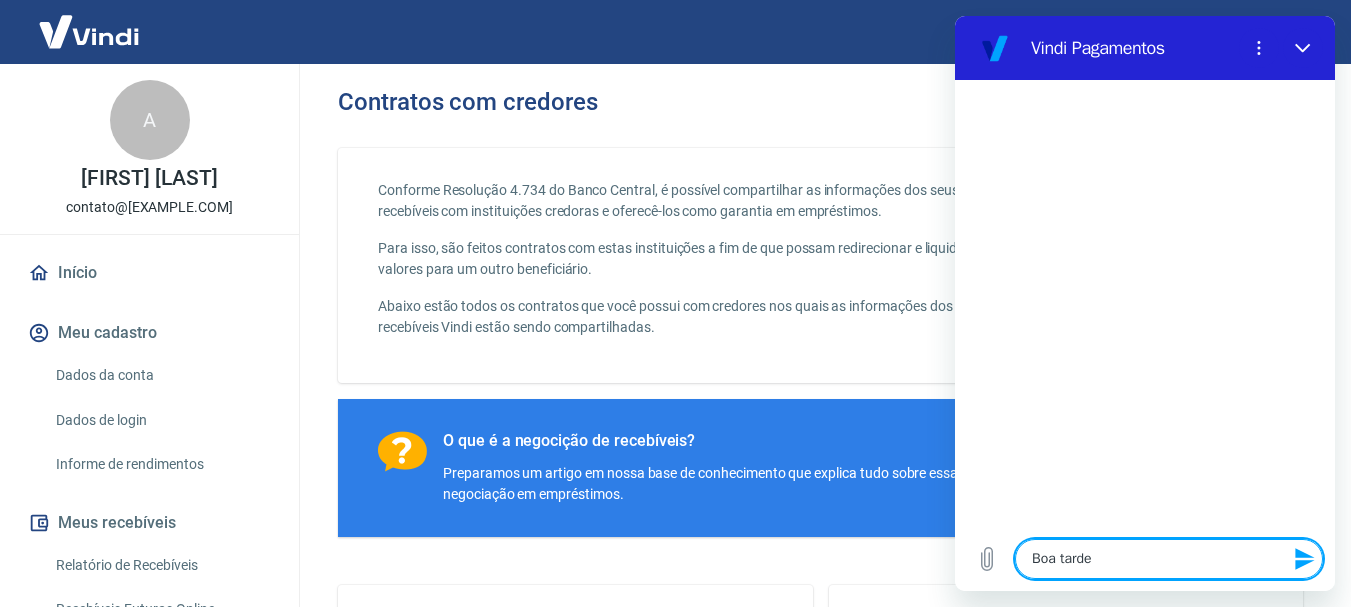 type on "Boa tarde," 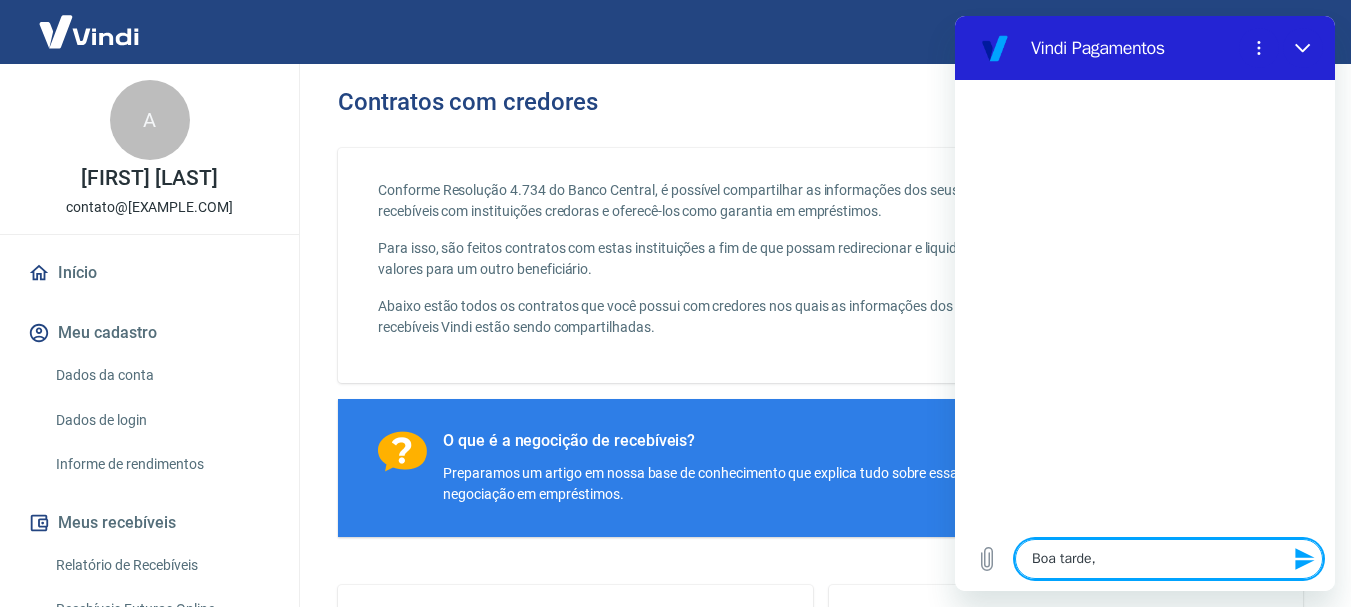 type on "x" 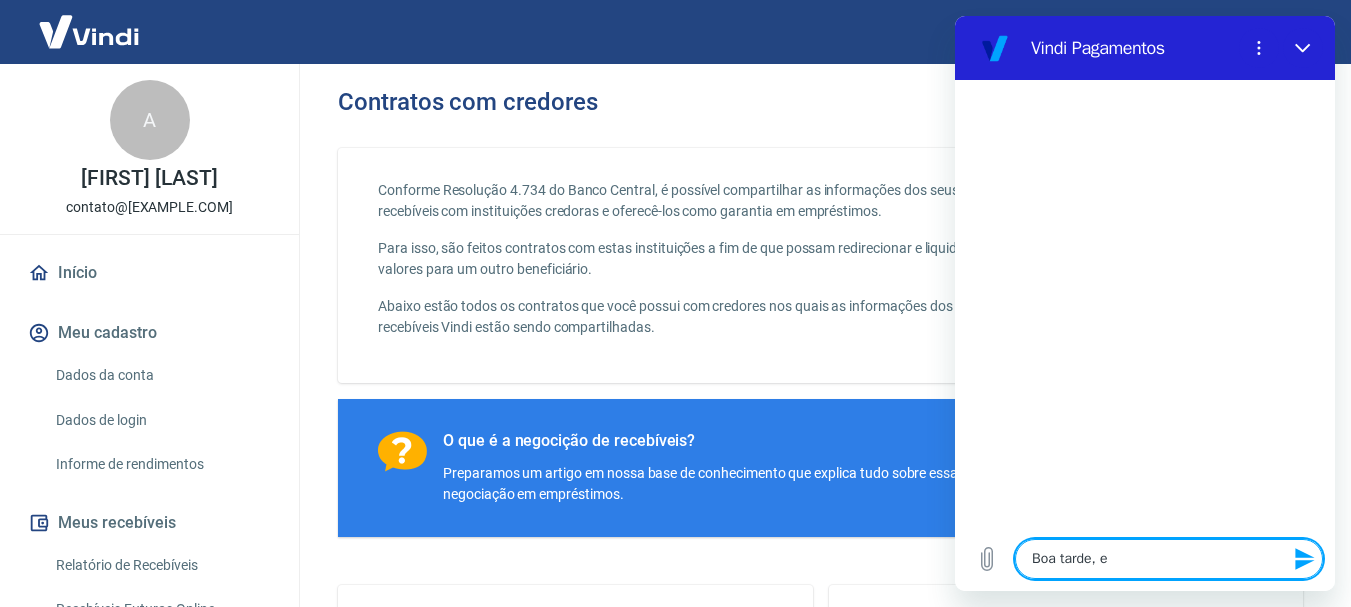 type on "x" 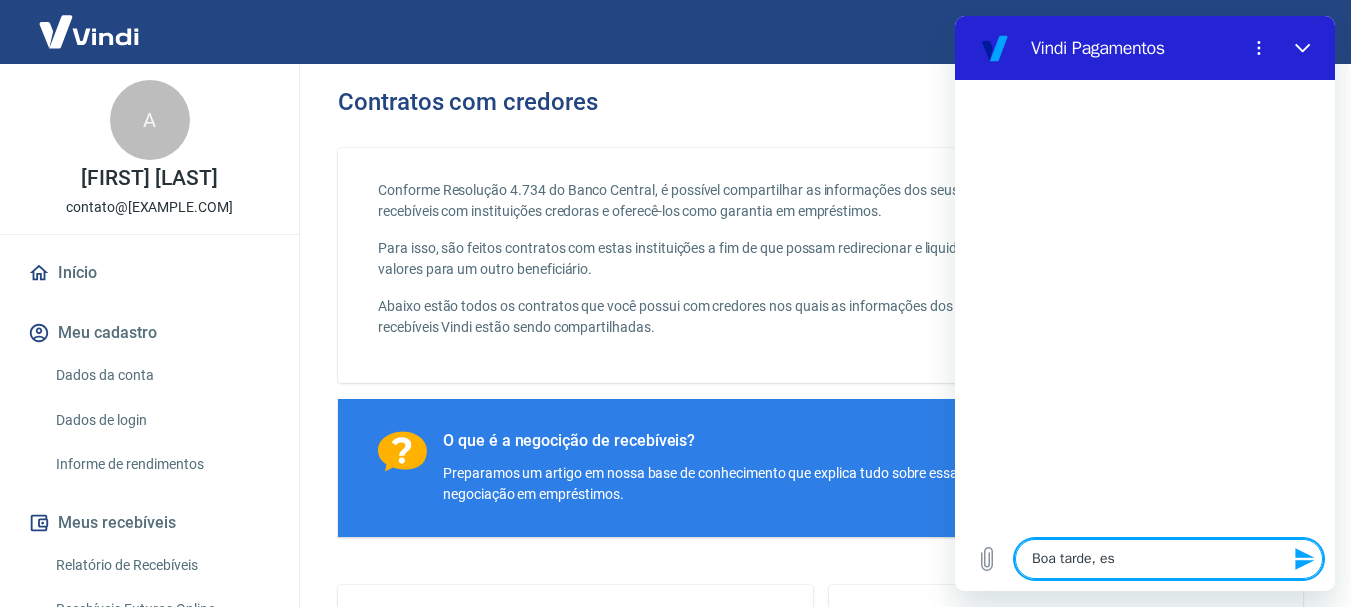 type on "Boa tarde, esa" 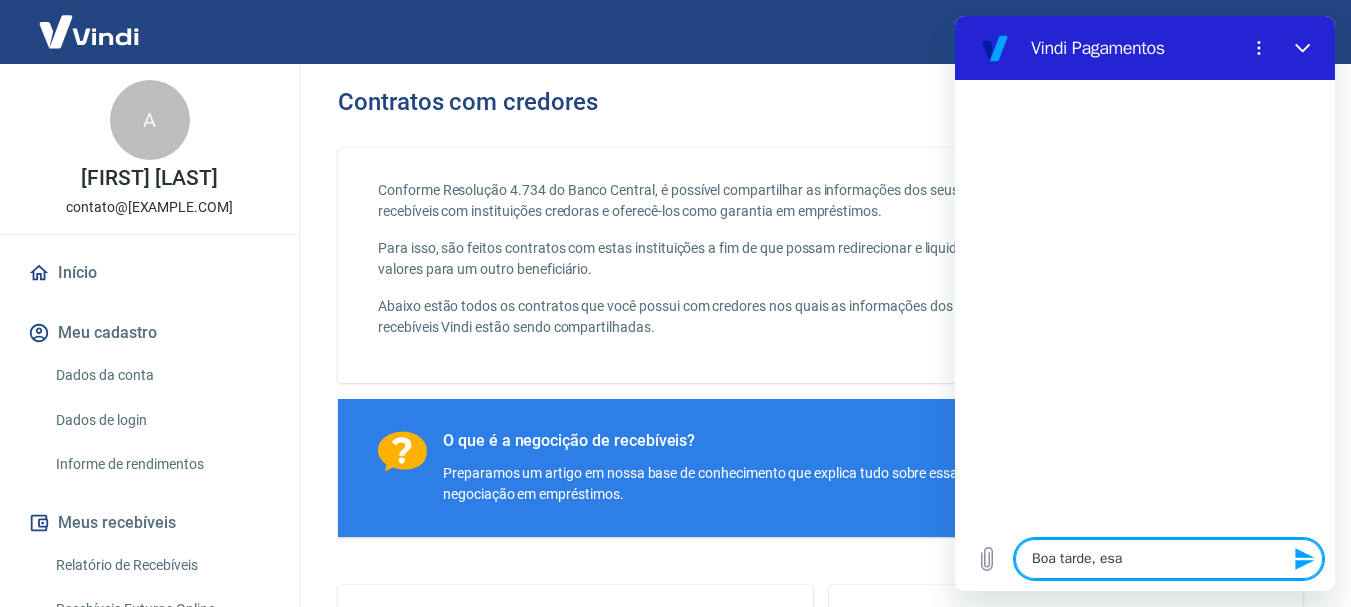 type on "Boa tarde, esat" 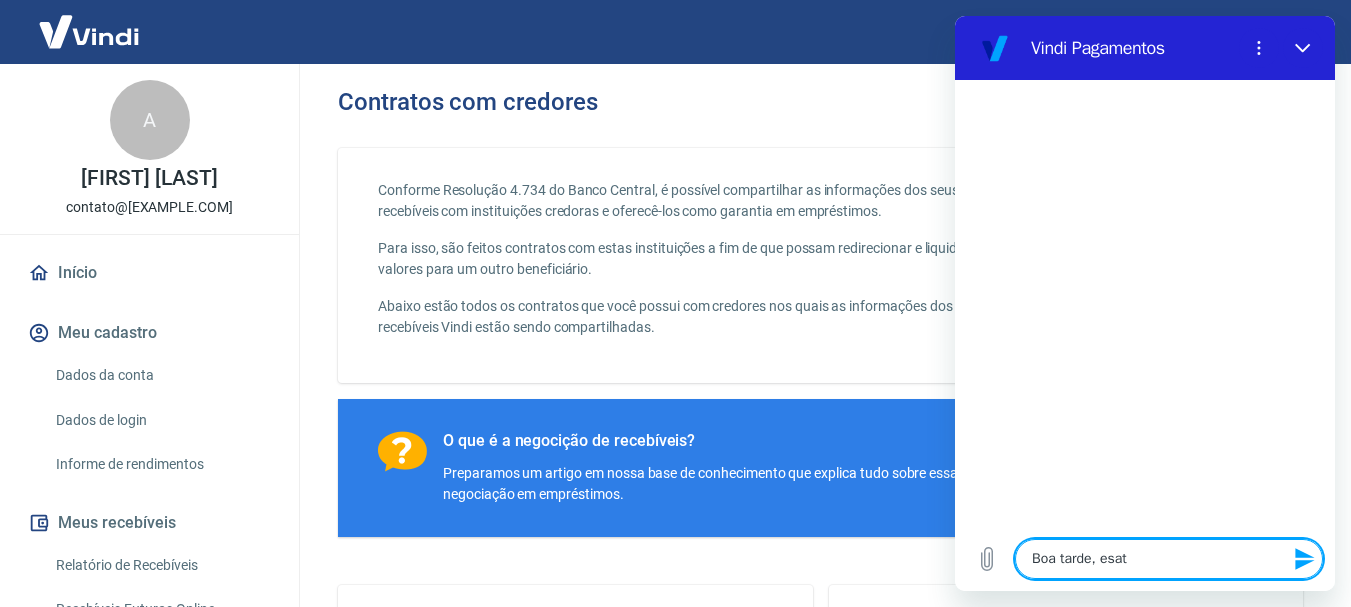 type on "x" 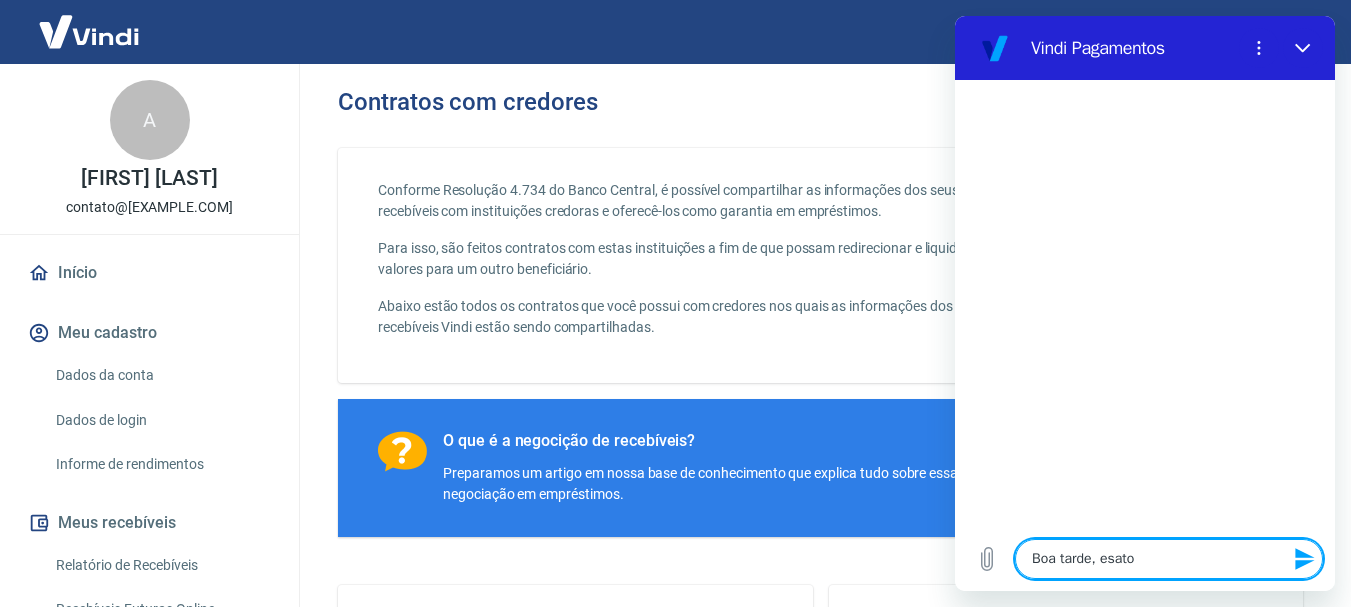 type on "Boa tarde, esatou" 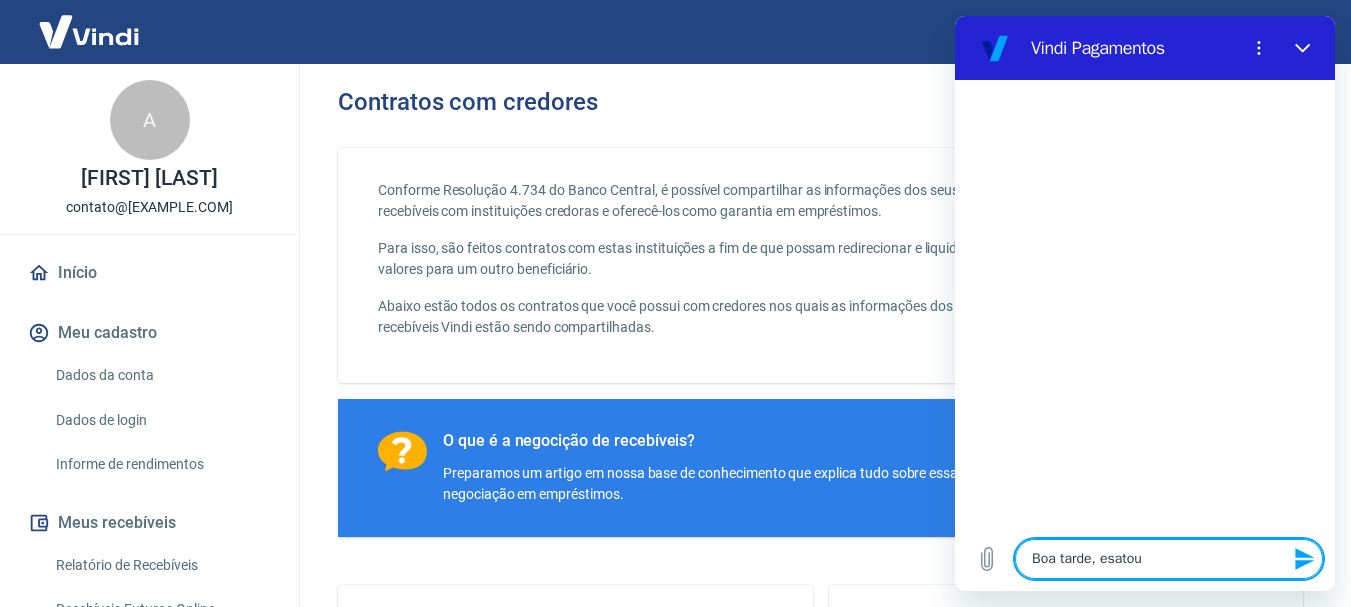 type on "Boa tarde, esatou" 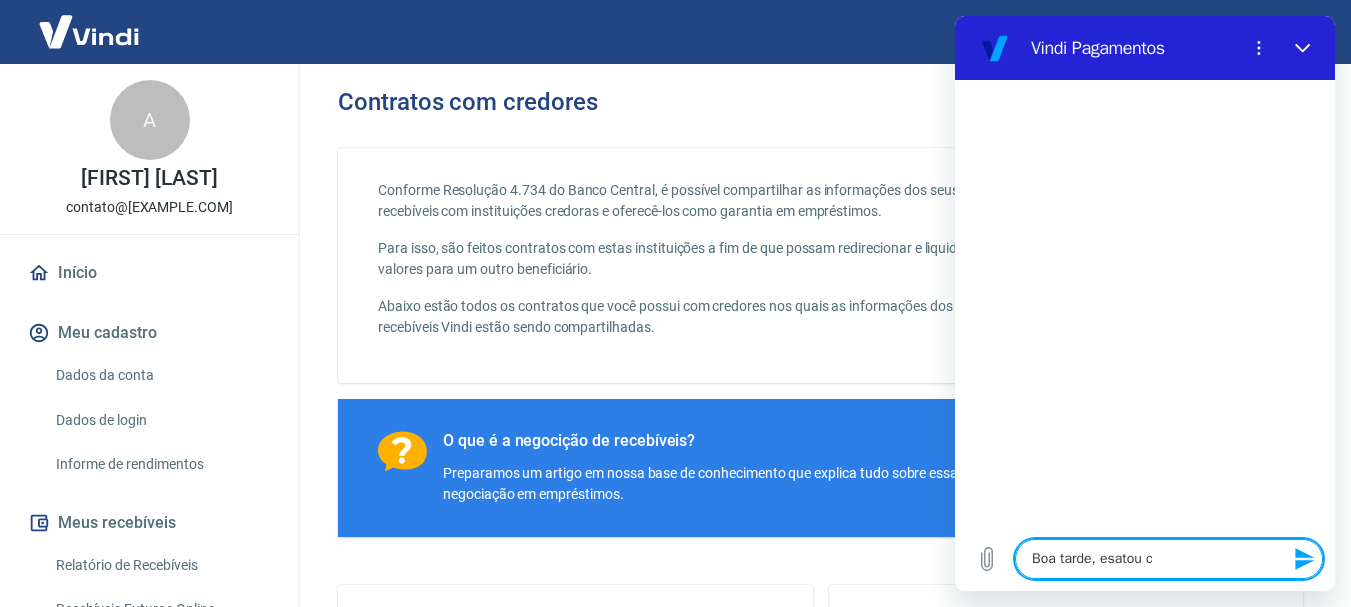type on "x" 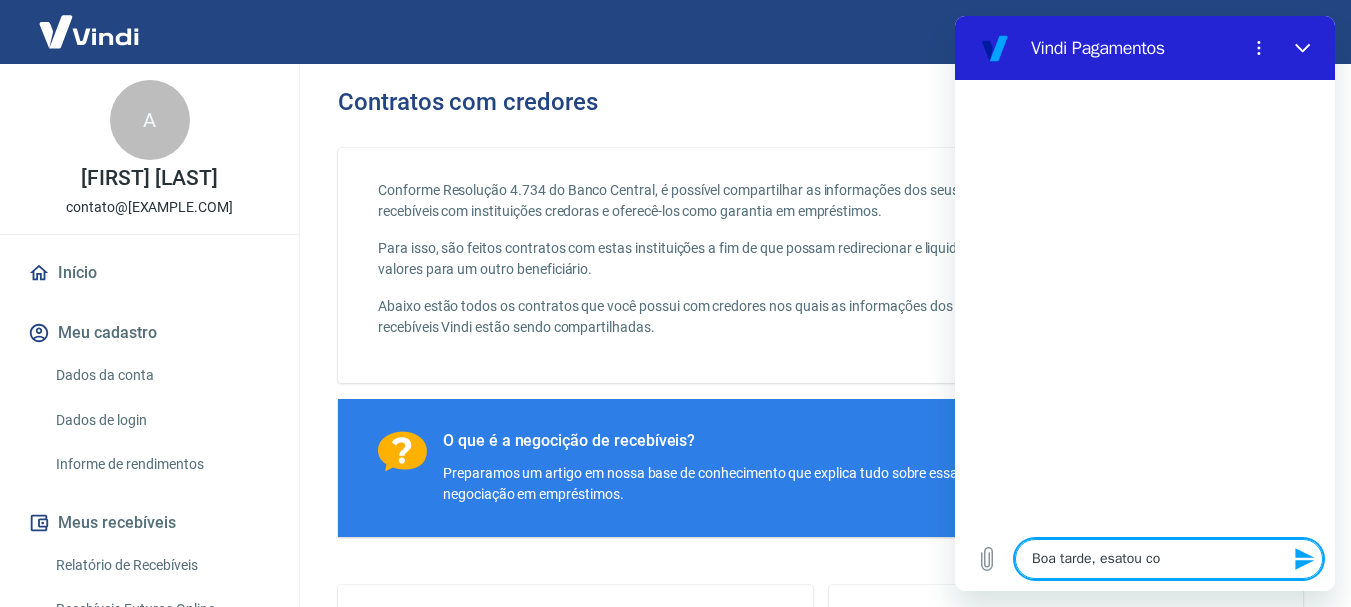 type on "Boa tarde, esatou c" 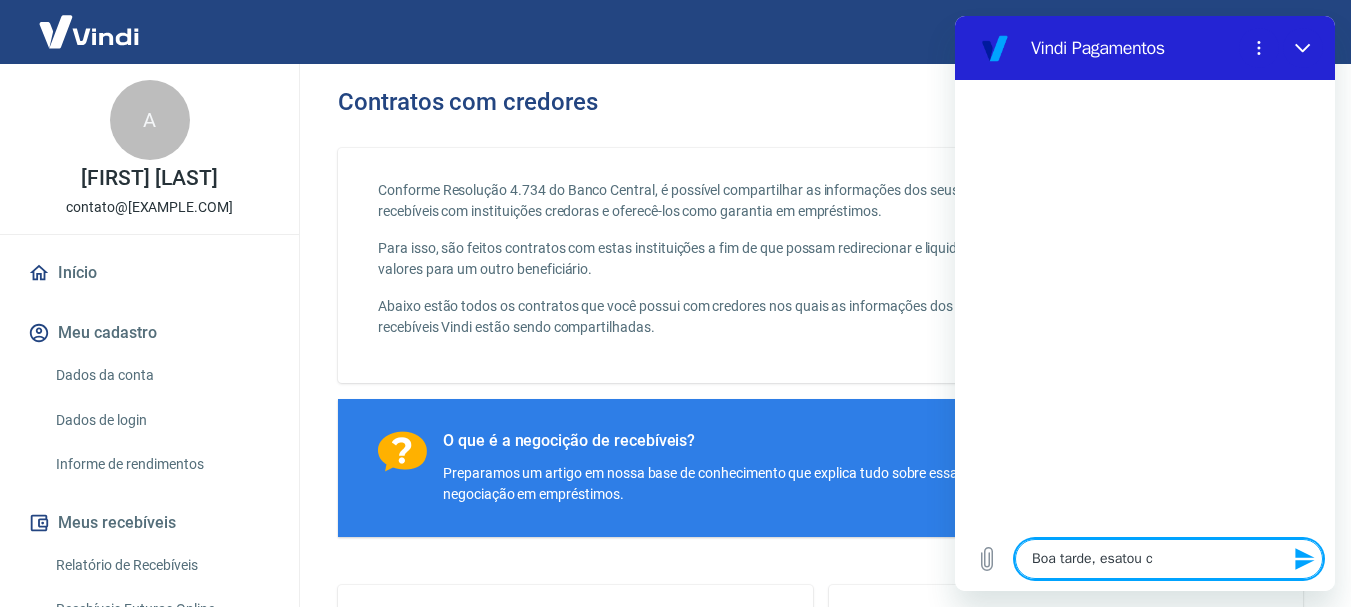 type on "Boa tarde, esatou" 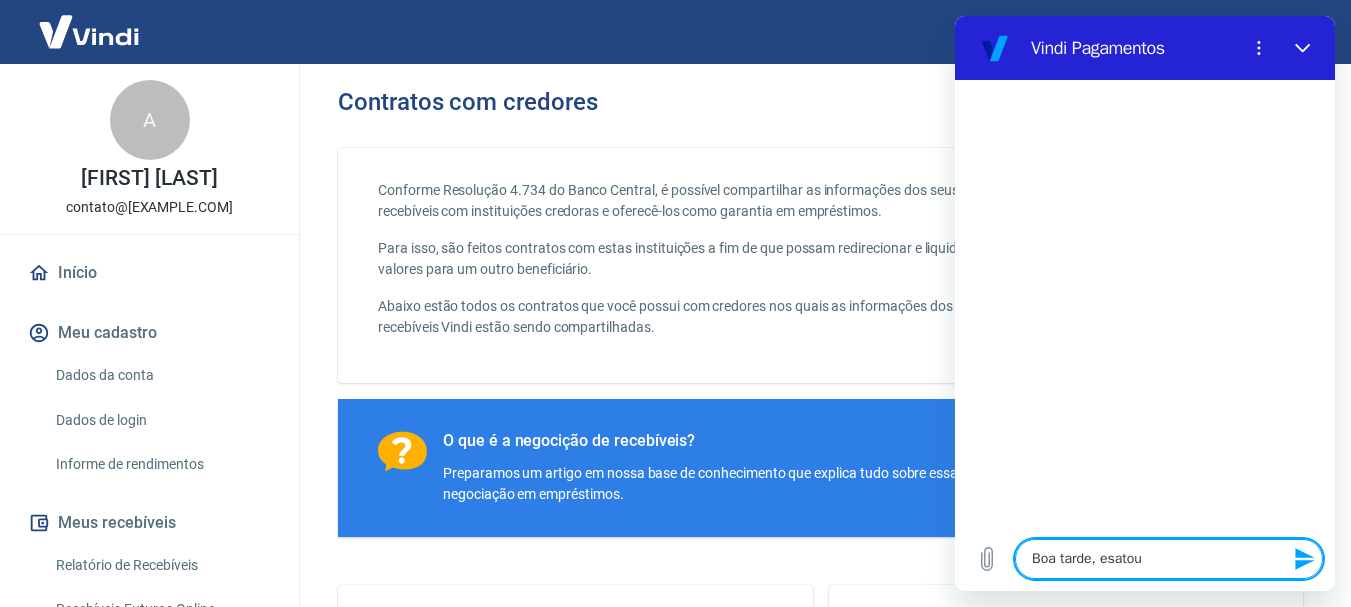 type on "Boa tarde, esatou" 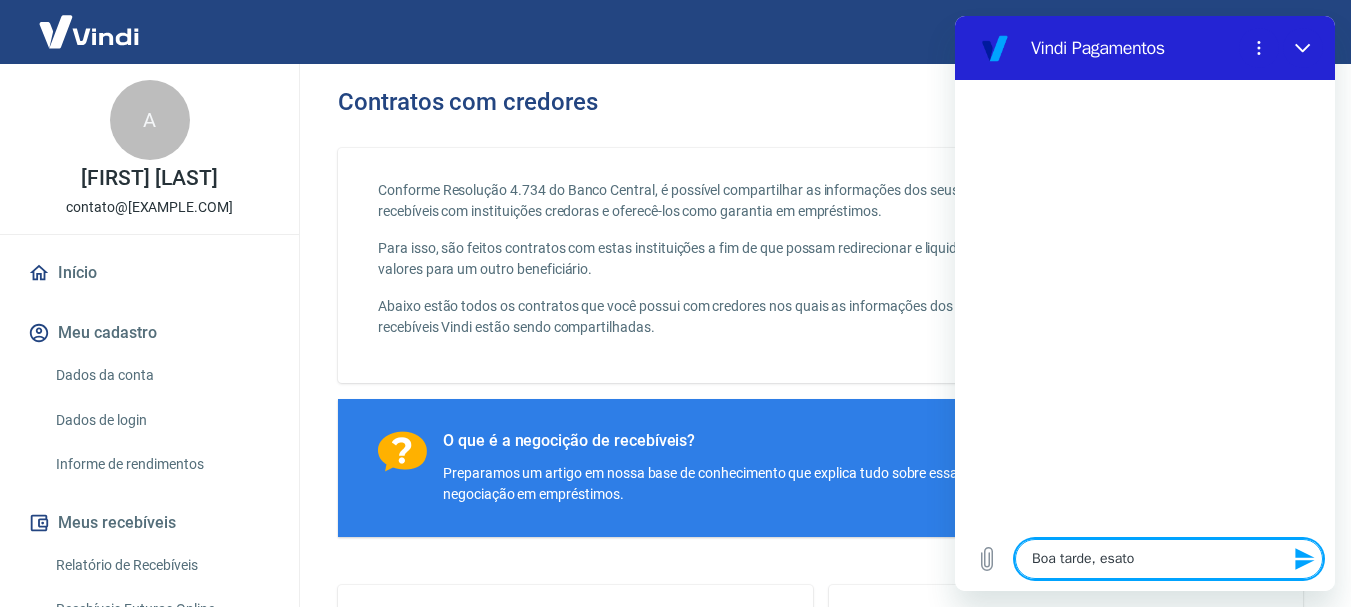 type on "Boa tarde, esat" 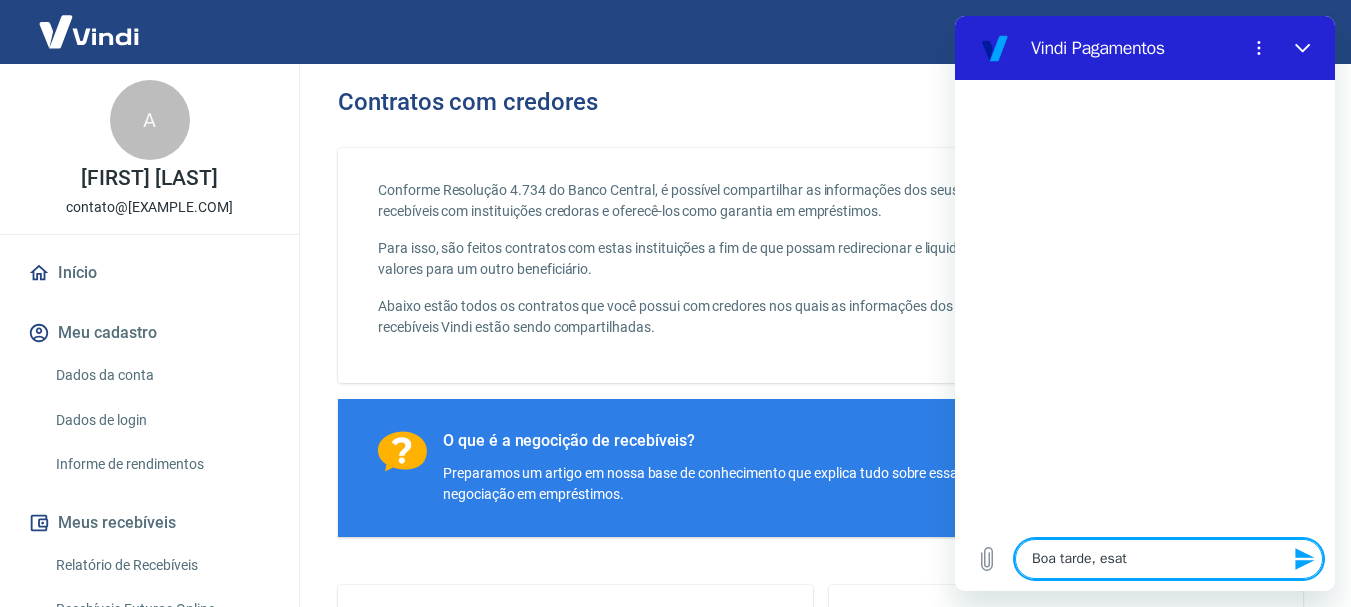 type on "Boa tarde, esa" 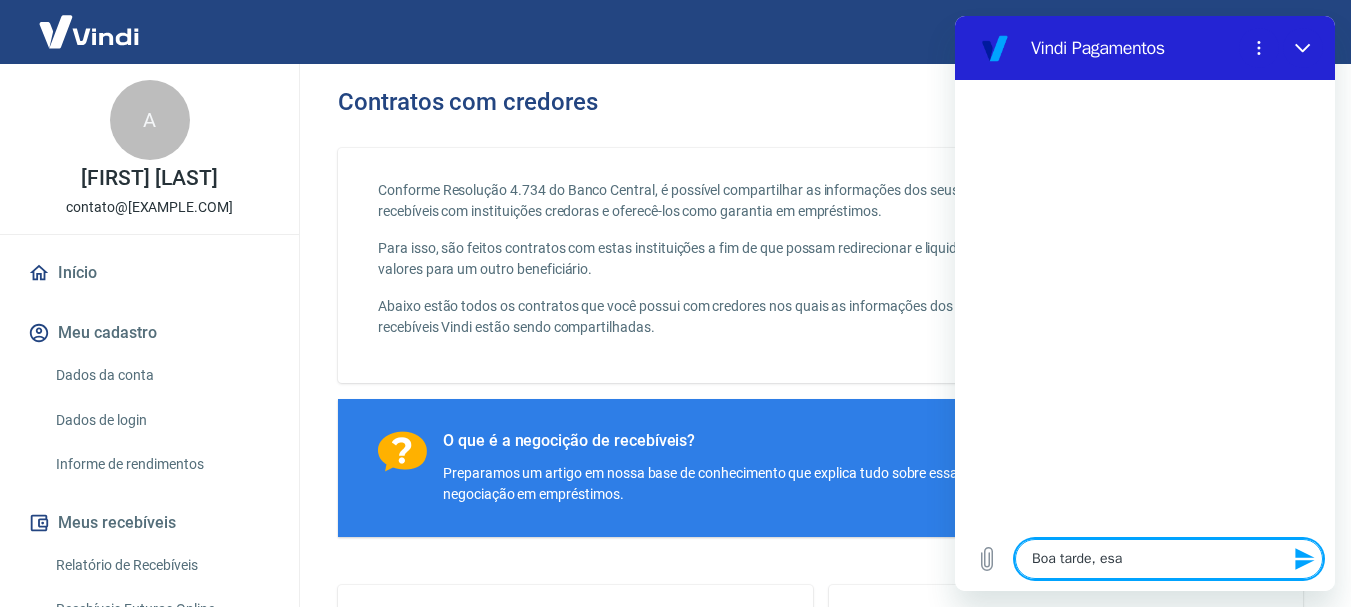 type on "Boa tarde, es" 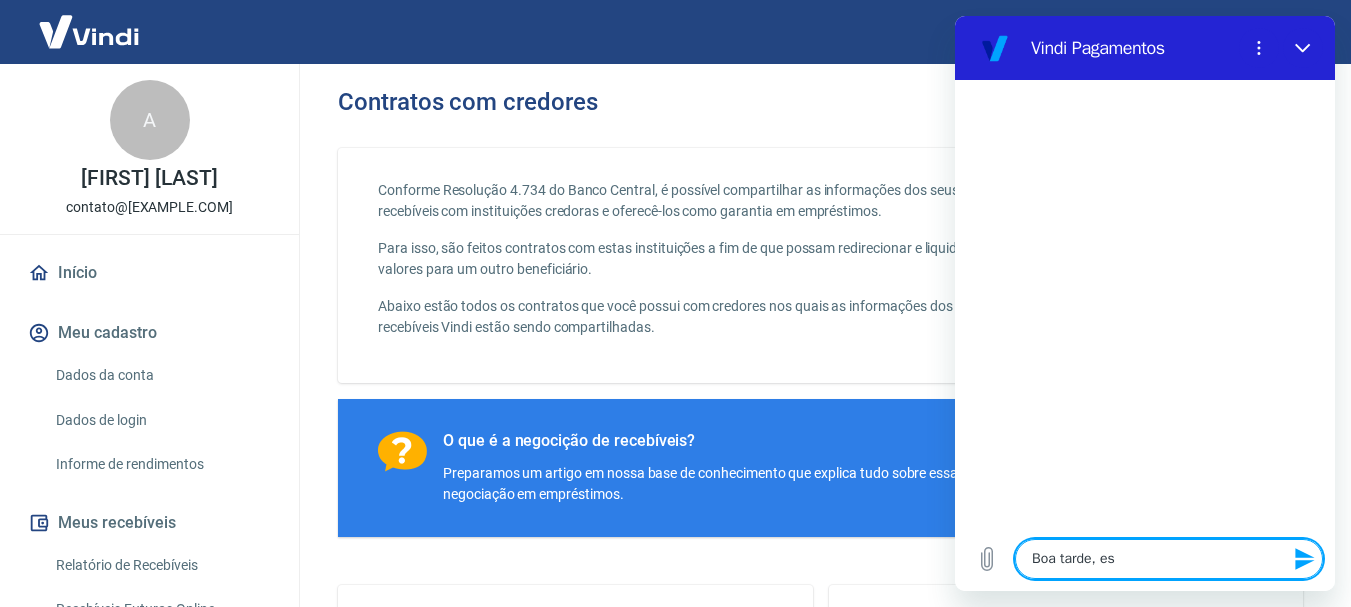type on "Boa tarde, est" 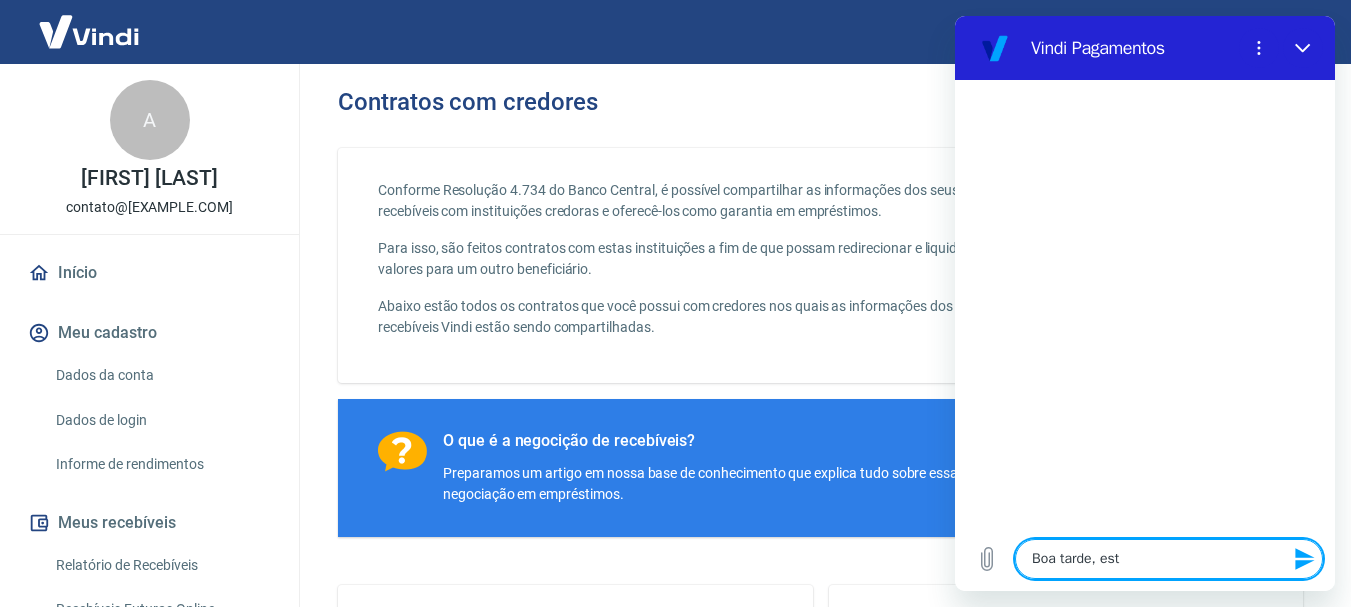 type on "Boa tarde, esto" 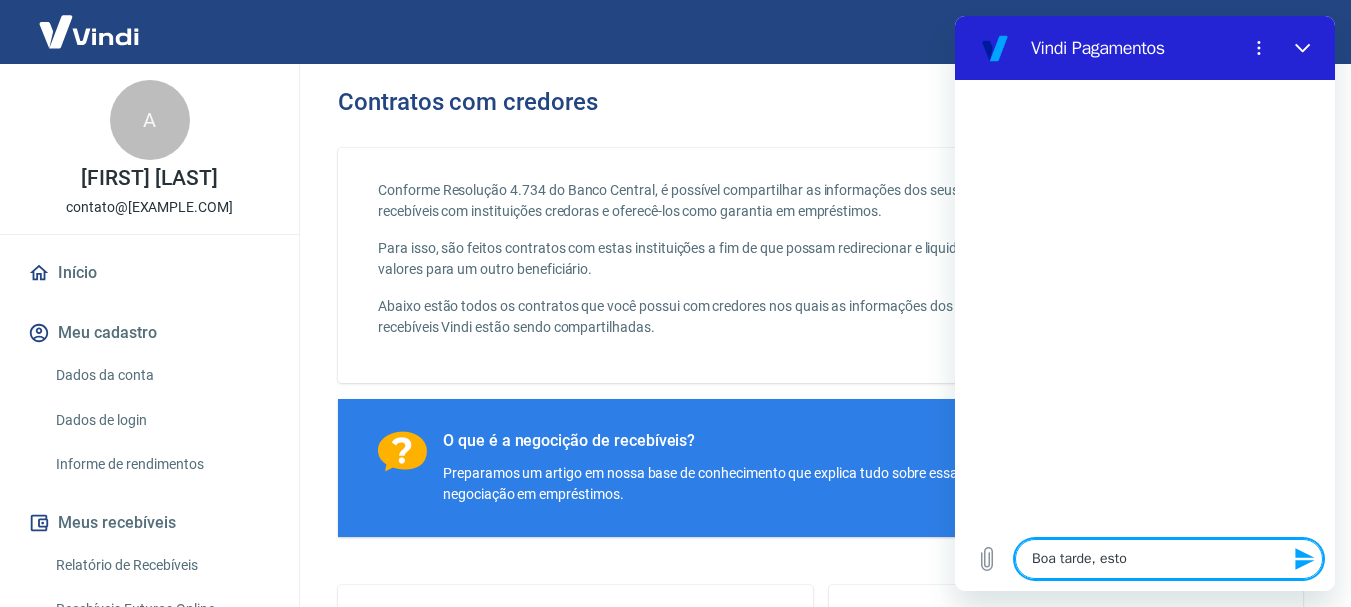 type on "Boa tarde, estou" 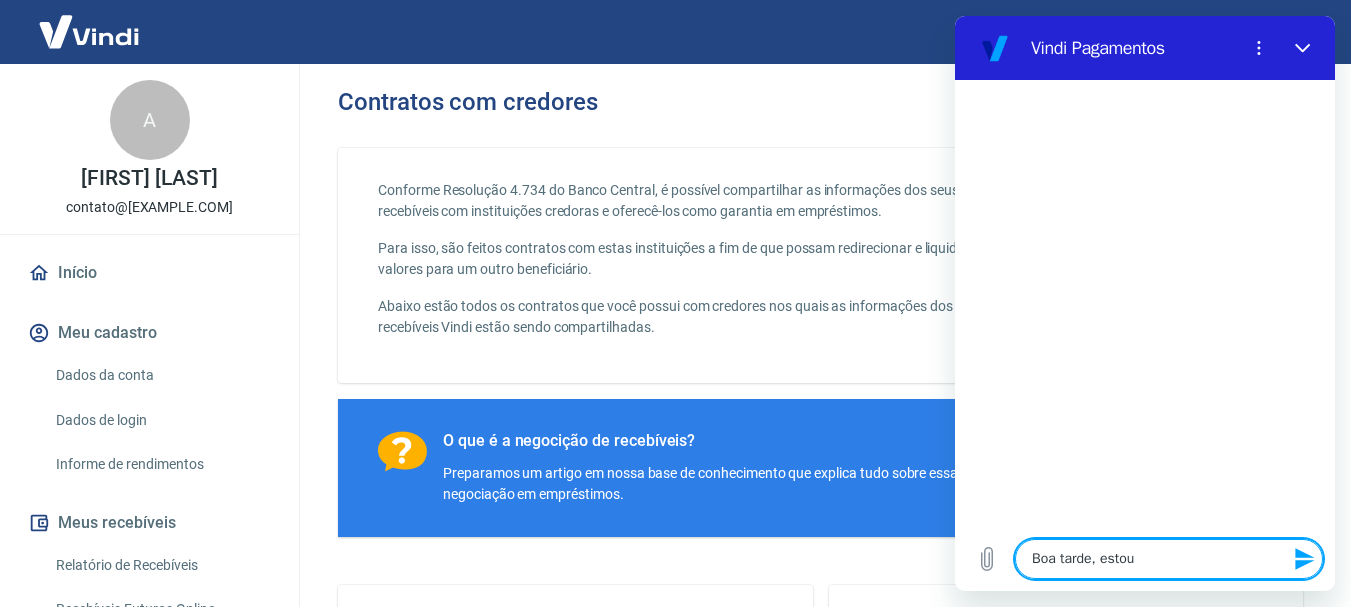 type on "Boa tarde, estou" 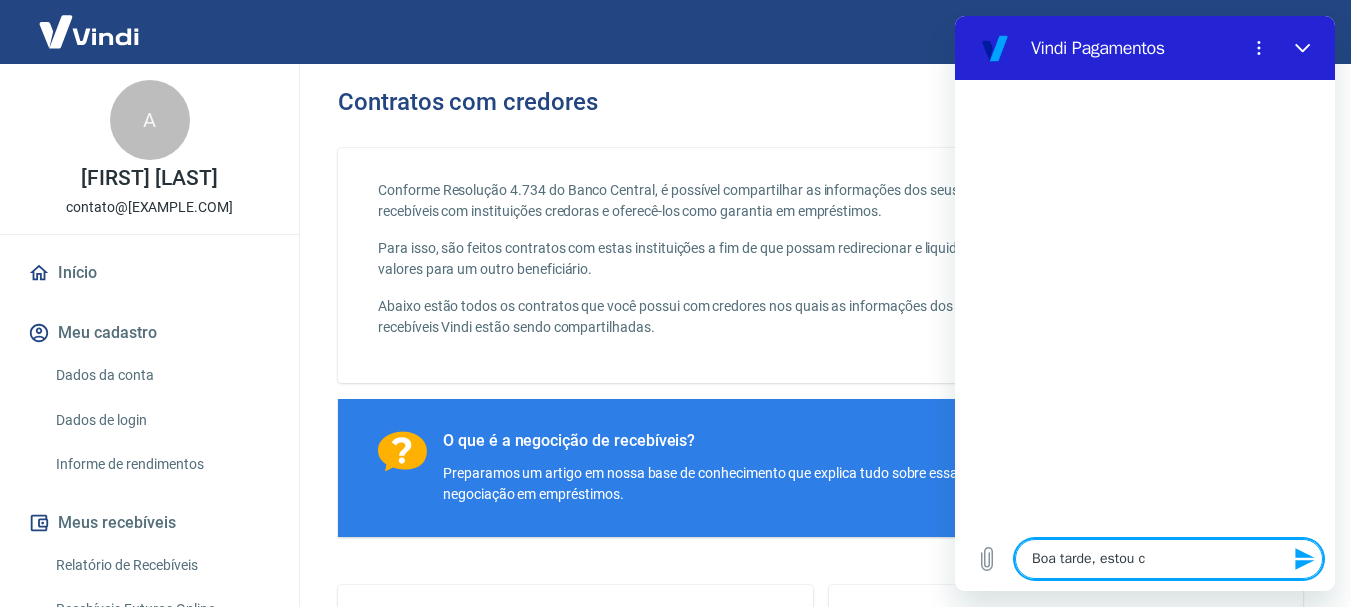 type on "Boa tarde, estou co" 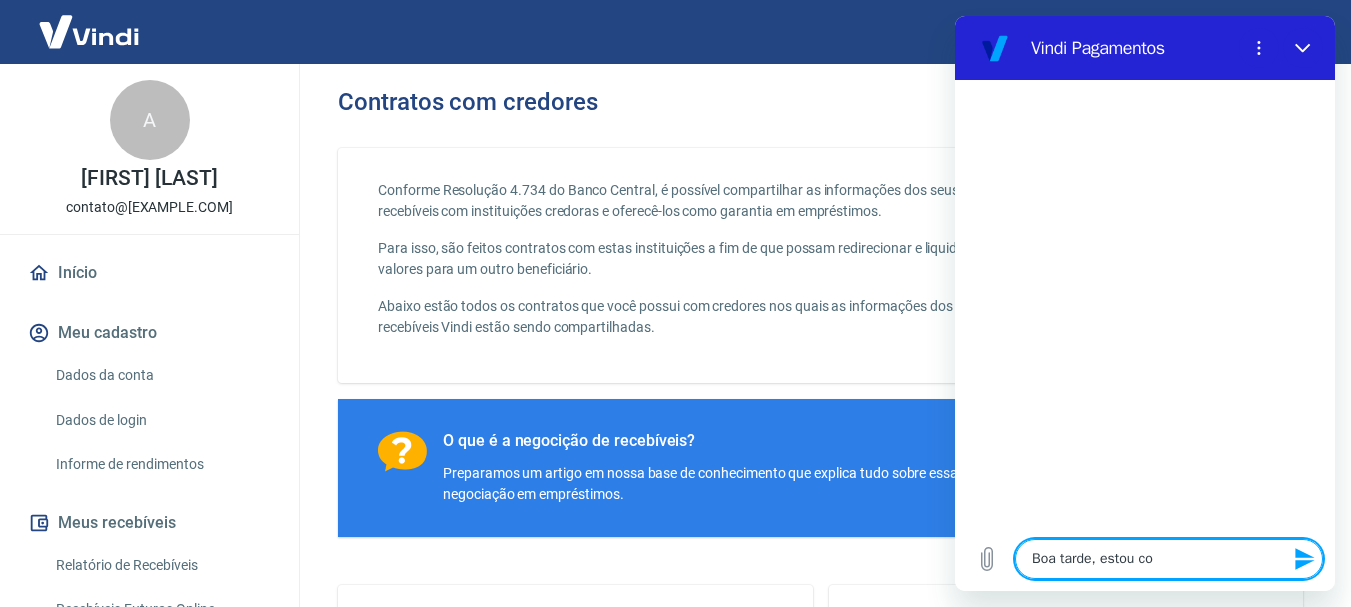 type on "Boa tarde, estou com" 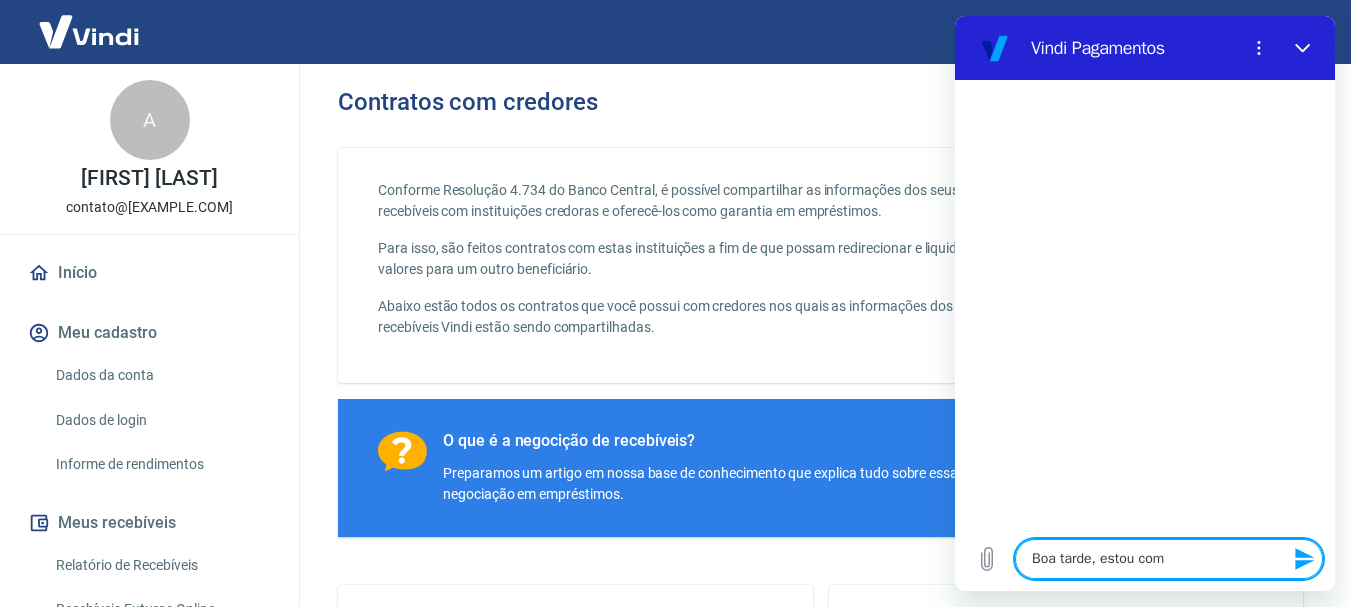 type on "Boa tarde, estou com" 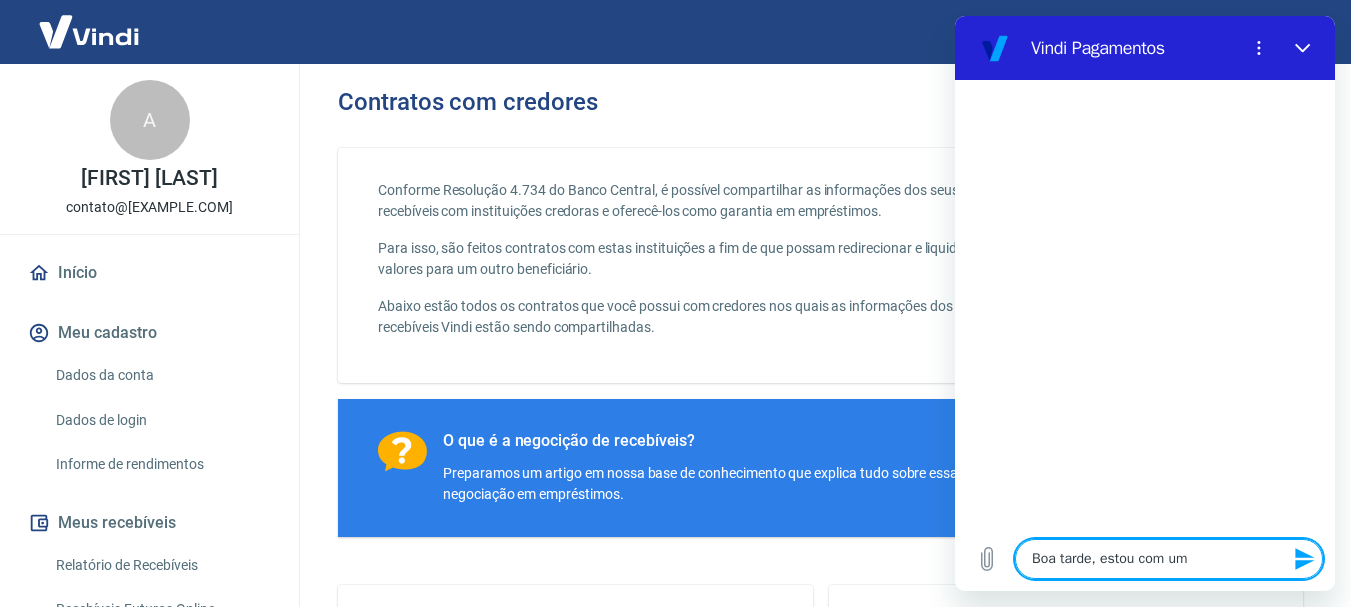 type on "Boa tarde, estou com um" 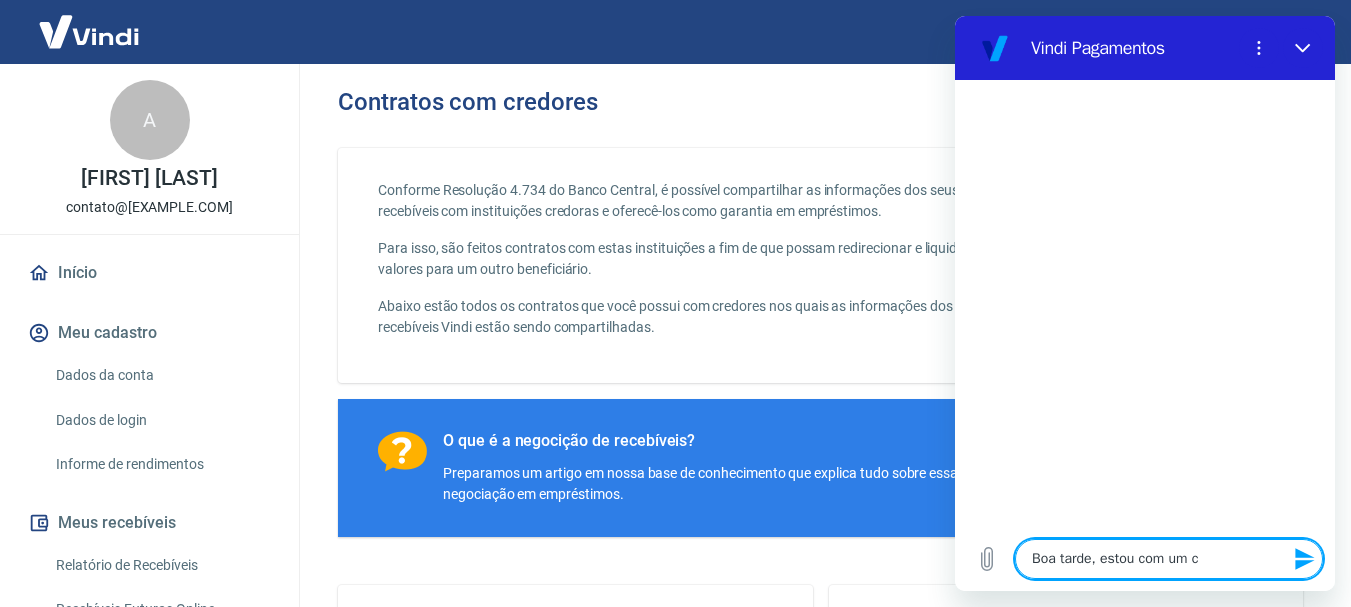 type on "Boa tarde, estou com um cl" 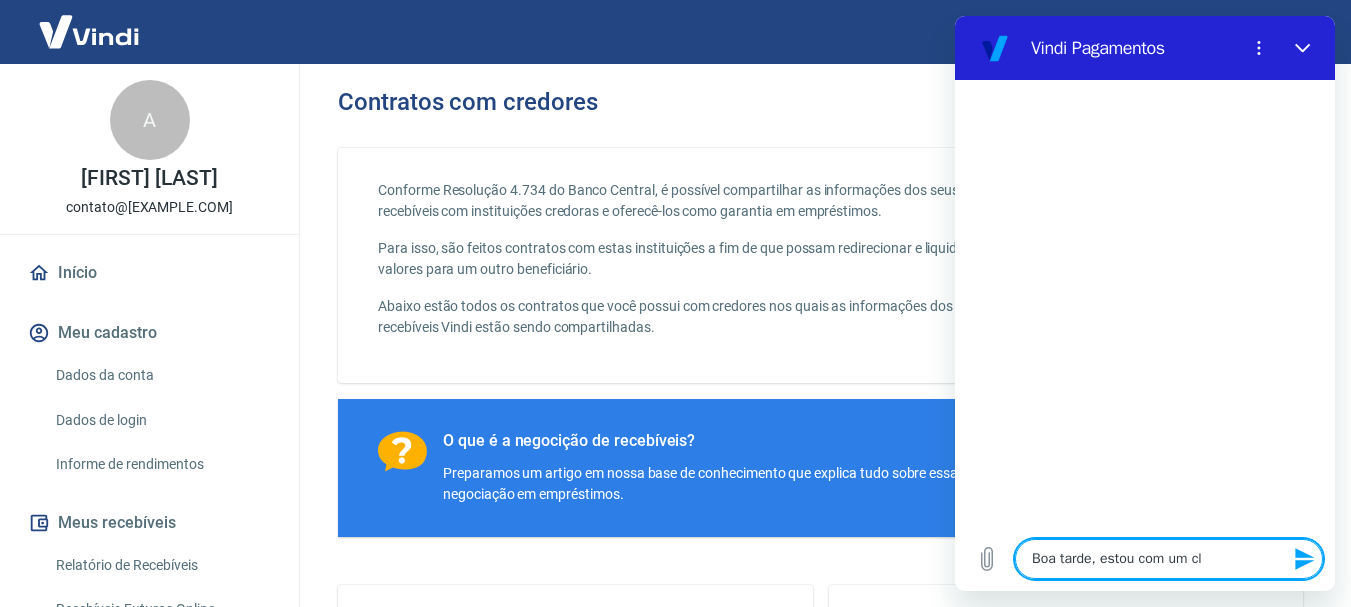 type on "Boa tarde, estou com um cli" 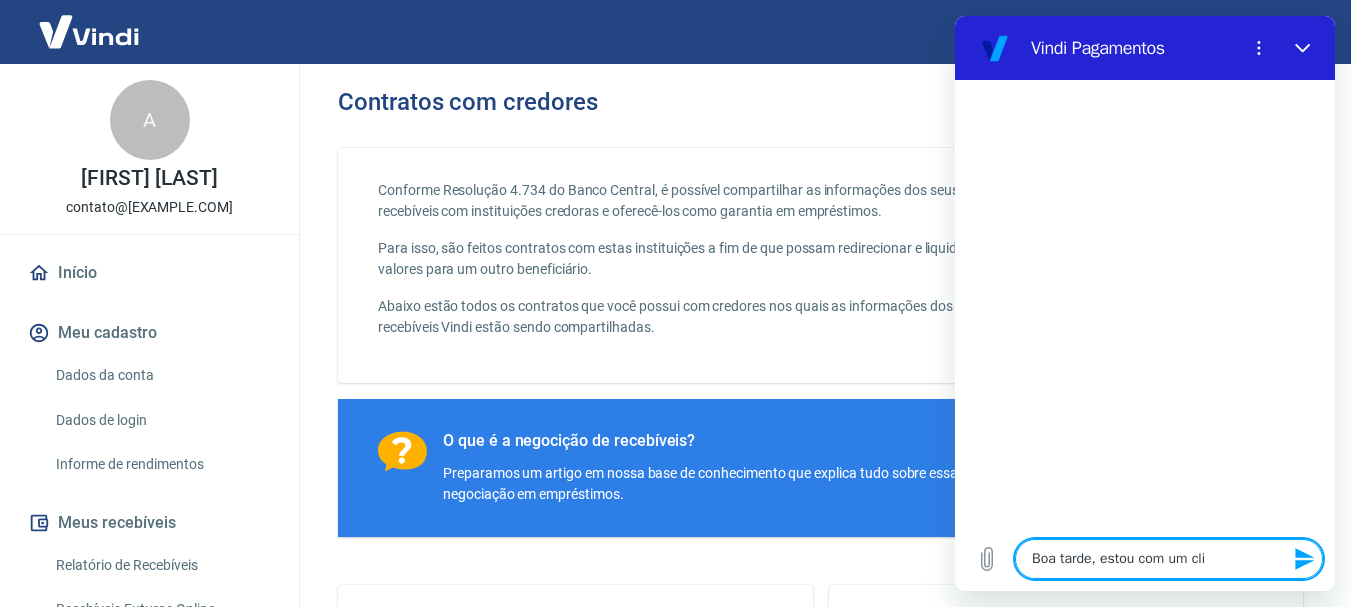 type on "Boa tarde, estou com um clie" 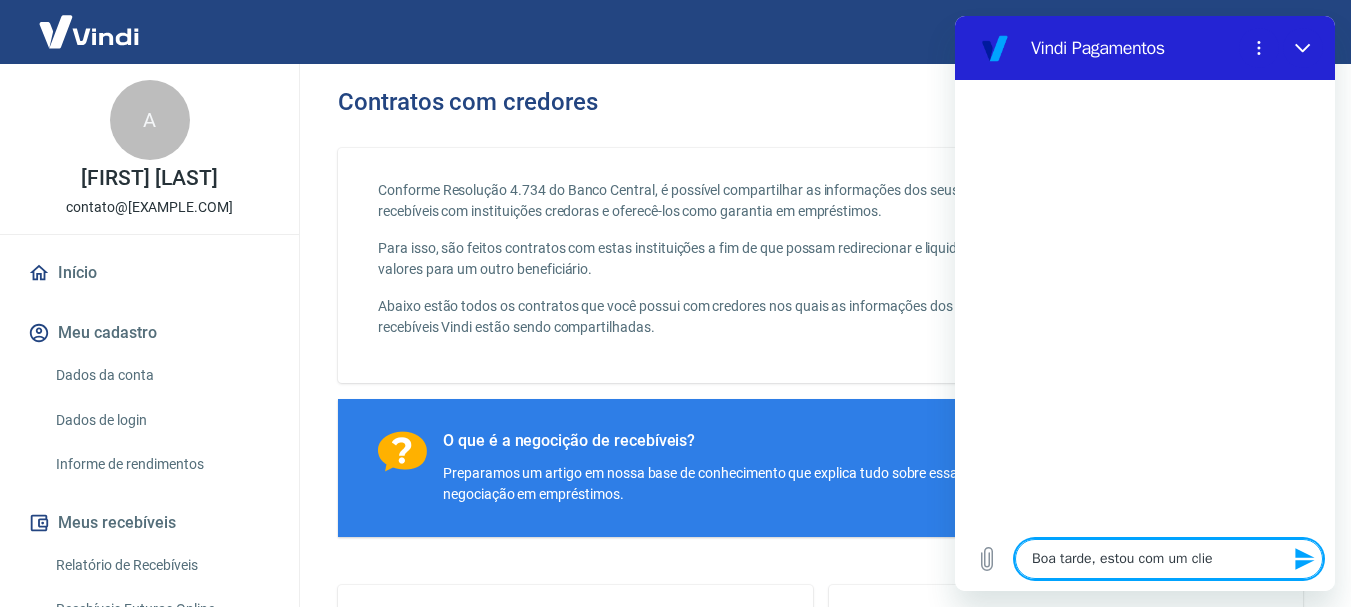type on "Boa tarde, estou com um clien" 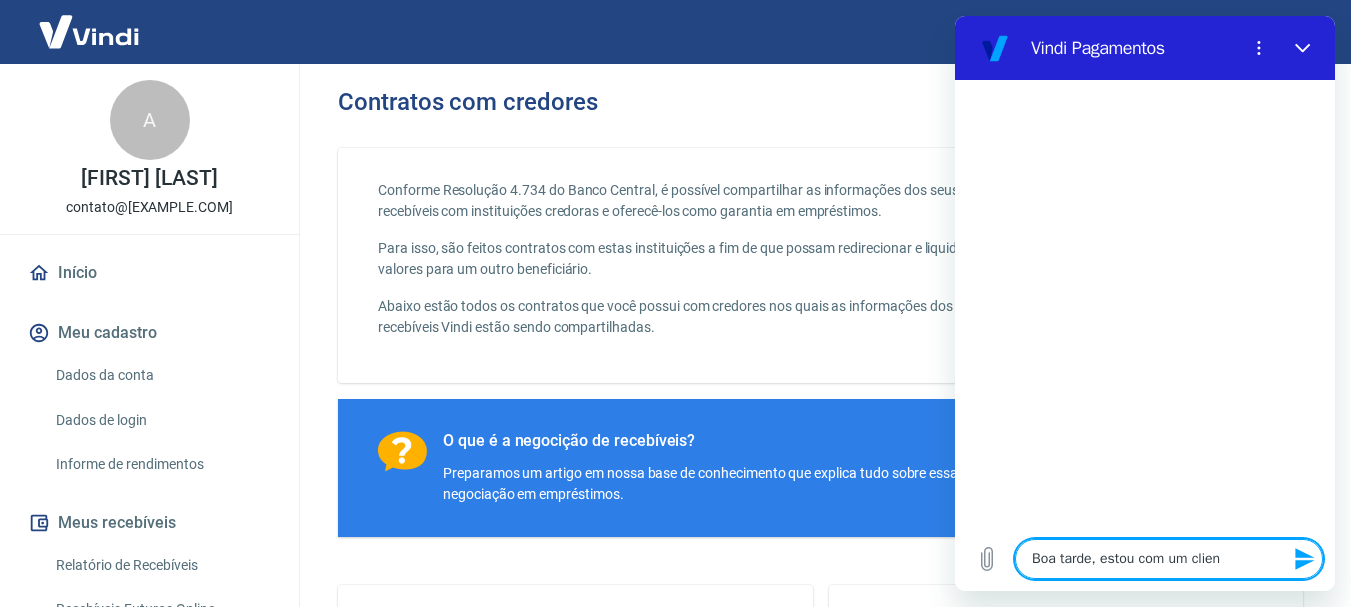 type on "x" 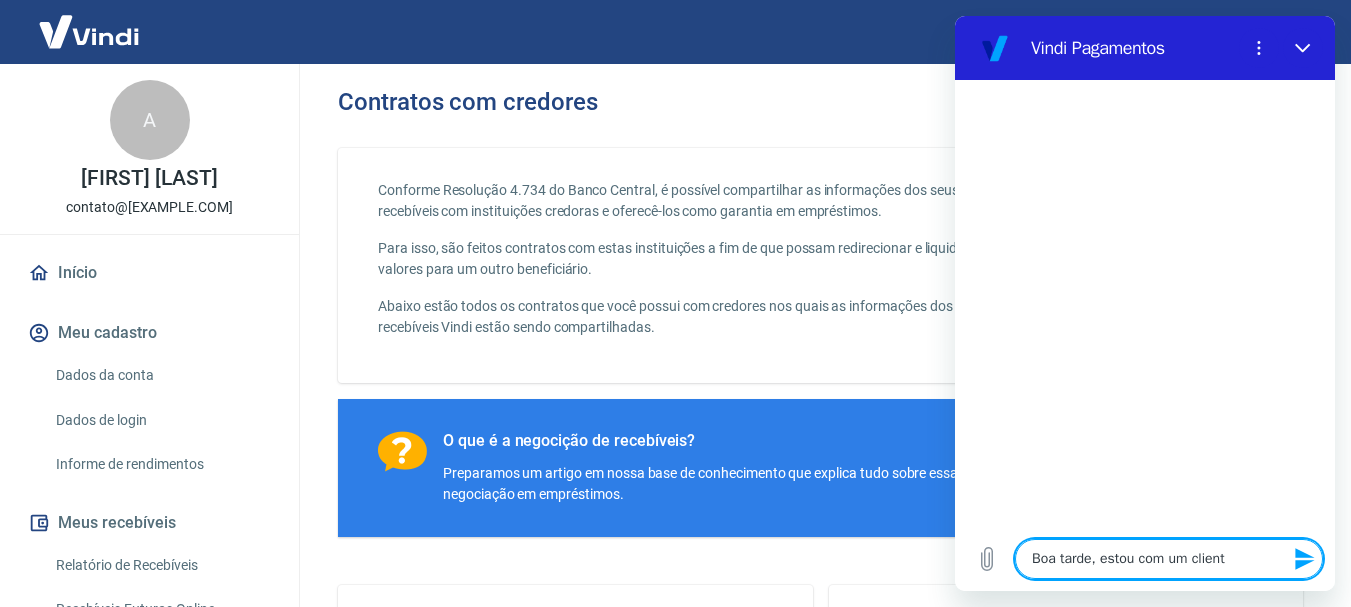 type on "Boa tarde, estou com um cliente" 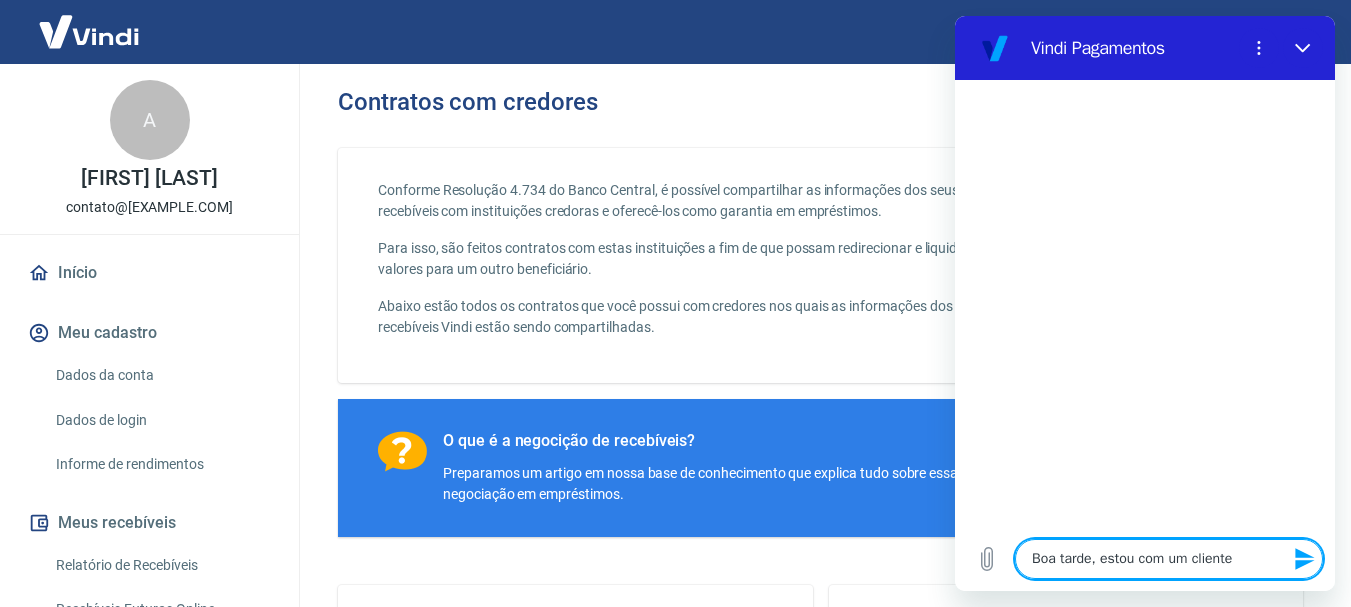 type on "Boa tarde, estou com um cliente" 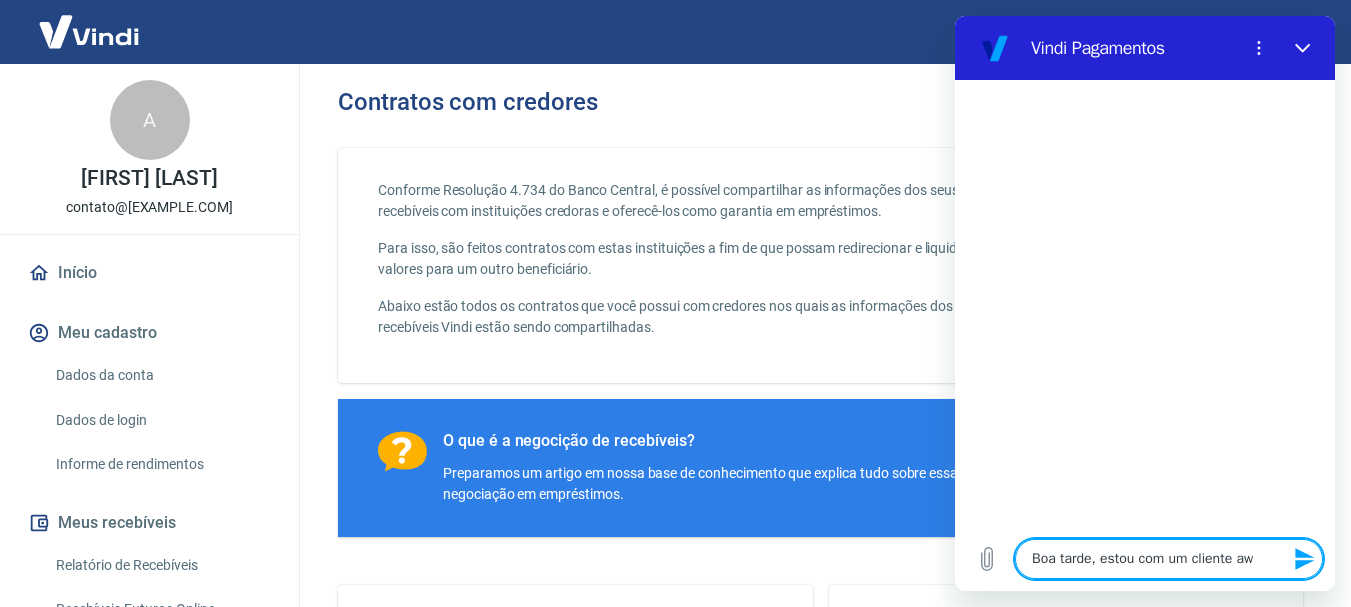 type on "Boa tarde, estou com um cliente awq" 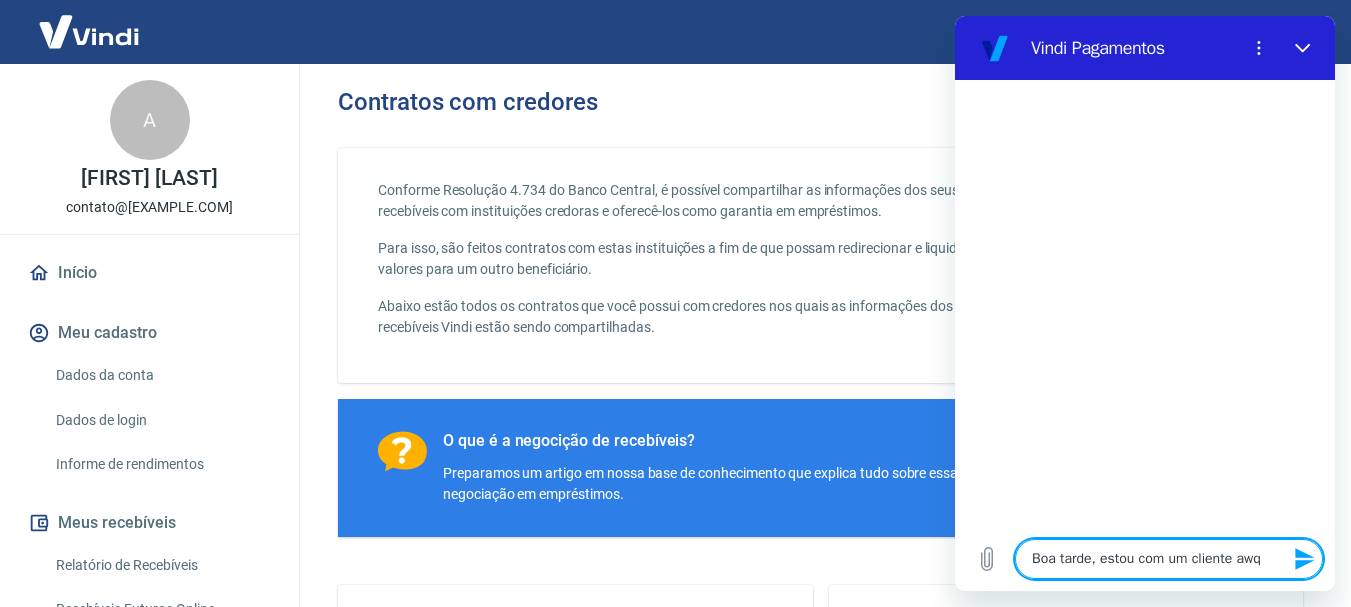 type on "x" 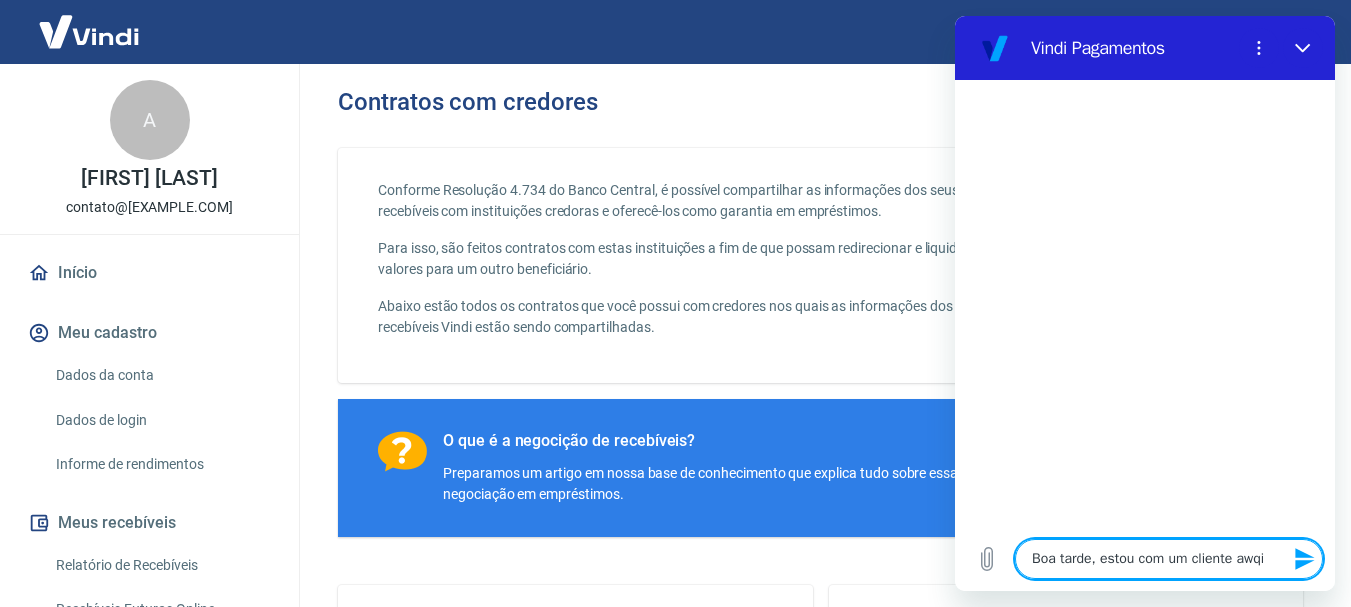 type on "Boa tarde, estou com um cliente awq" 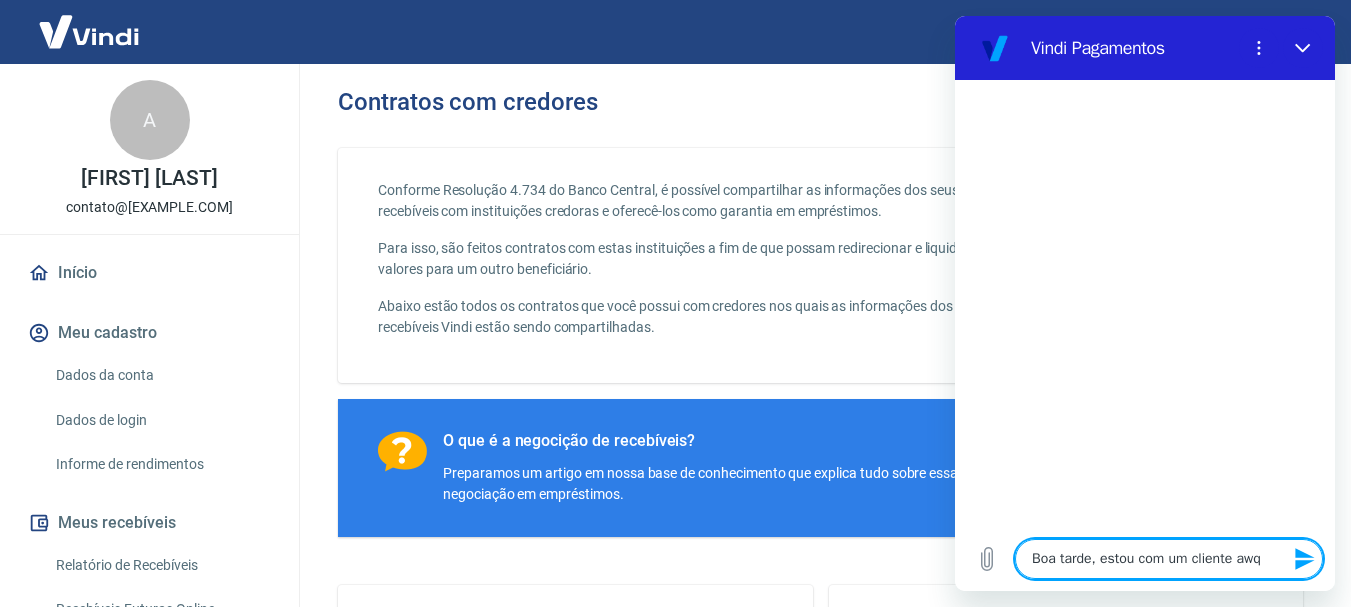 type on "Boa tarde, estou com um cliente aw" 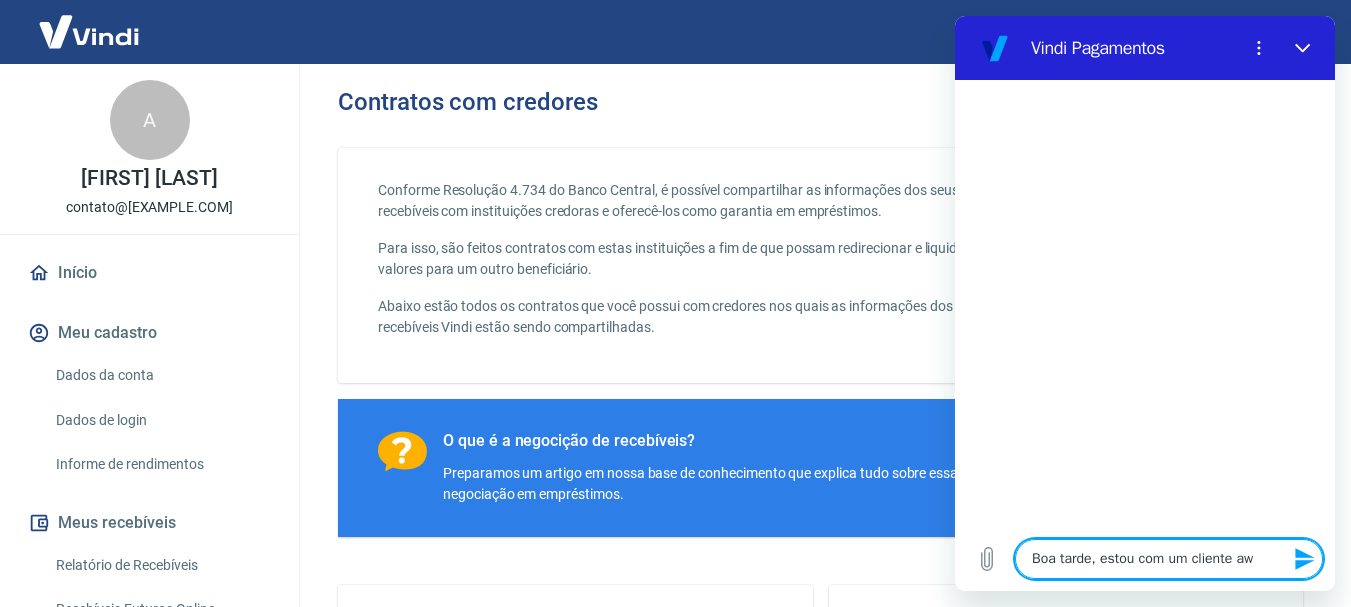 type on "Boa tarde, estou com um cliente a" 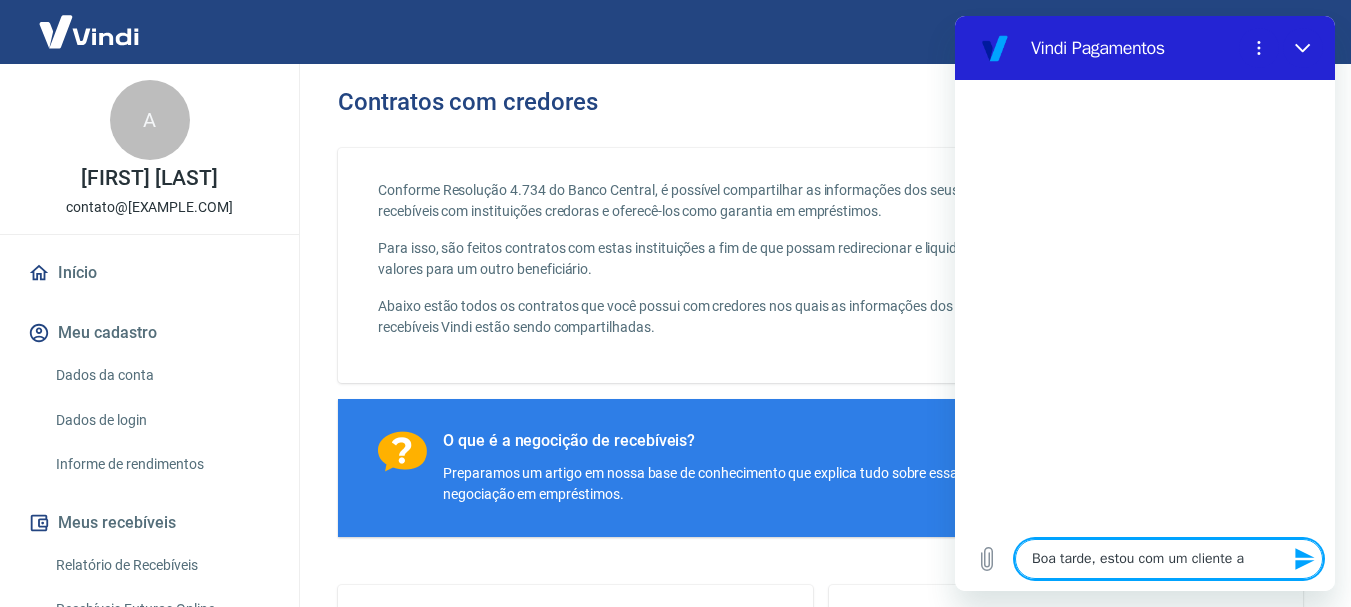 type on "Boa tarde, estou com um cliente aq" 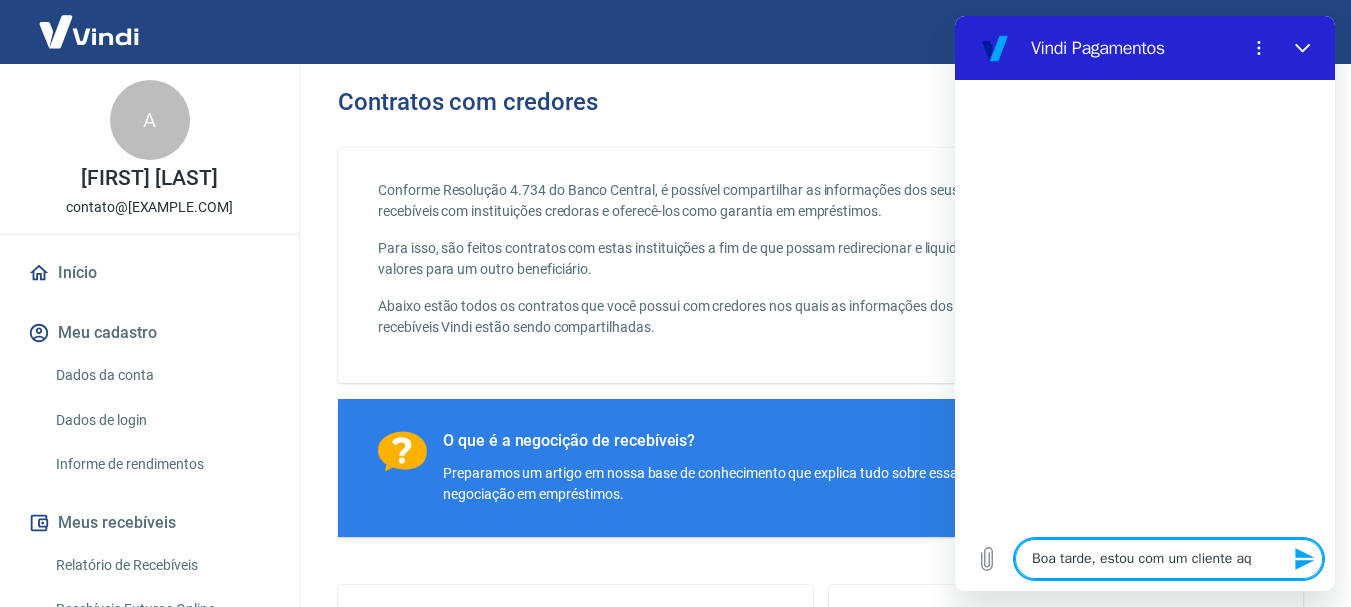 type on "Boa tarde, estou com um cliente aqu" 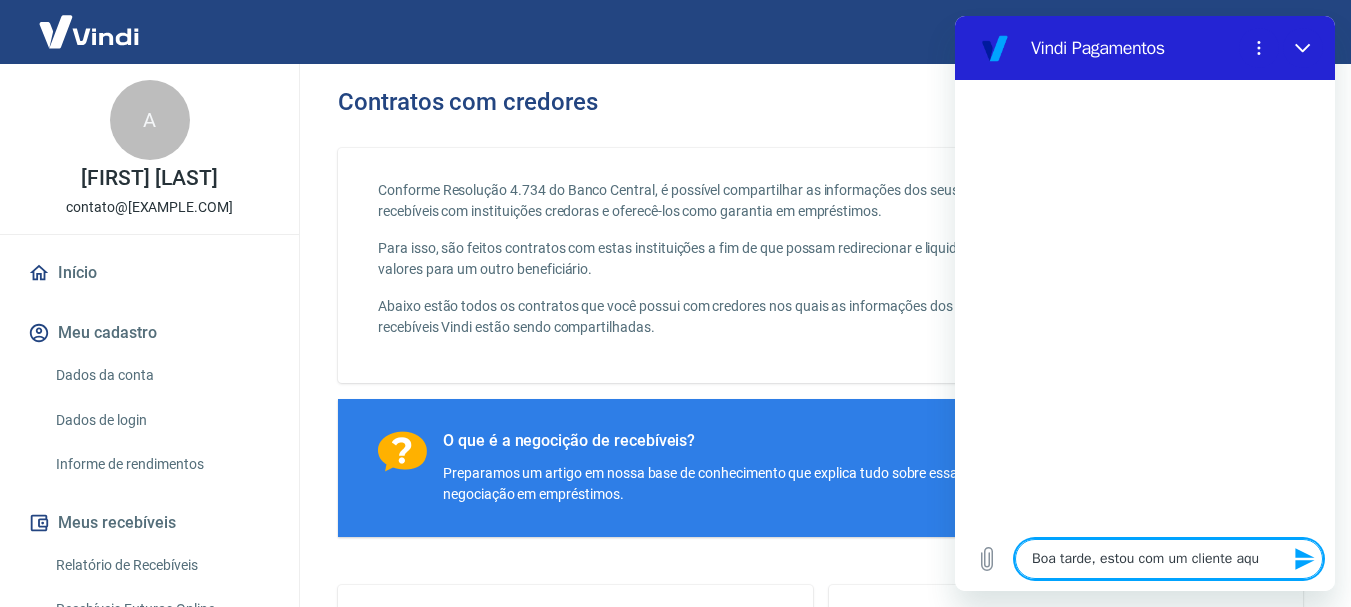 type on "Boa tarde, estou com um cliente aqui" 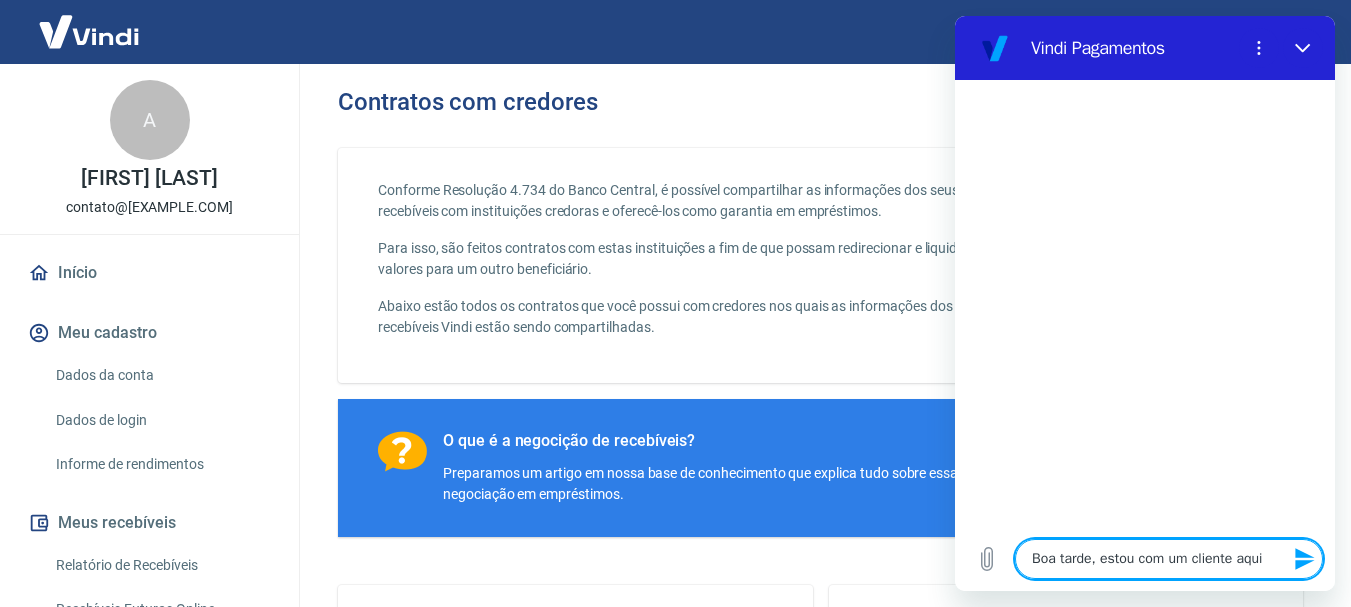 type on "Boa tarde, estou com um cliente aqui" 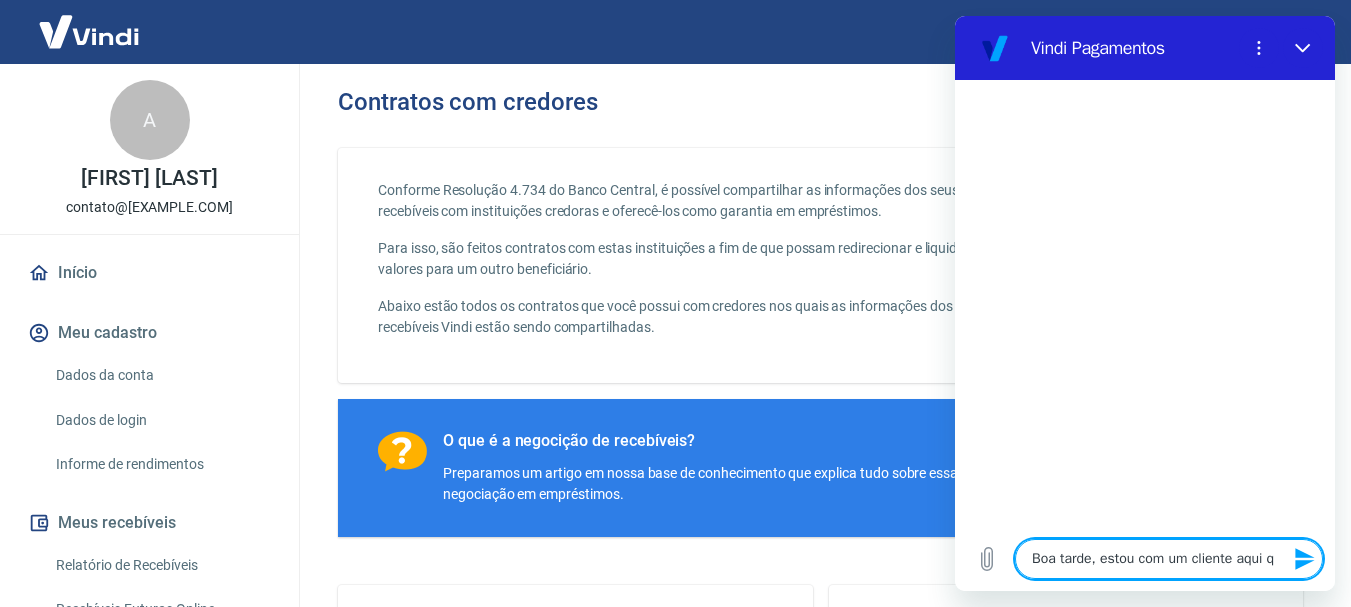 type on "Boa tarde, estou com um cliente aqui qu" 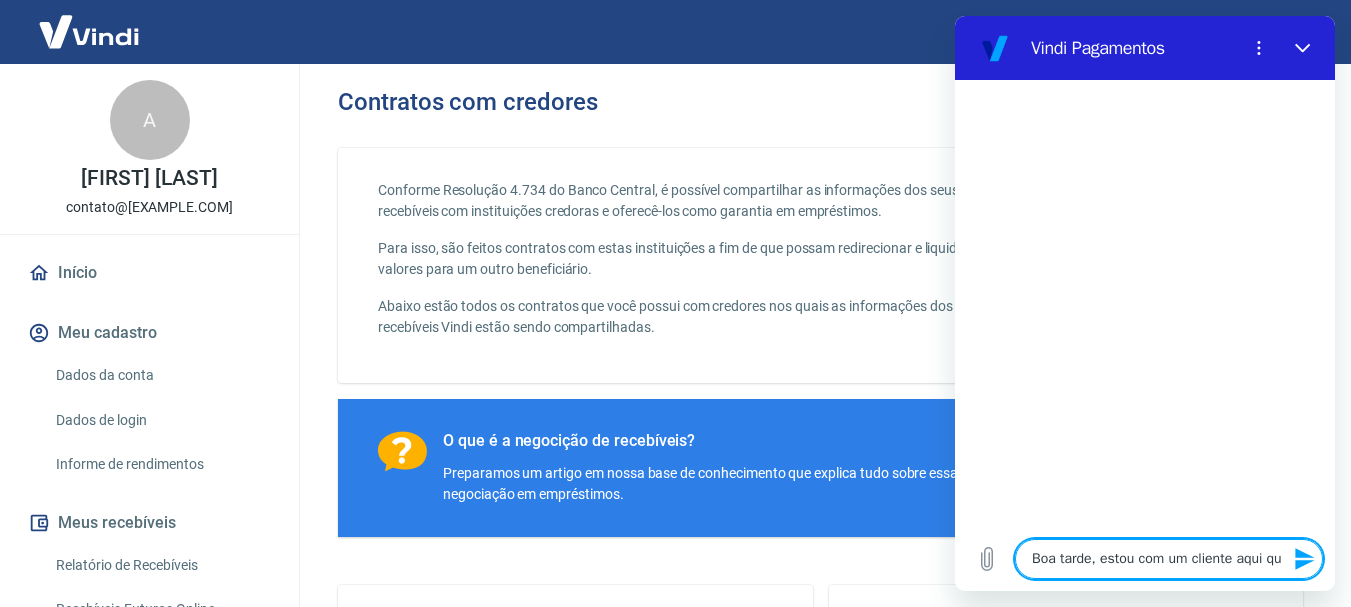 type on "Boa tarde, estou com um cliente aqui que" 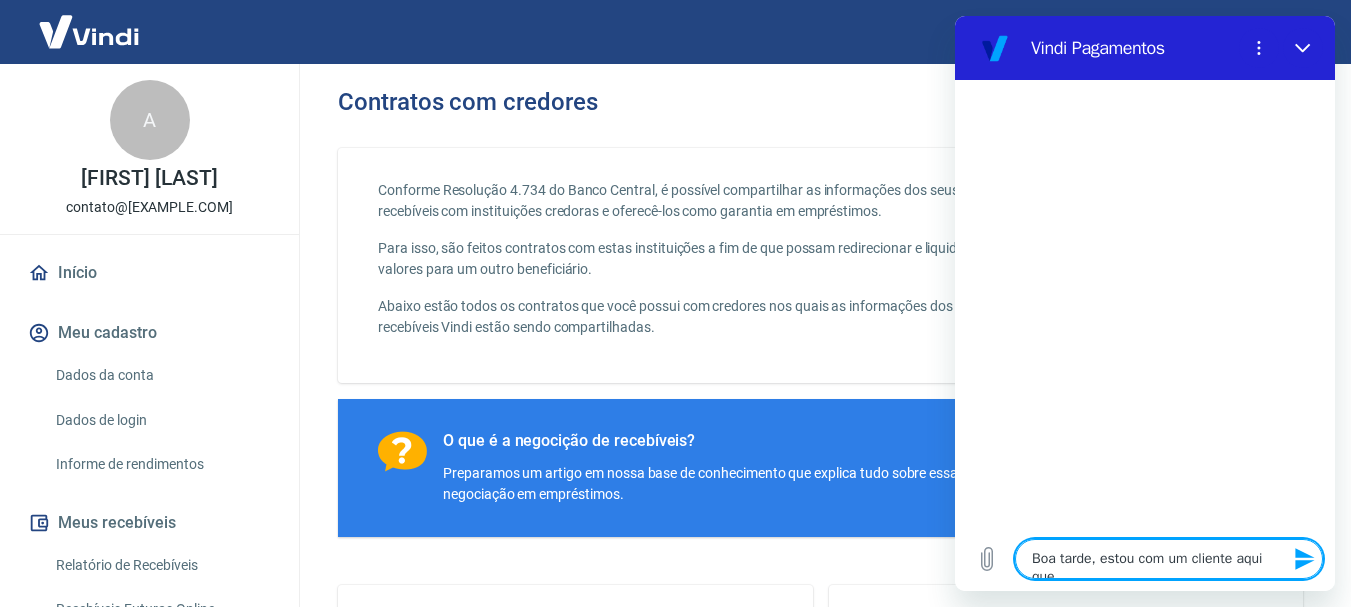 type on "Boa tarde, estou com um cliente aqui que" 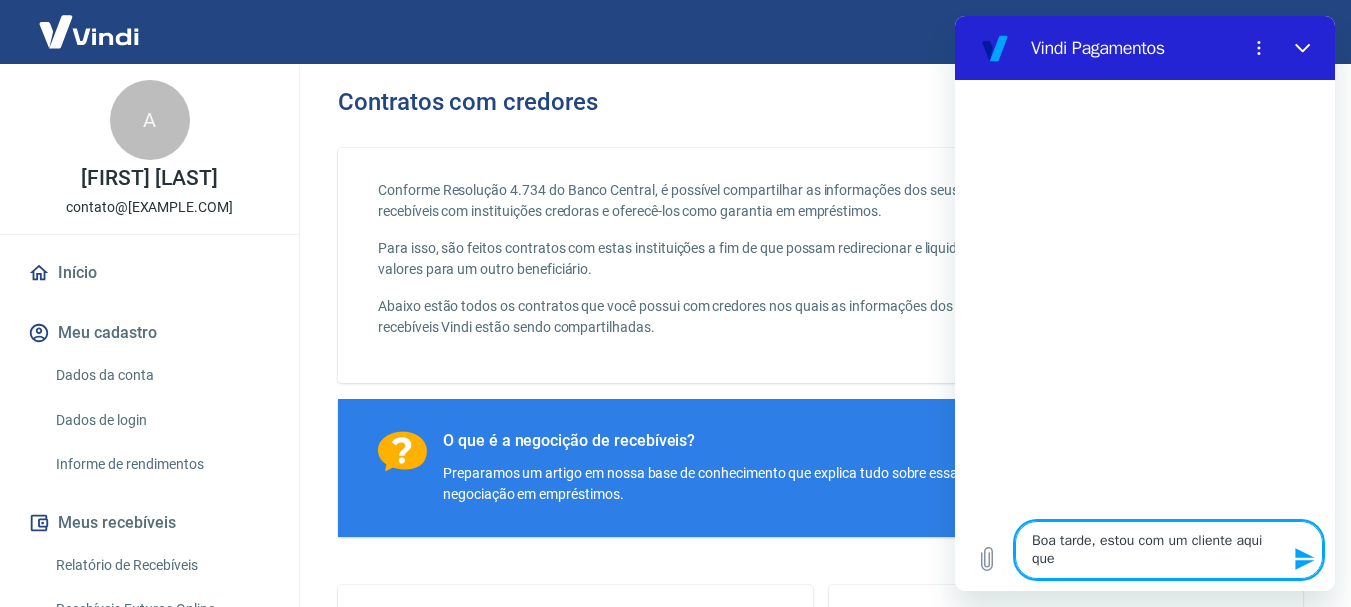 type on "Boa tarde, estou com um cliente aqui que não" 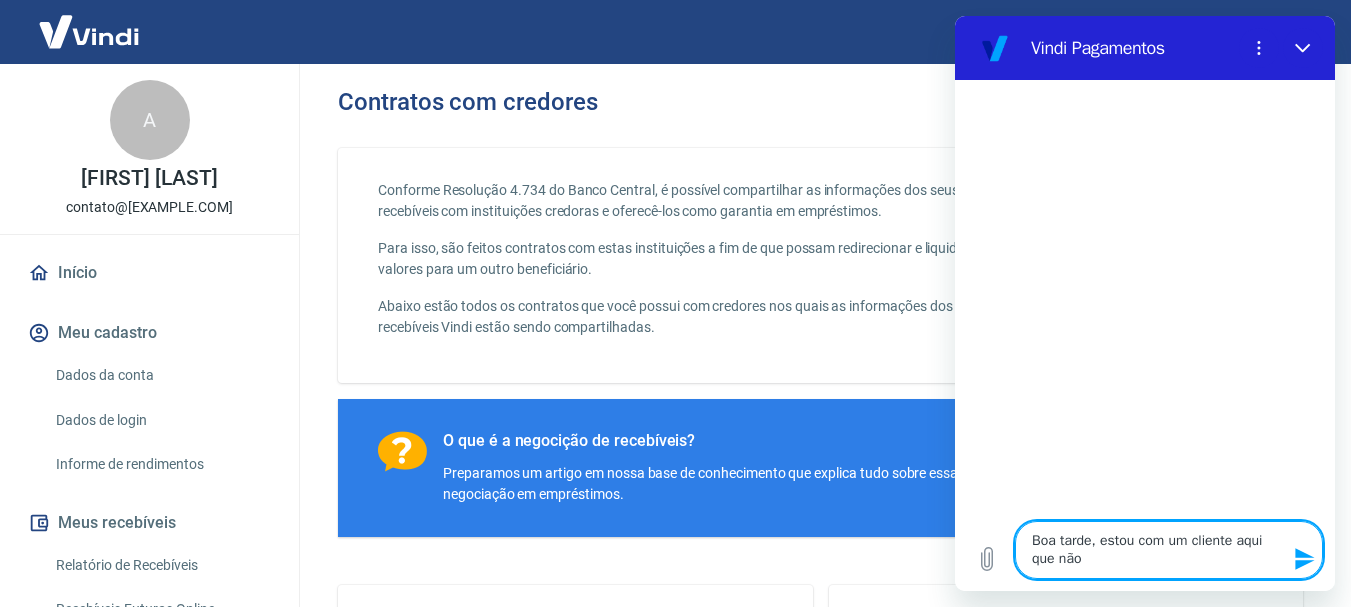 type on "Boa tarde, estou com um cliente aqui que nç" 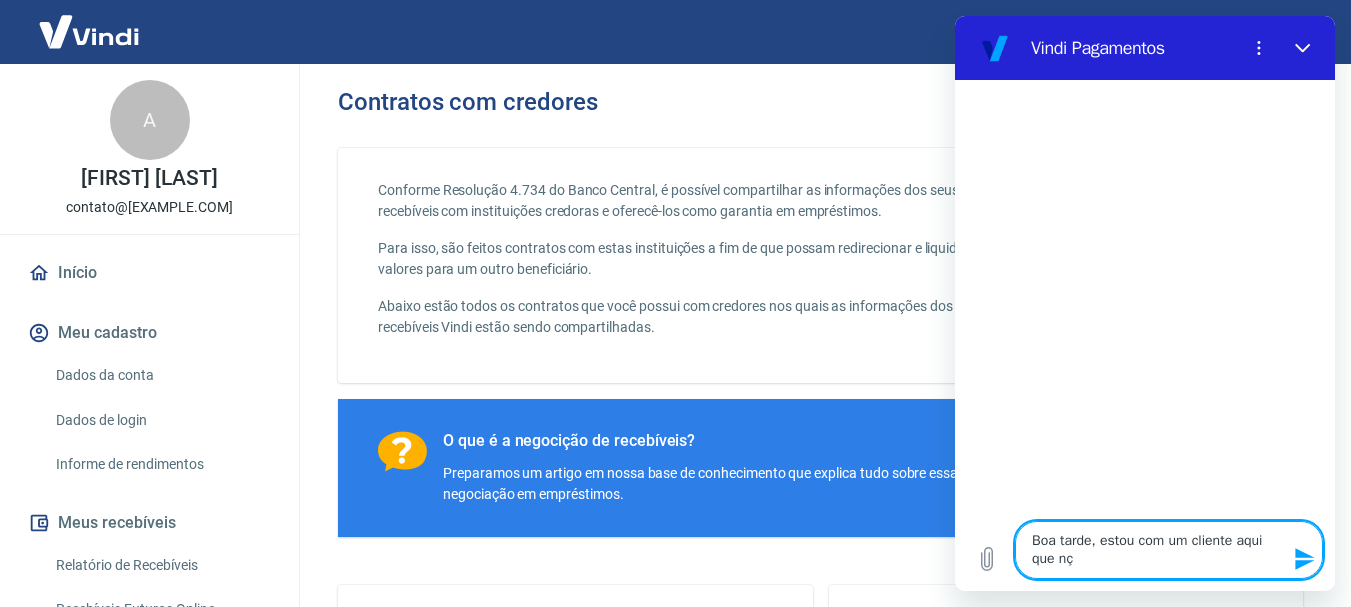 type on "Boa tarde, estou com um cliente aqui que não nça" 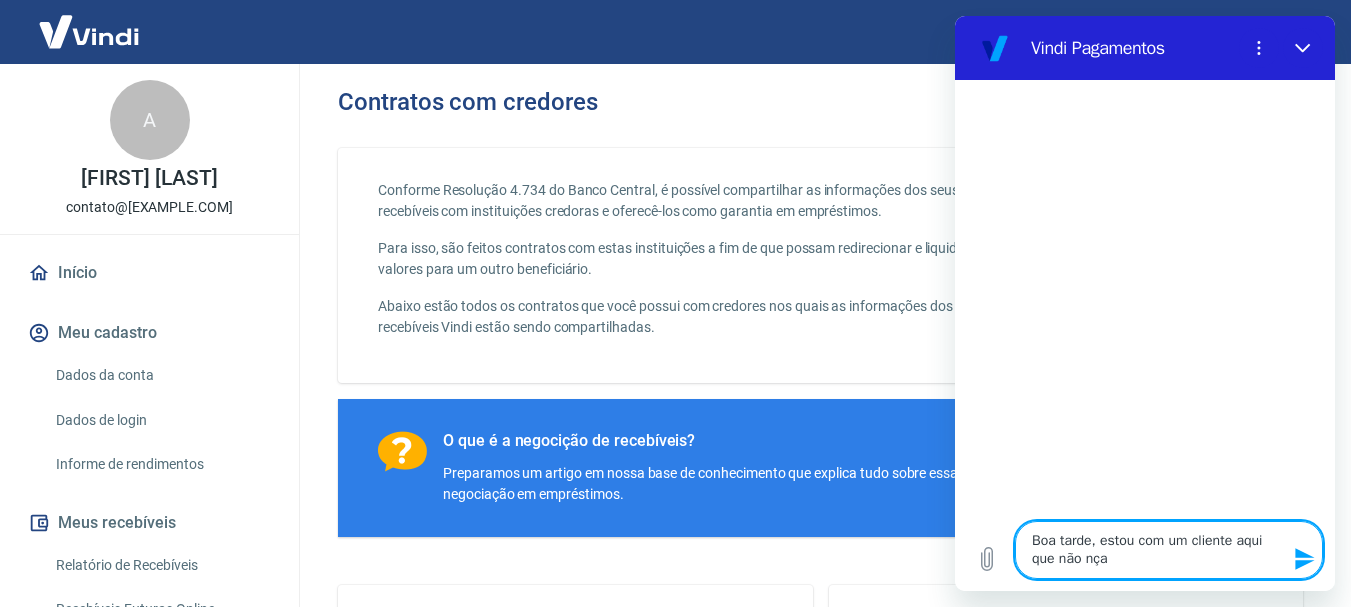 type on "Boa tarde, estou com um cliente aqui que nçao" 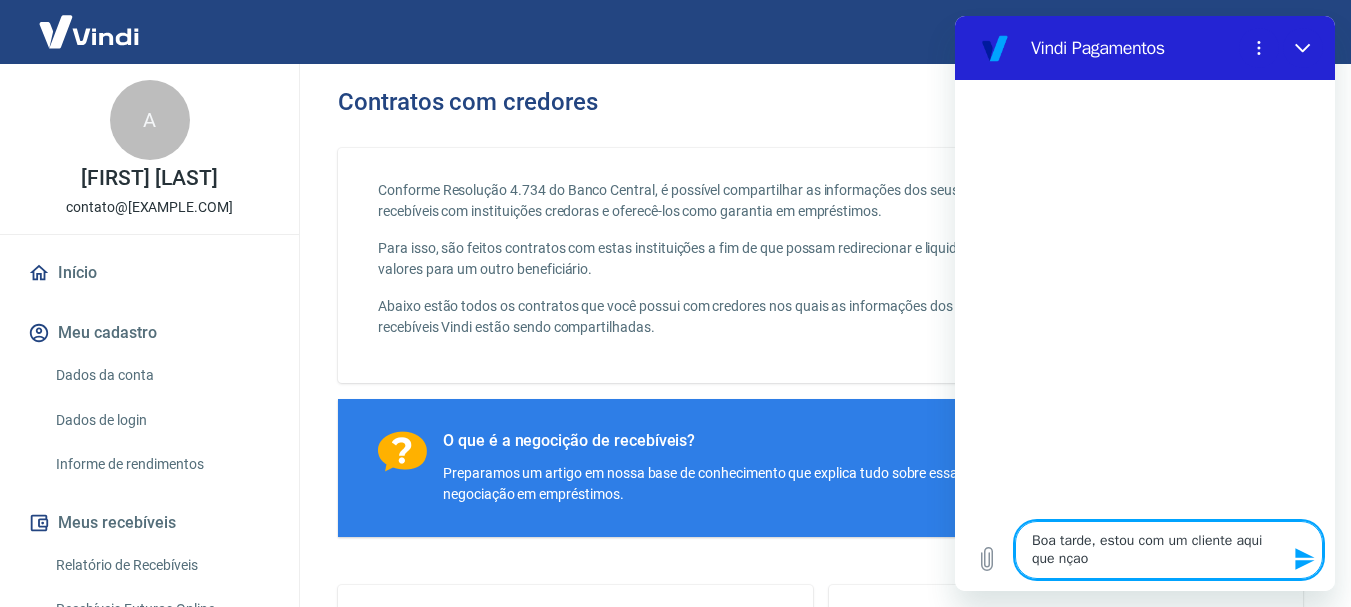 type on "x" 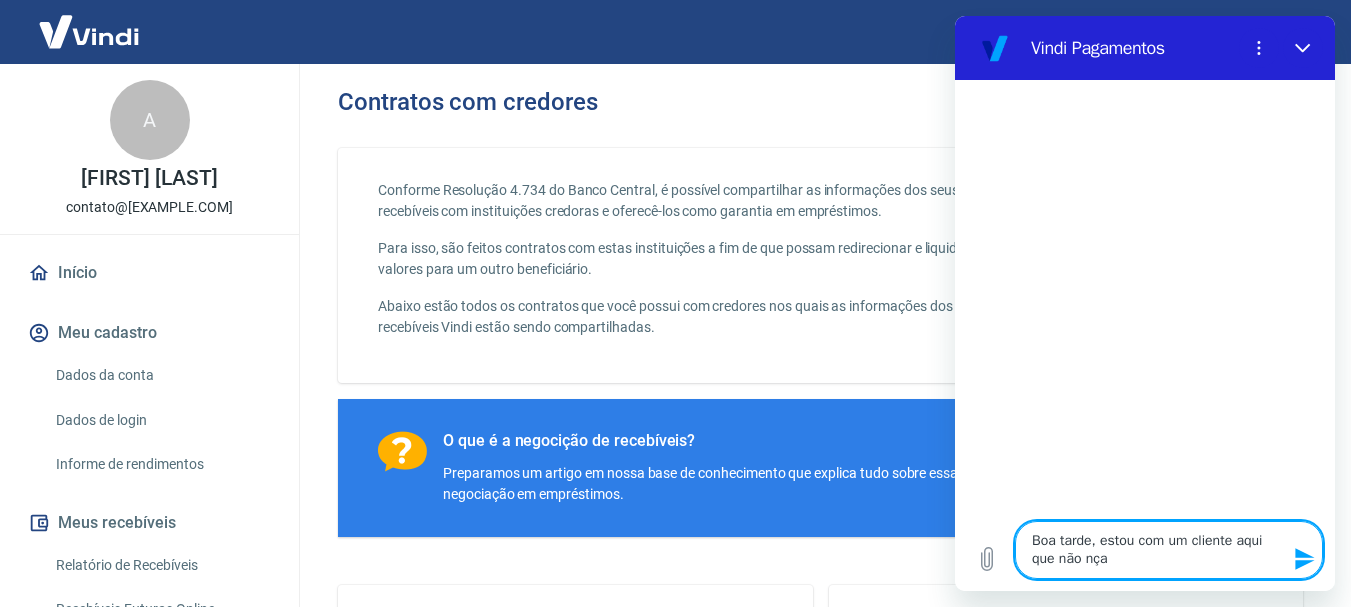 type on "Boa tarde, estou com um cliente aqui que nç" 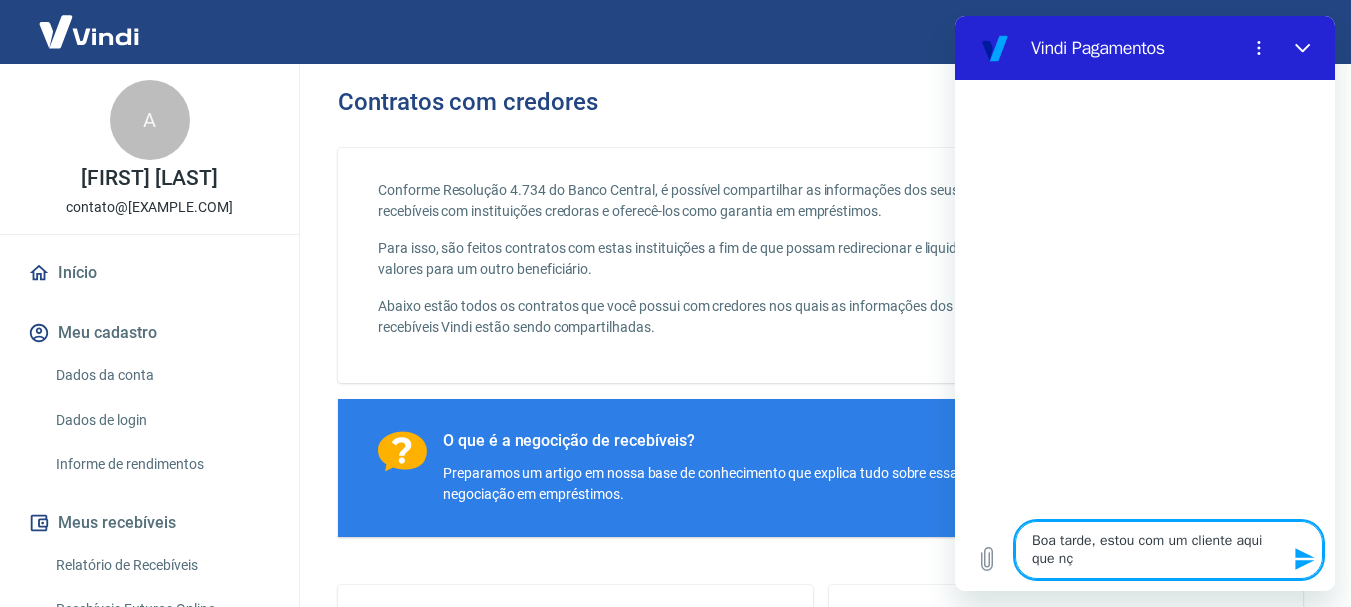 type on "Boa tarde, estou com um cliente aqui que não" 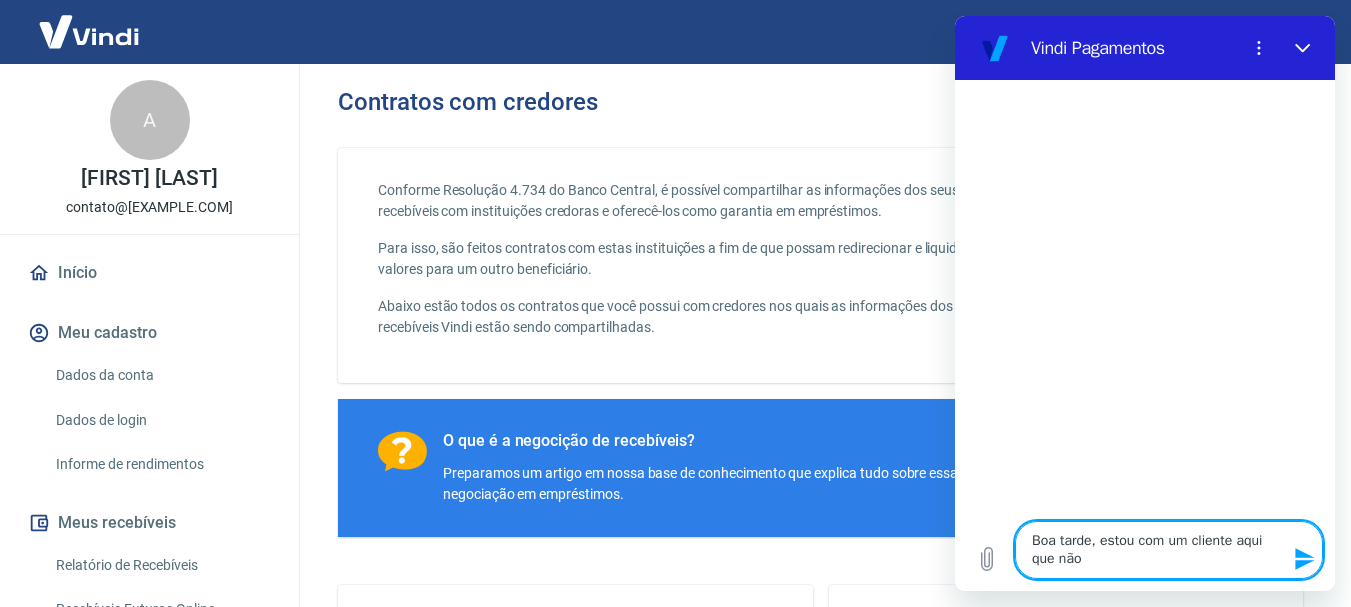 type on "Boa tarde, estou com um cliente aqui que nã" 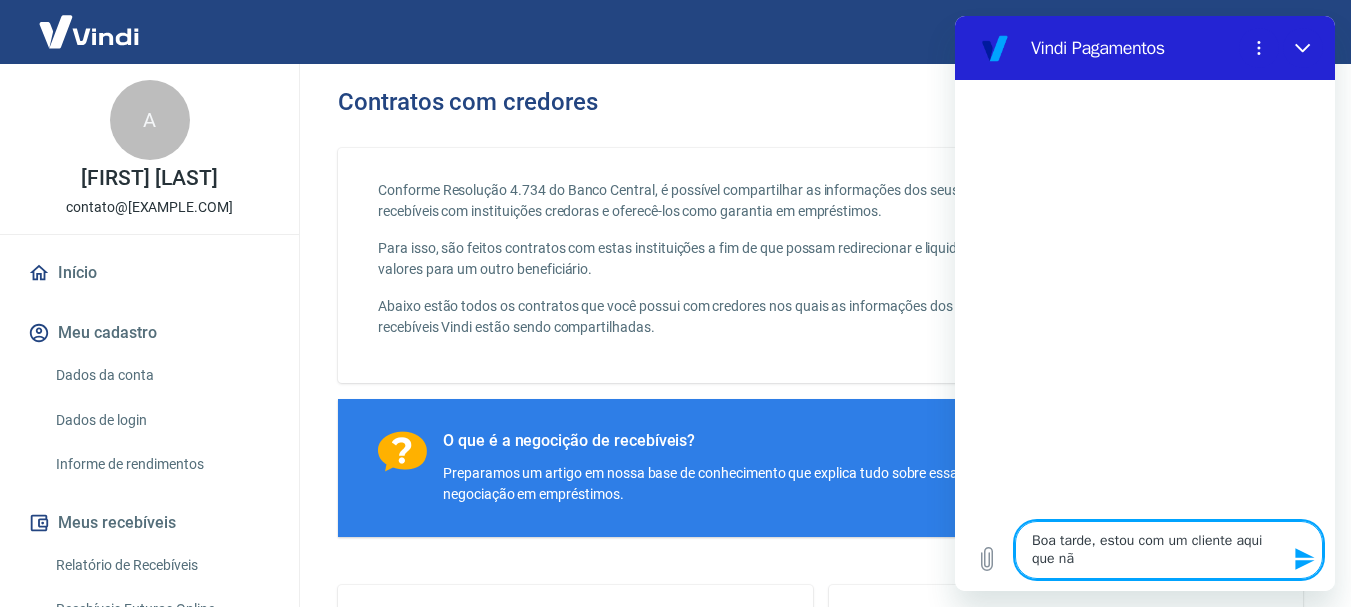 type on "x" 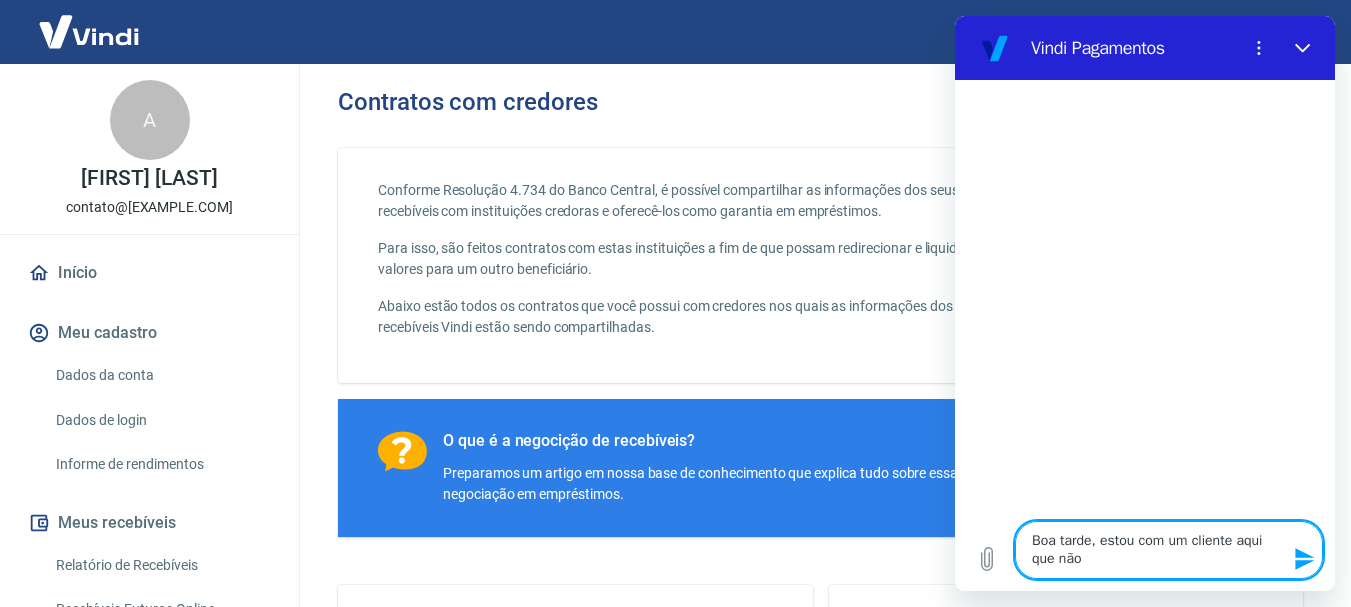 type on "Boa tarde, estou com um cliente aqui que não" 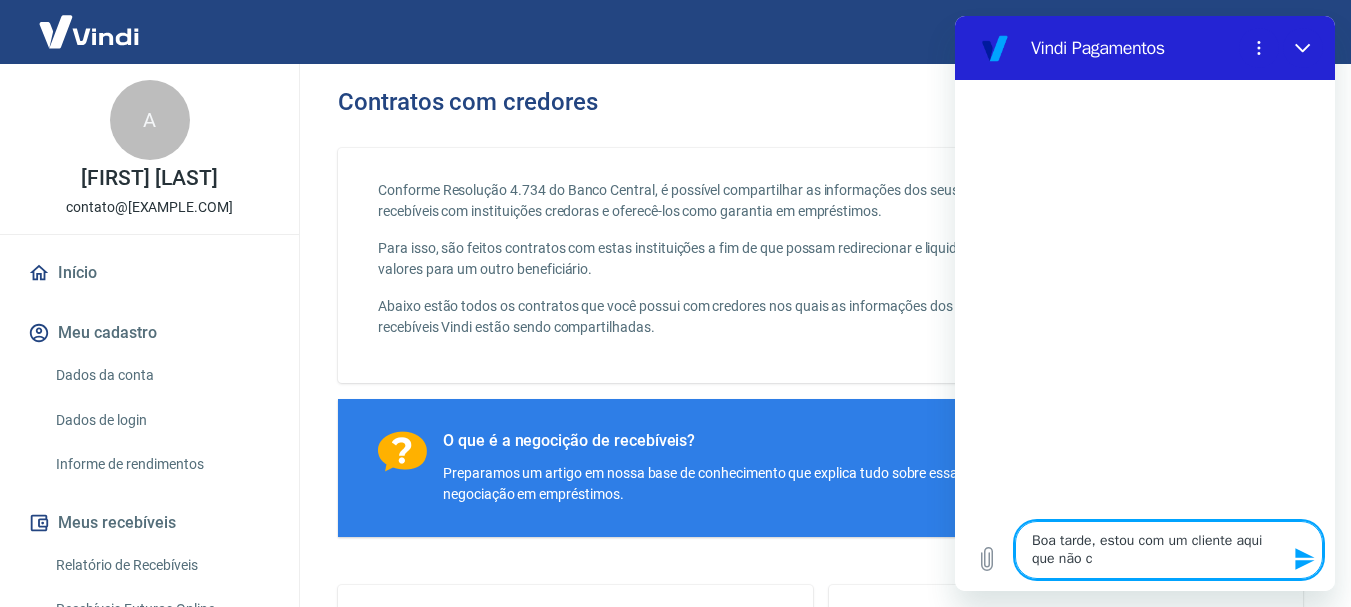 type on "x" 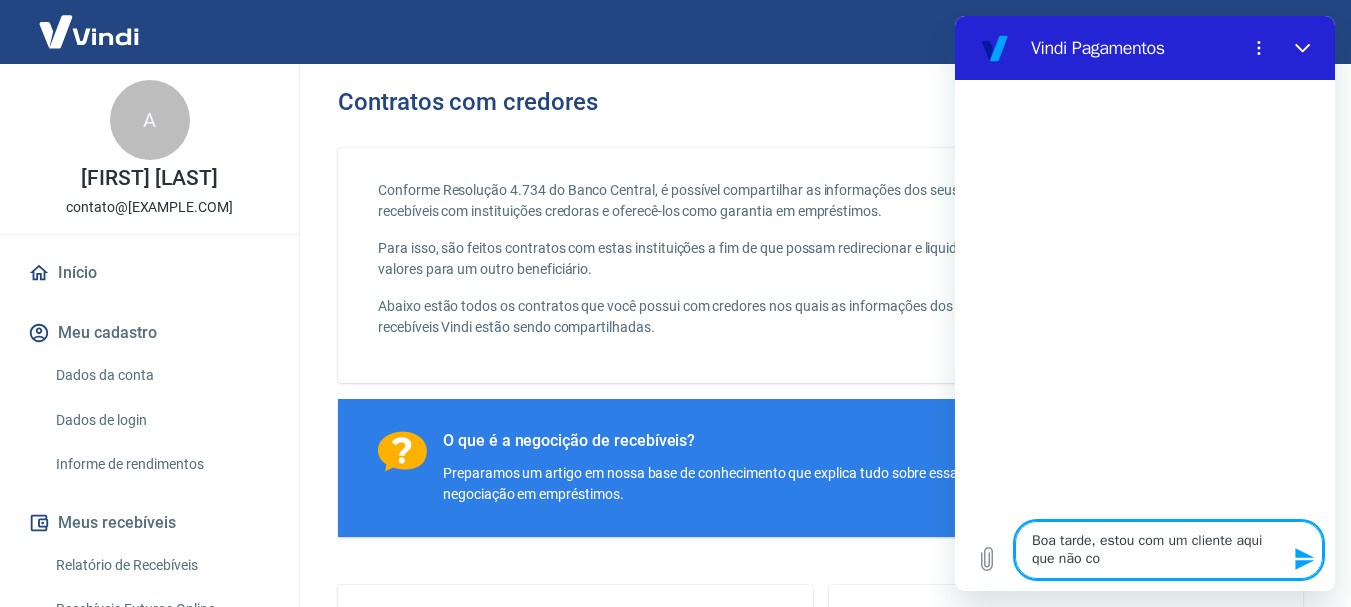 type on "Boa tarde, estou com um cliente aqui que não con" 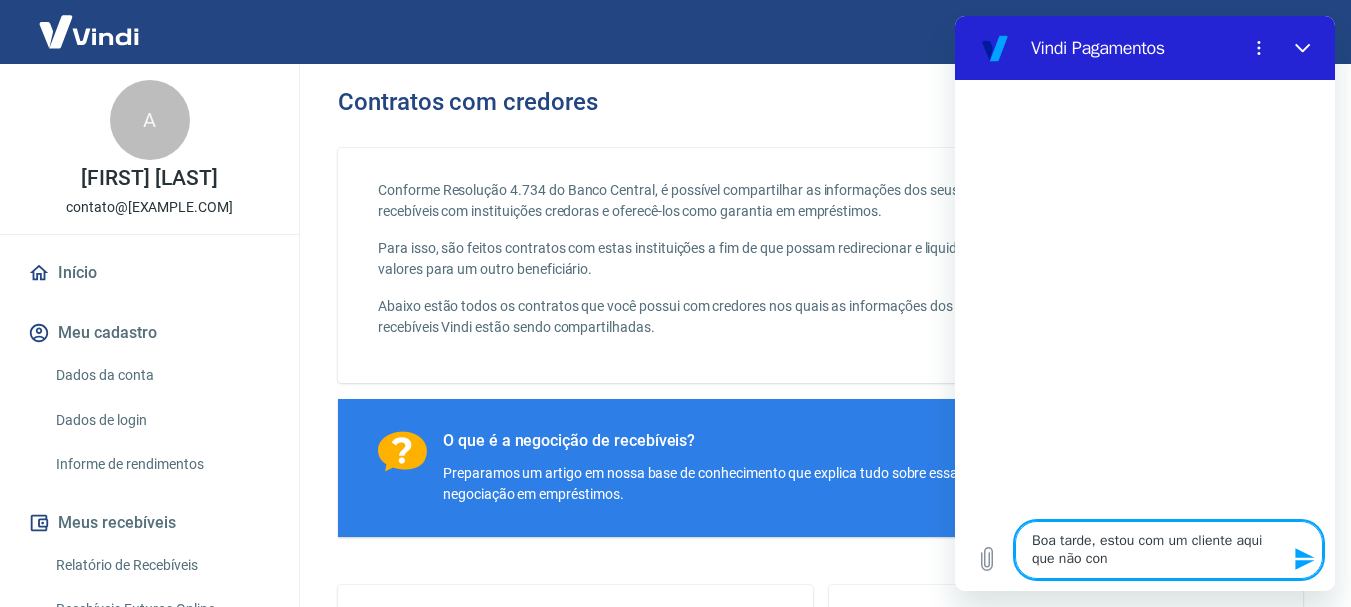type on "Boa tarde, estou com um cliente aqui que não cons" 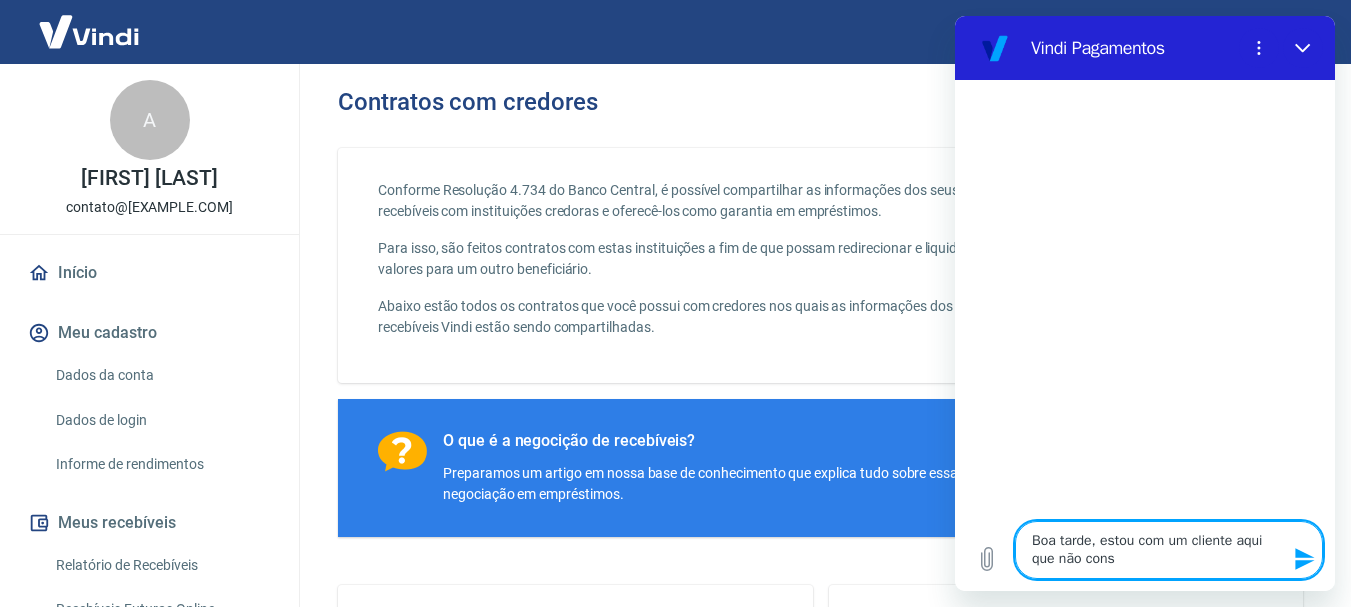 type on "Boa tarde, estou com um cliente aqui que não conse" 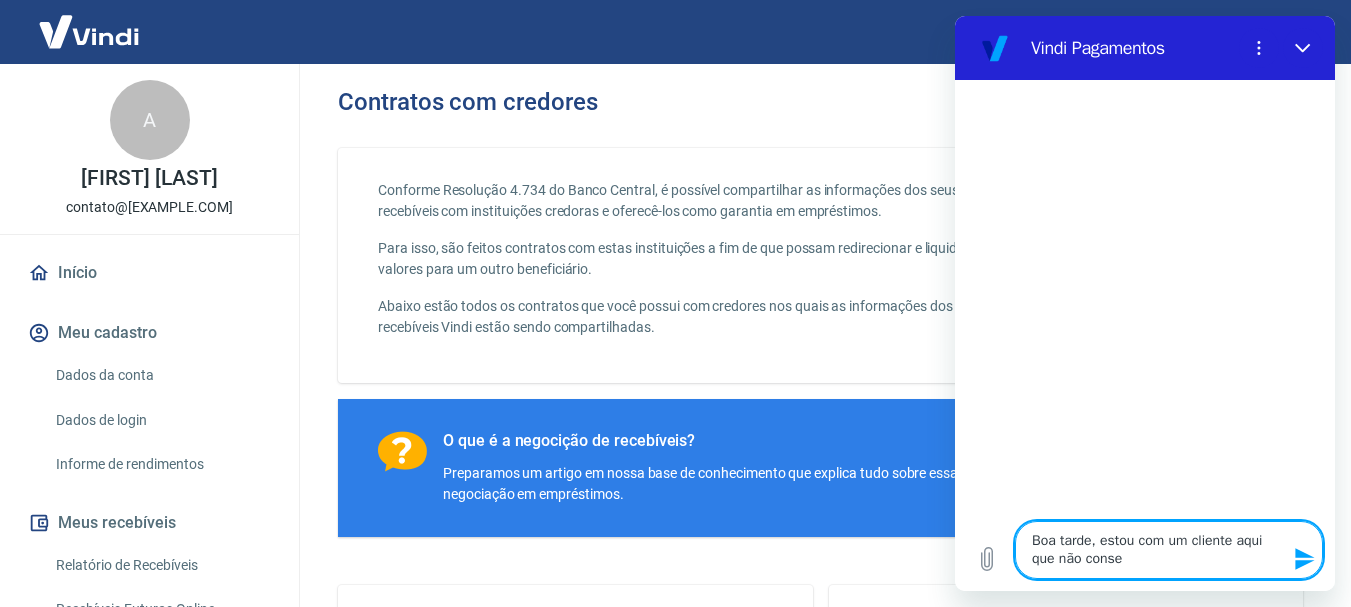 type on "Boa tarde, estou com um cliente aqui que não conseg" 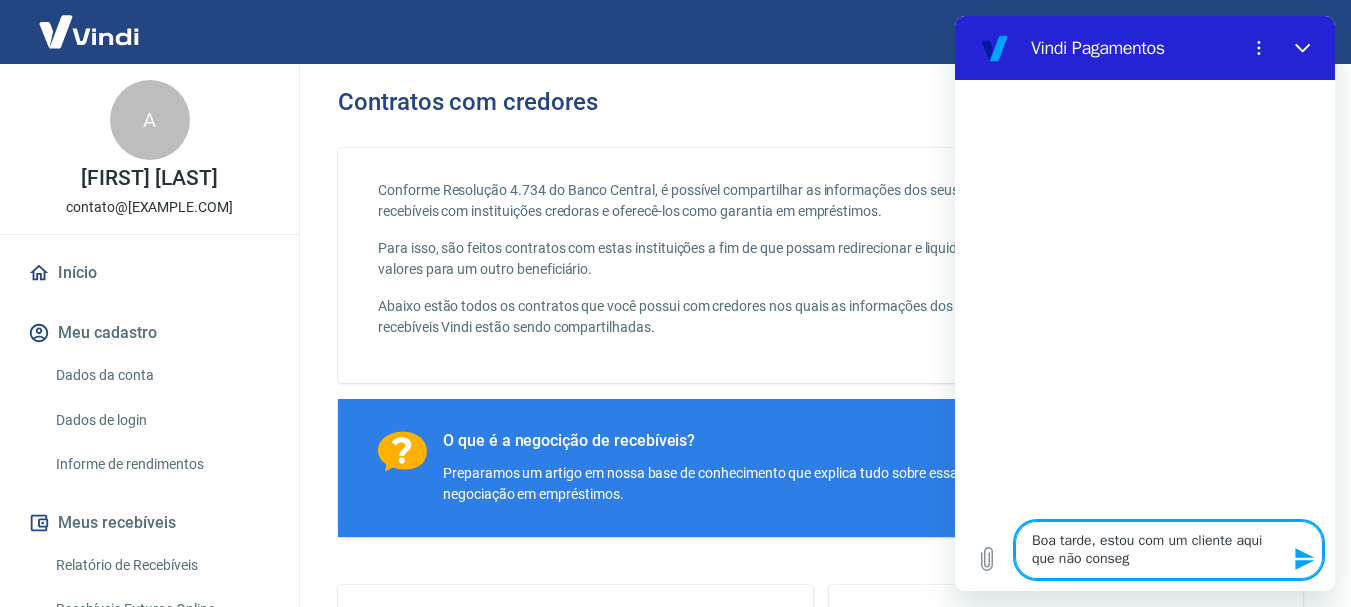 type on "Boa tarde, estou com um cliente aqui que não consegu" 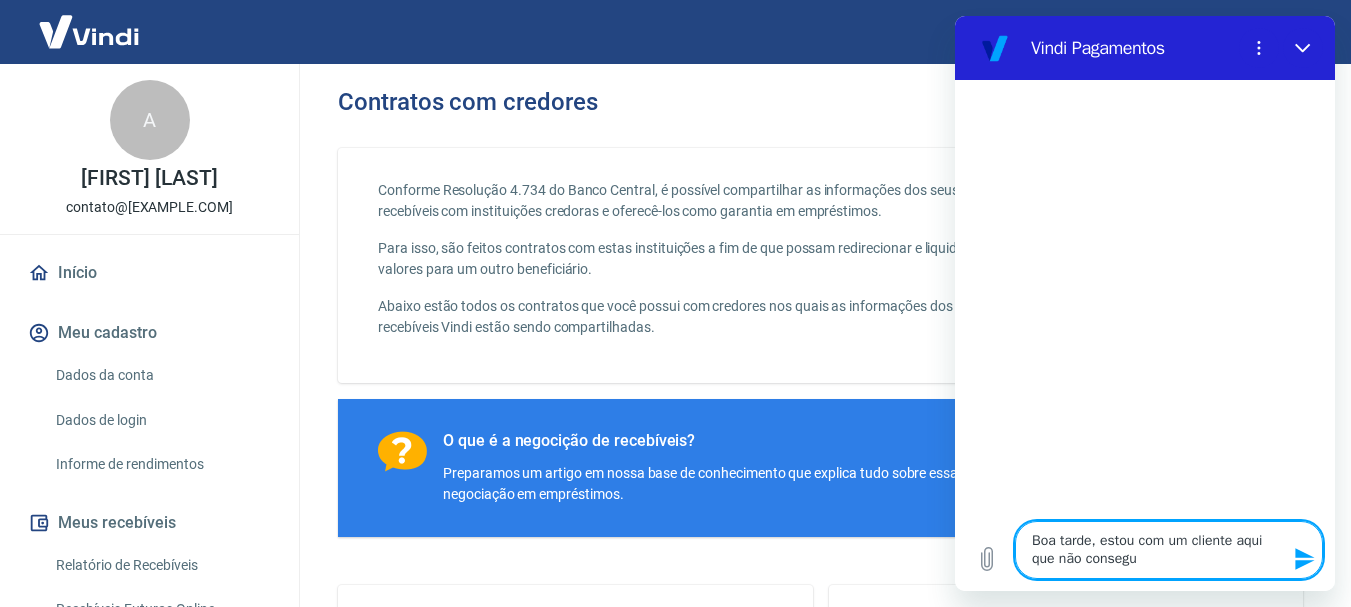 type on "Boa tarde, estou com um cliente aqui que não consegue" 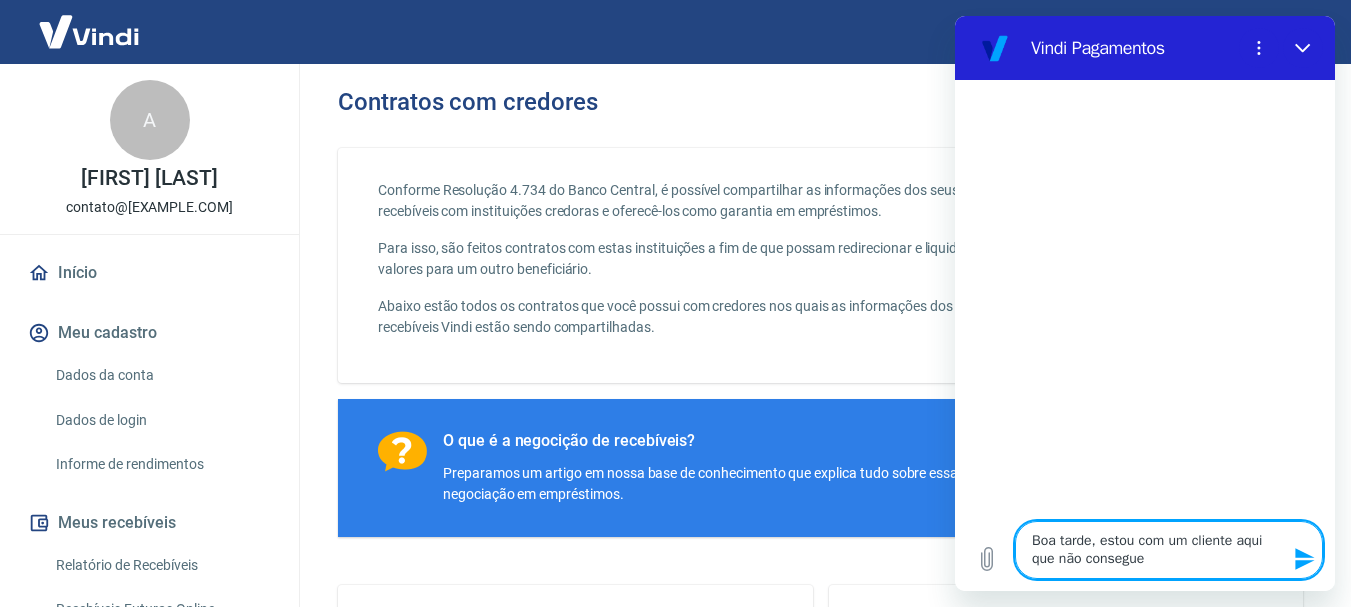 type on "Boa tarde, estou com um cliente aqui que não consegue" 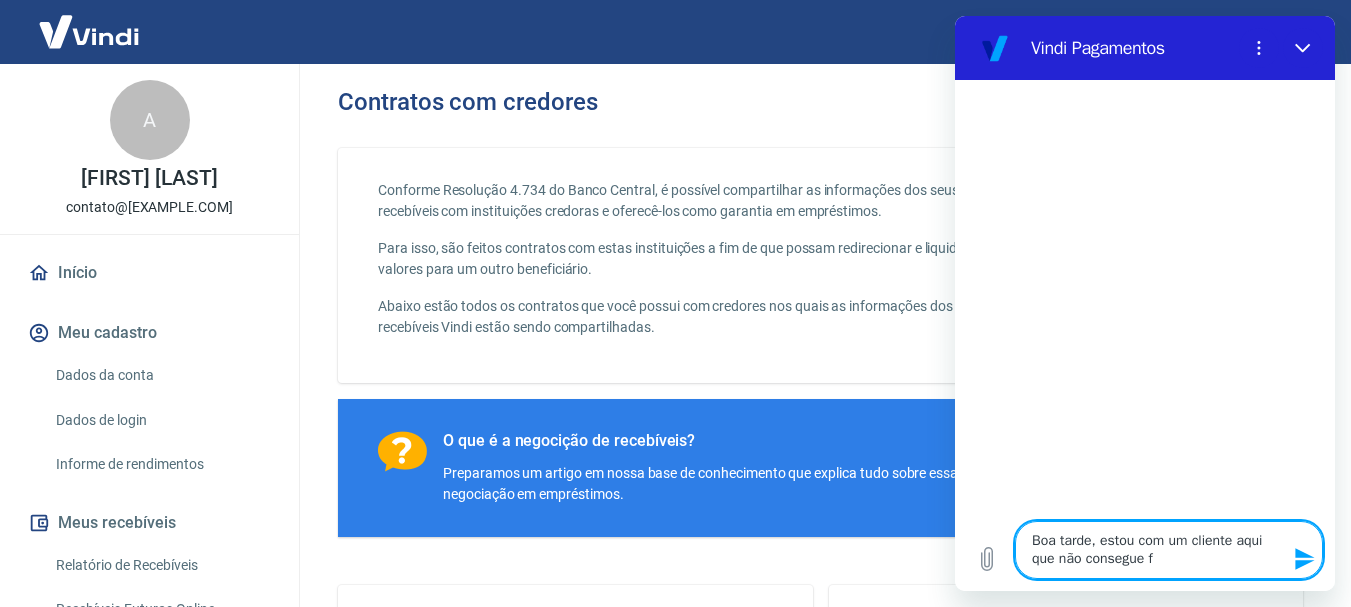 type on "Boa tarde, estou com um cliente aqui que não consegue fa" 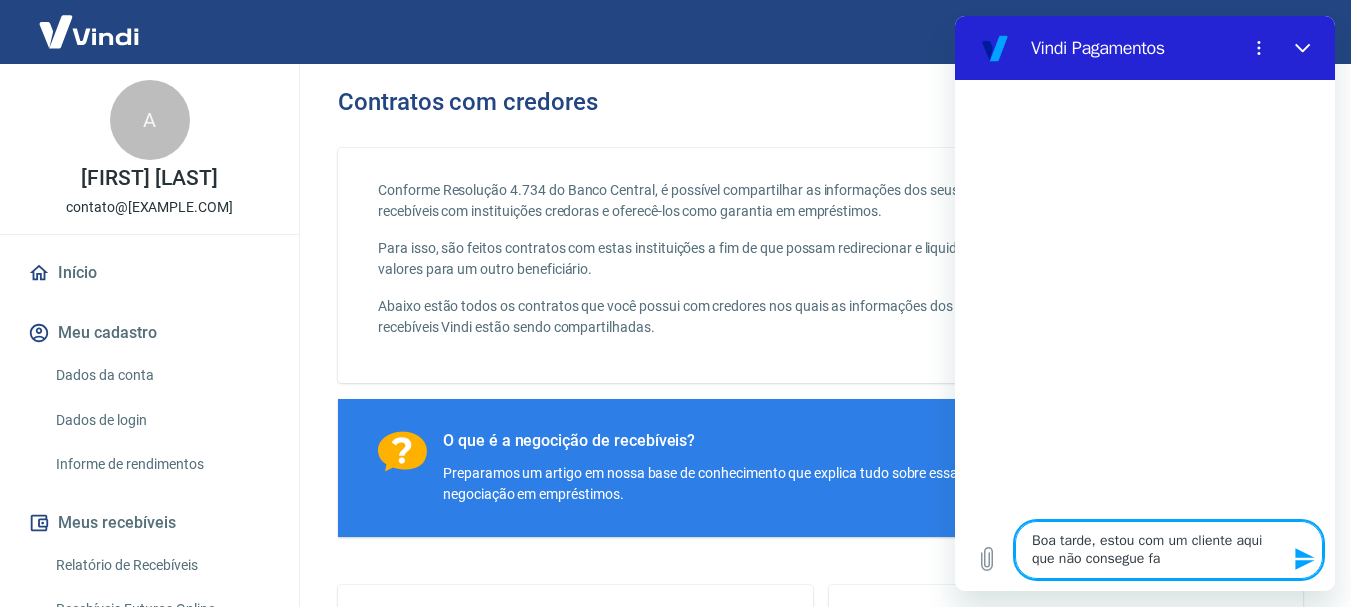 type on "Boa tarde, estou com um cliente aqui que não consegue faz" 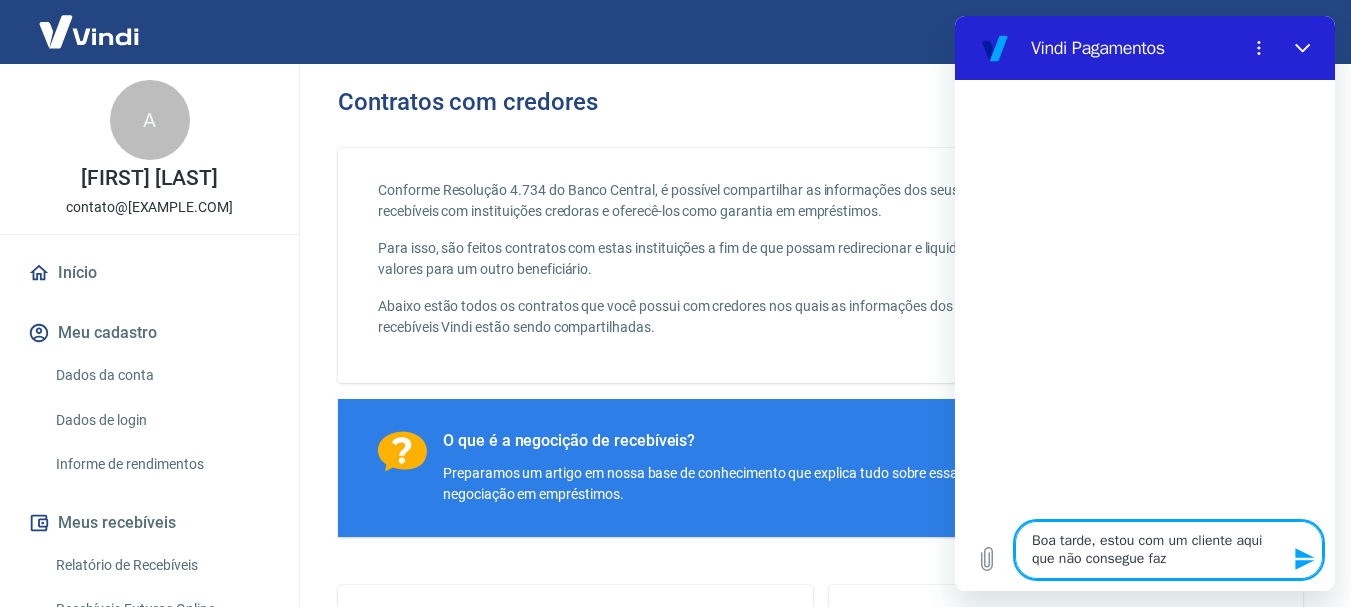 type on "Boa tarde, estou com um cliente aqui que não consegue faze" 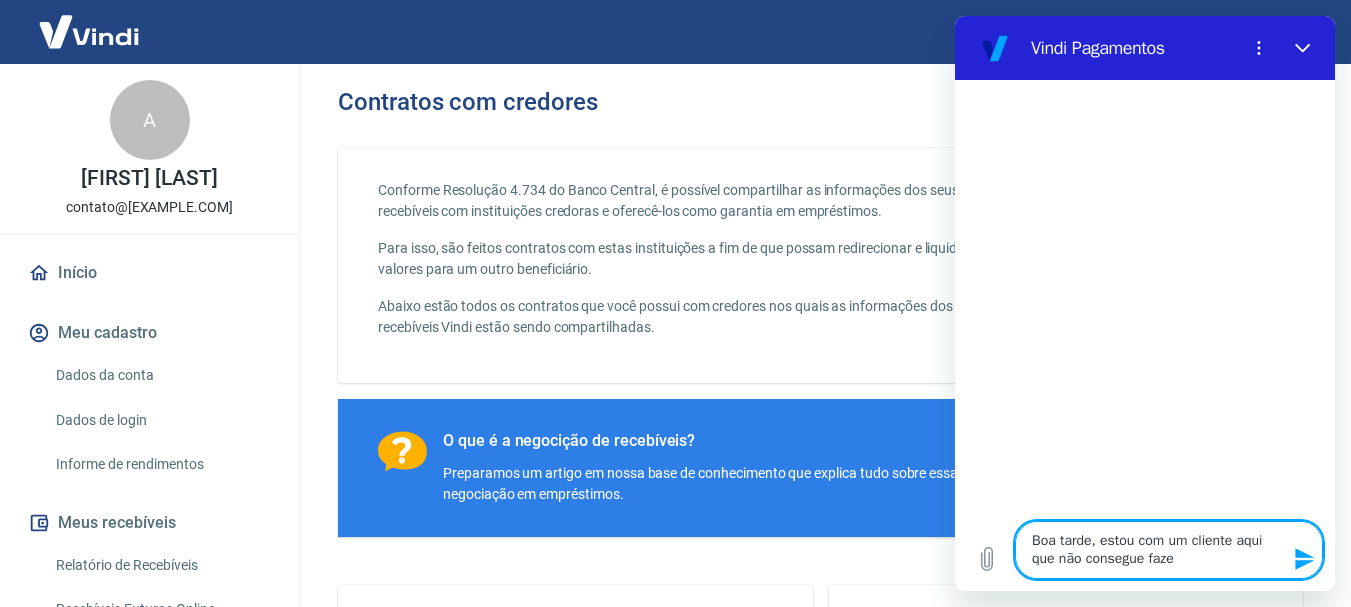 type on "Boa tarde, estou com um cliente aqui que não consegue fazer" 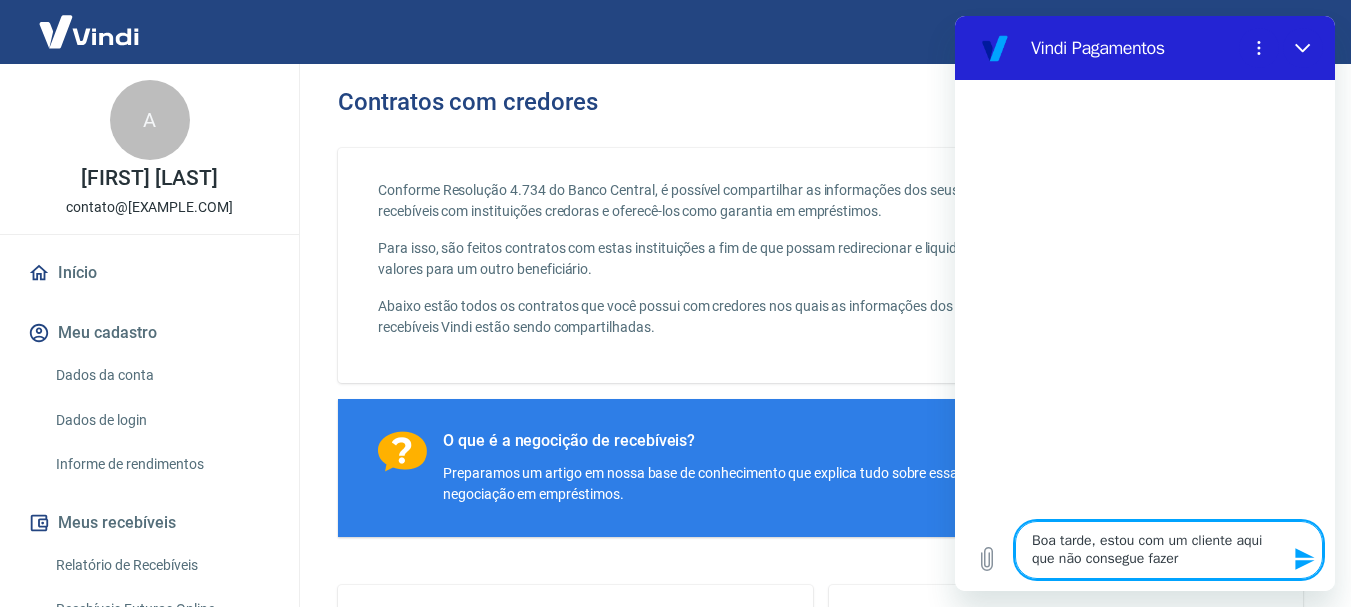 type on "Boa tarde, estou com um cliente aqui que não consegue fazer" 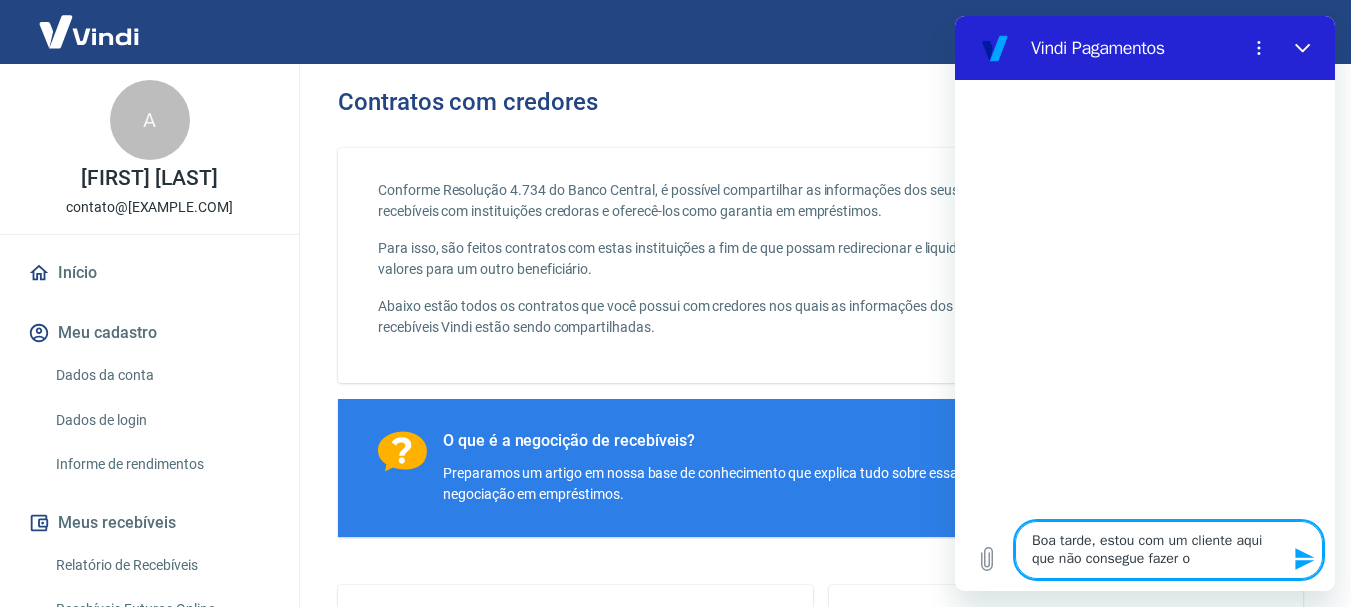 type on "Boa tarde, estou com um cliente aqui que não consegue fazer o" 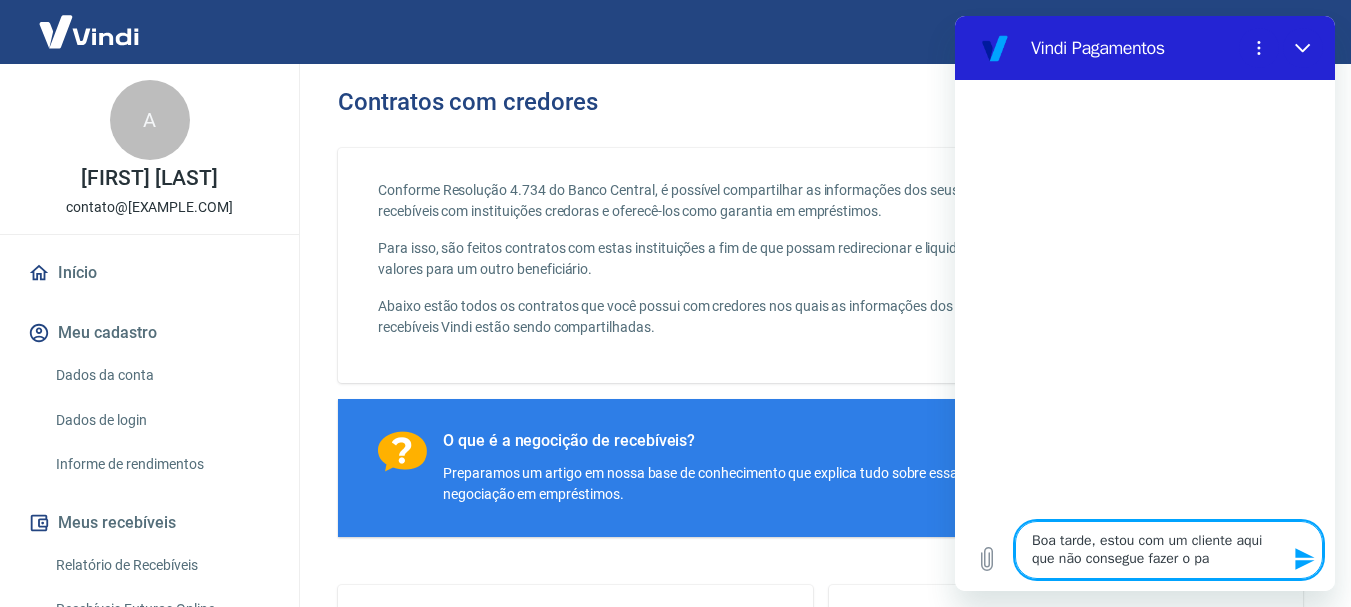 type on "Boa tarde, estou com um cliente aqui que não consegue fazer o paz" 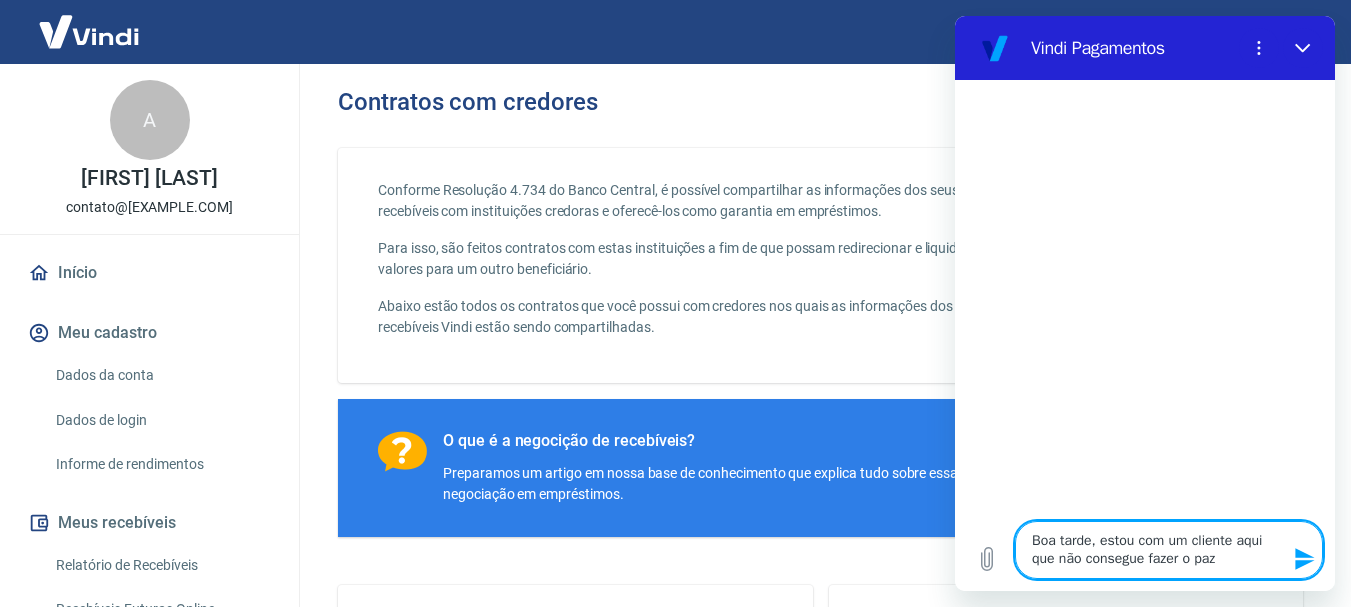 type on "x" 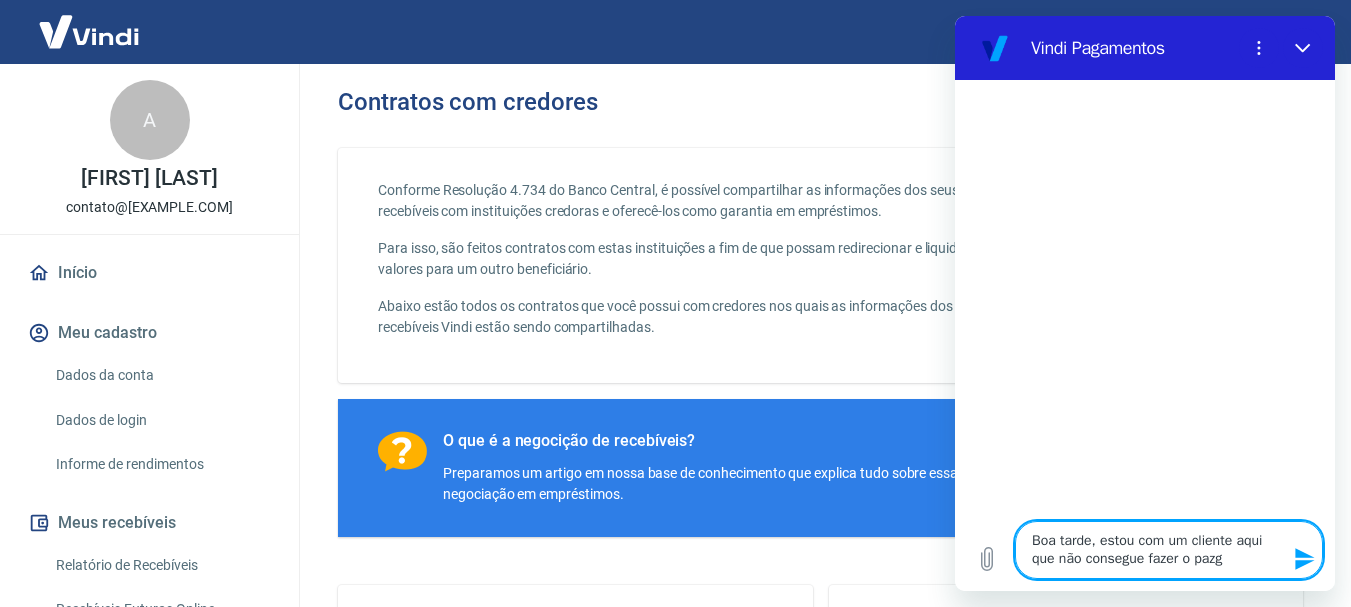 type on "Boa tarde, estou com um cliente aqui que não consegue fazer o pazga" 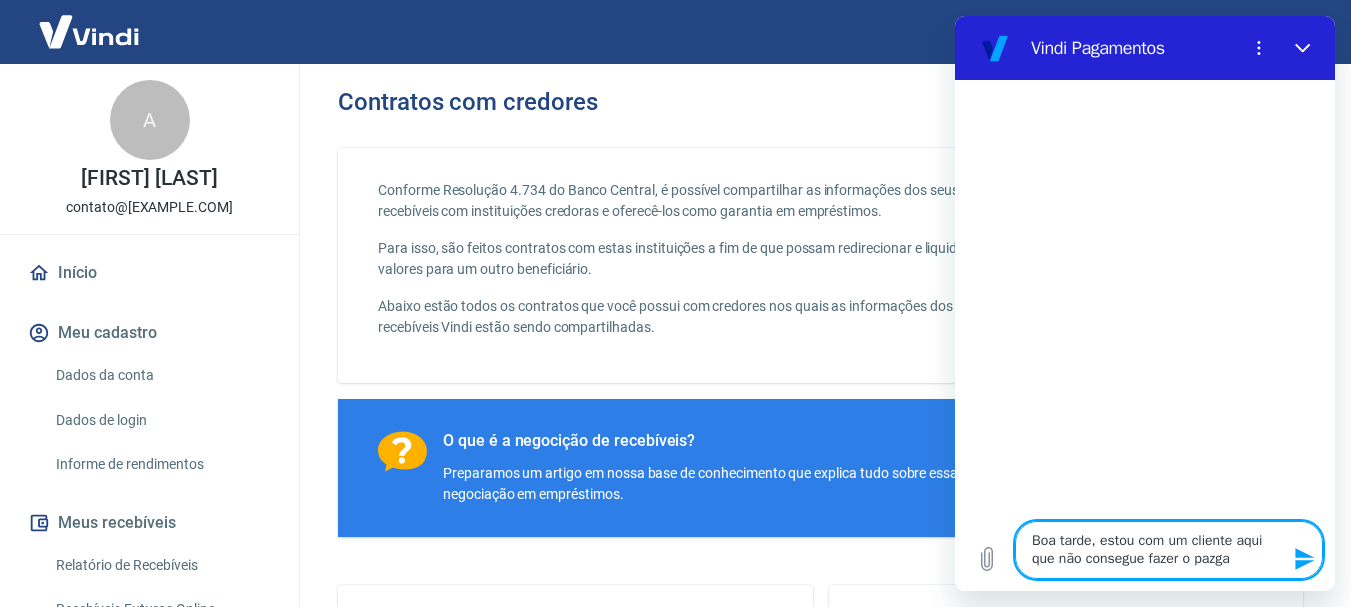 type on "Boa tarde, estou com um cliente aqui que não consegue fazer o pazgam" 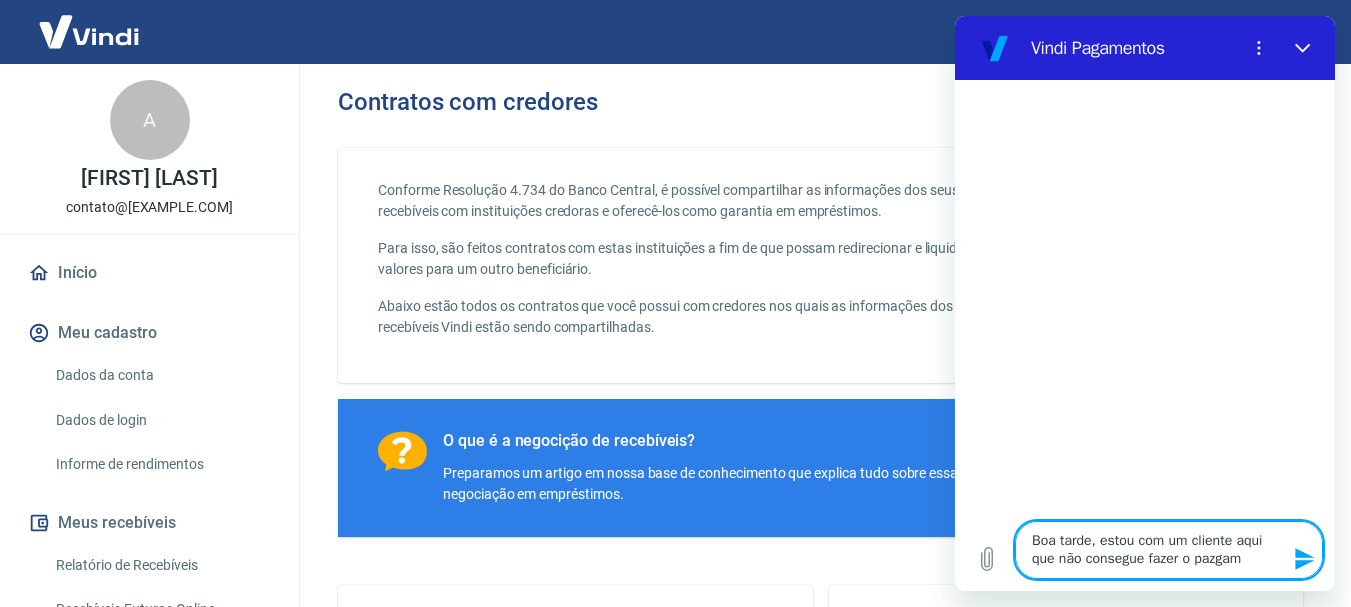type on "Boa tarde, estou com um cliente aqui que não consegue fazer o pazgame" 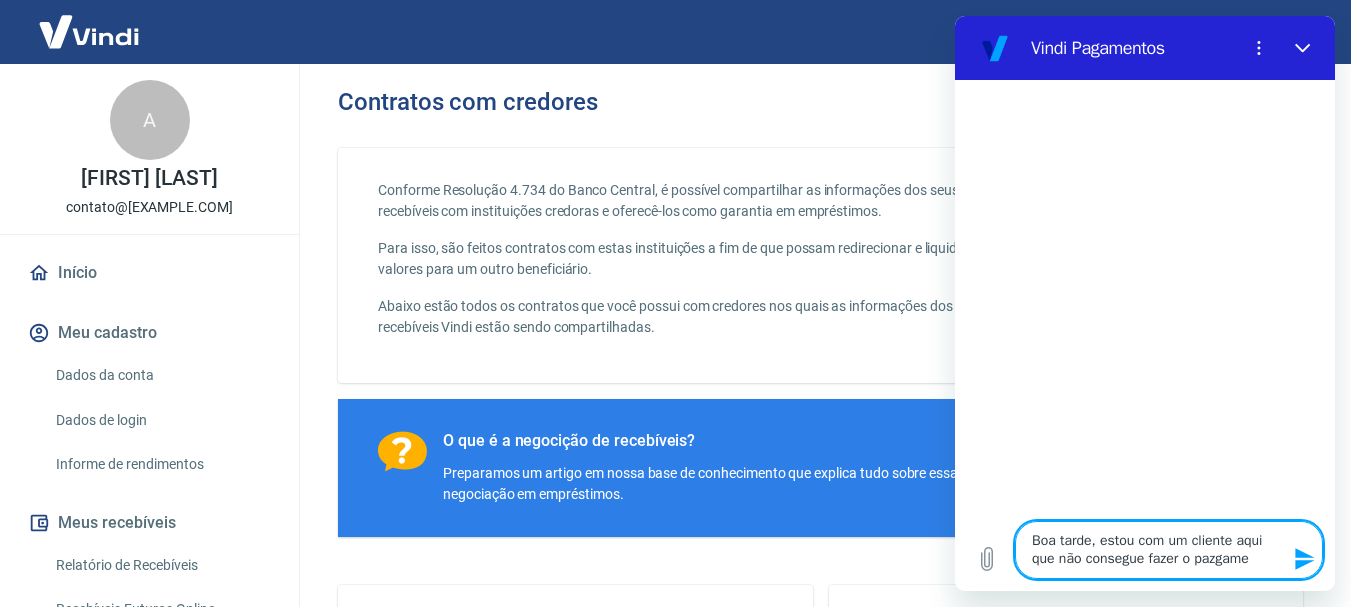 type on "Boa tarde, estou com um cliente aqui que não consegue fazer o pazgamen" 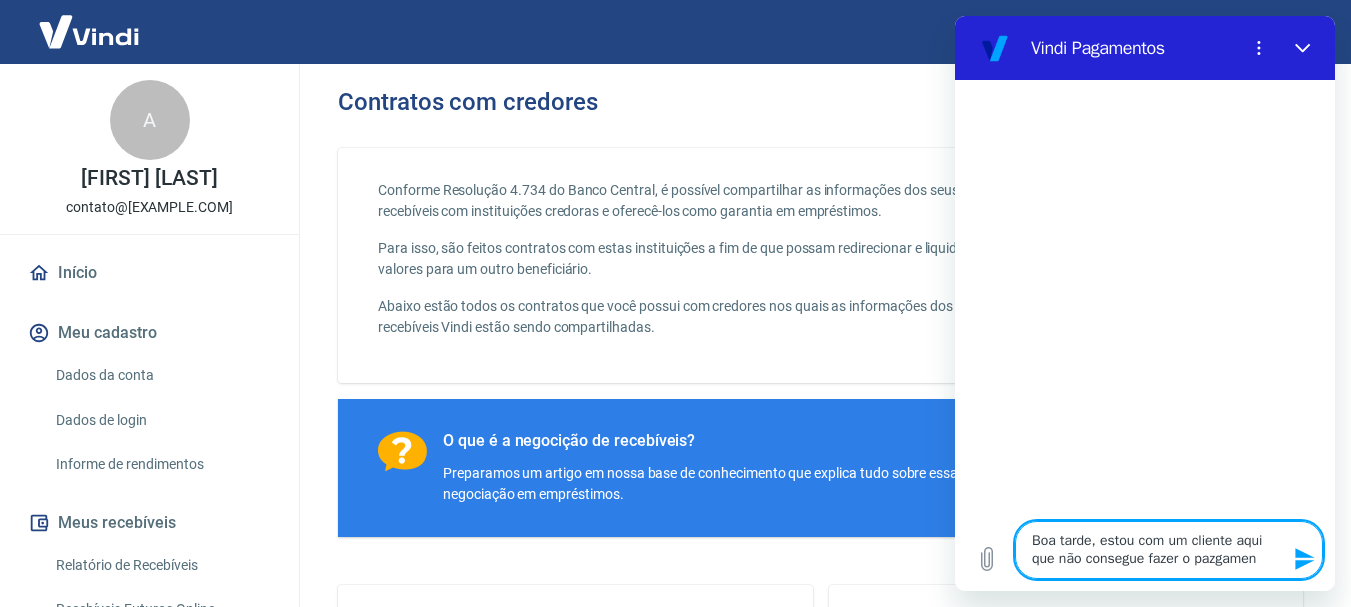type on "Boa tarde, estou com um cliente aqui que não consegue fazer o pazgament" 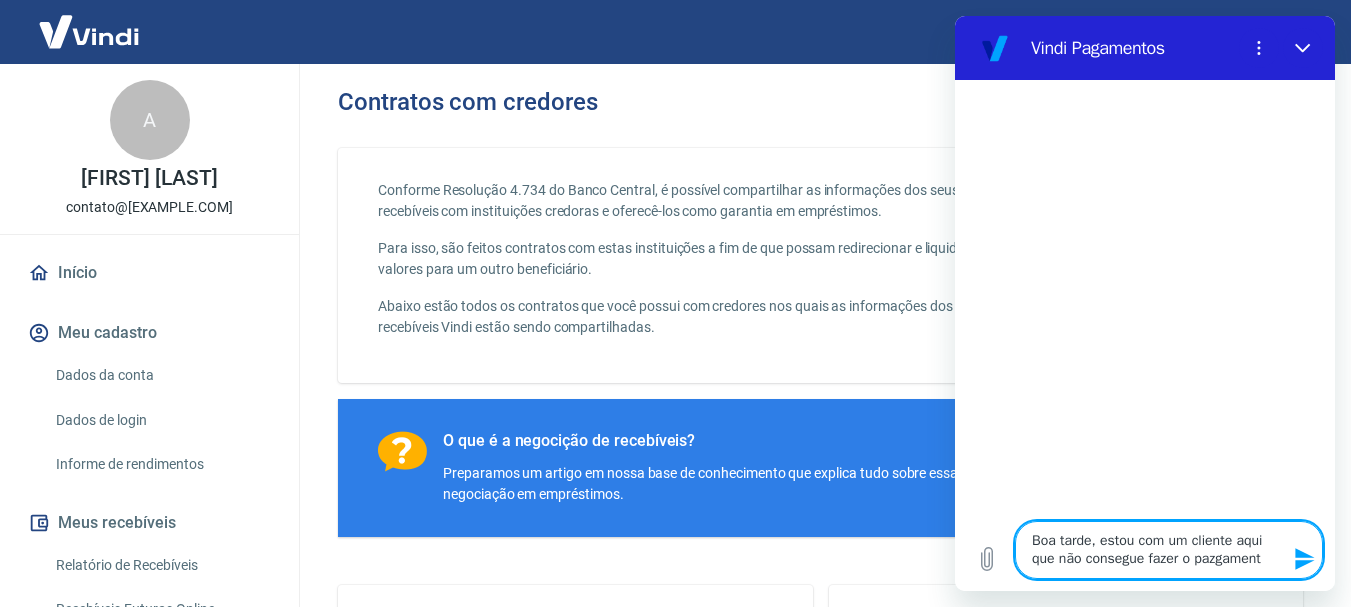 type on "Boa tarde, estou com um cliente aqui que não consegue fazer o pazgamento" 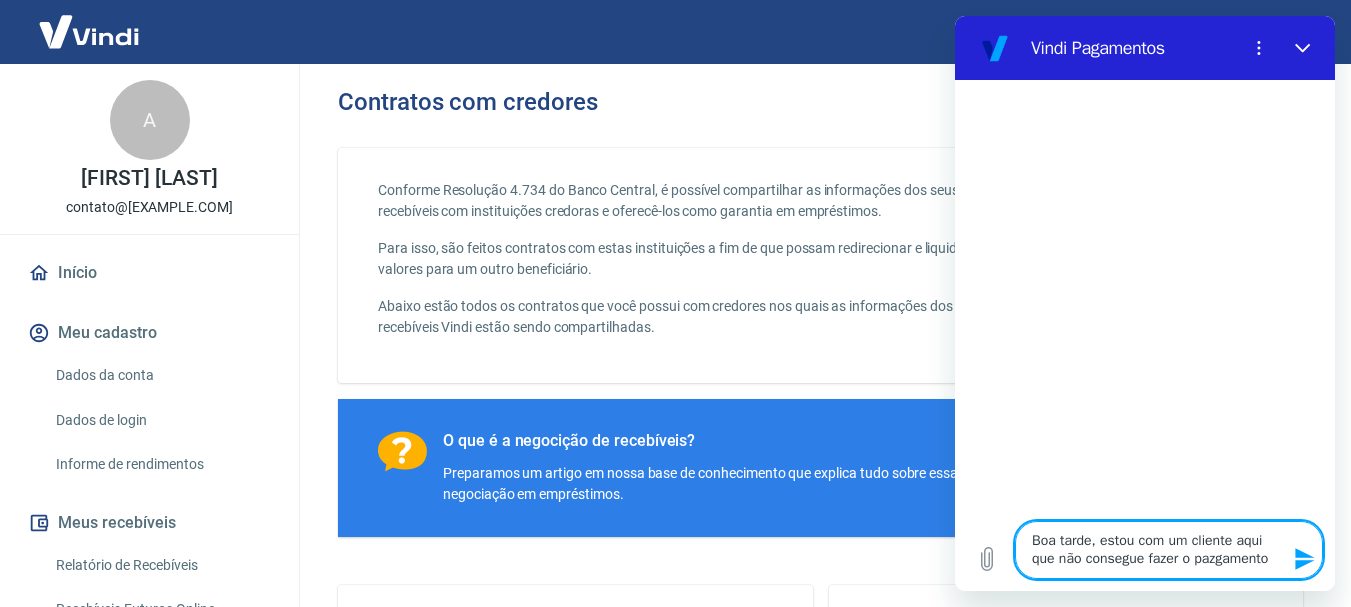type on "Boa tarde, estou com um cliente aqui que não consegue fazer o pazgament" 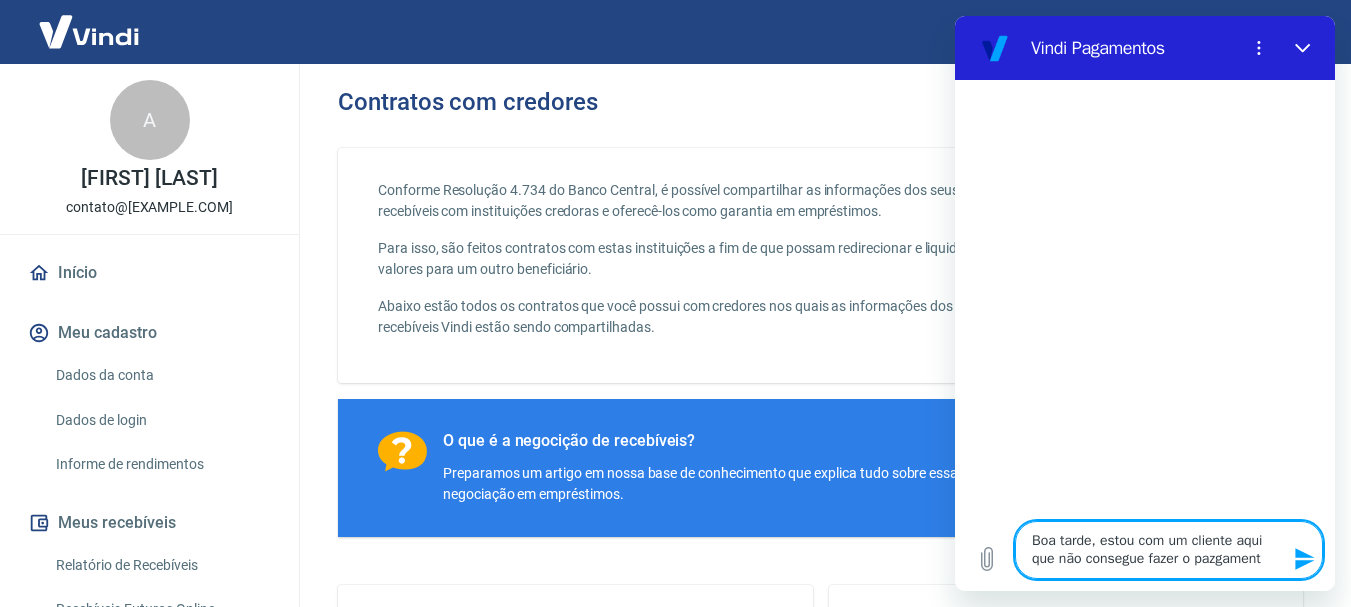 type on "Boa tarde, estou com um cliente aqui que não consegue fazer o pazgamen" 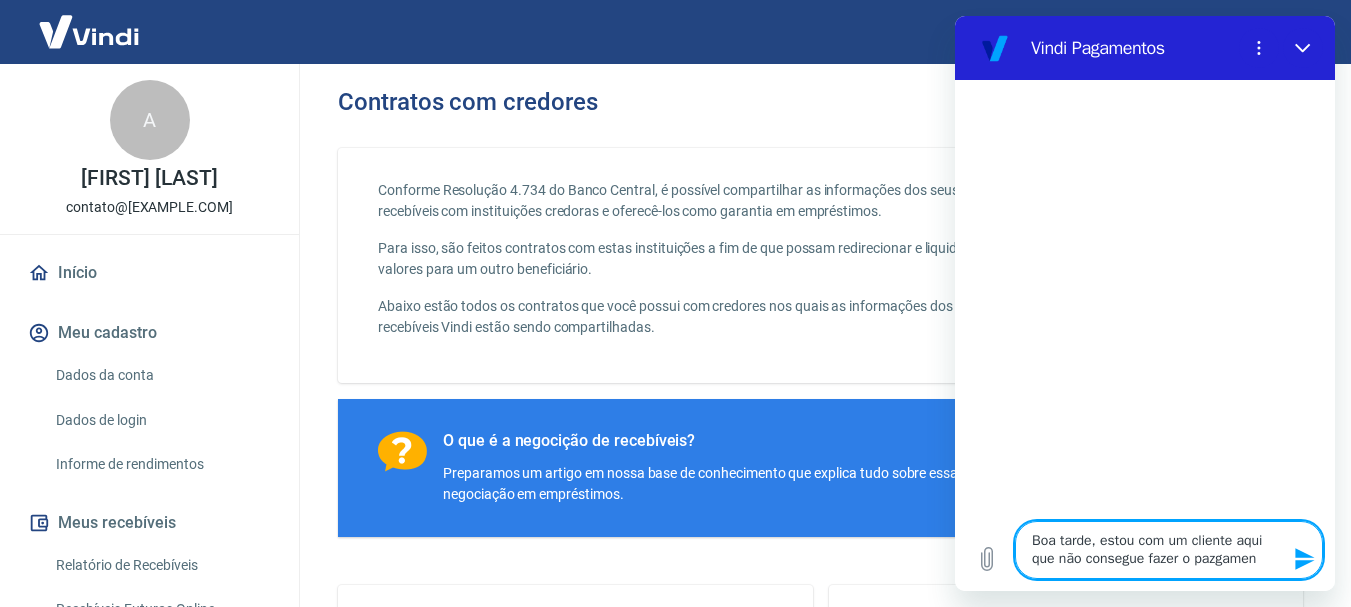 type on "Boa tarde, estou com um cliente aqui que não consegue fazer o pazgame" 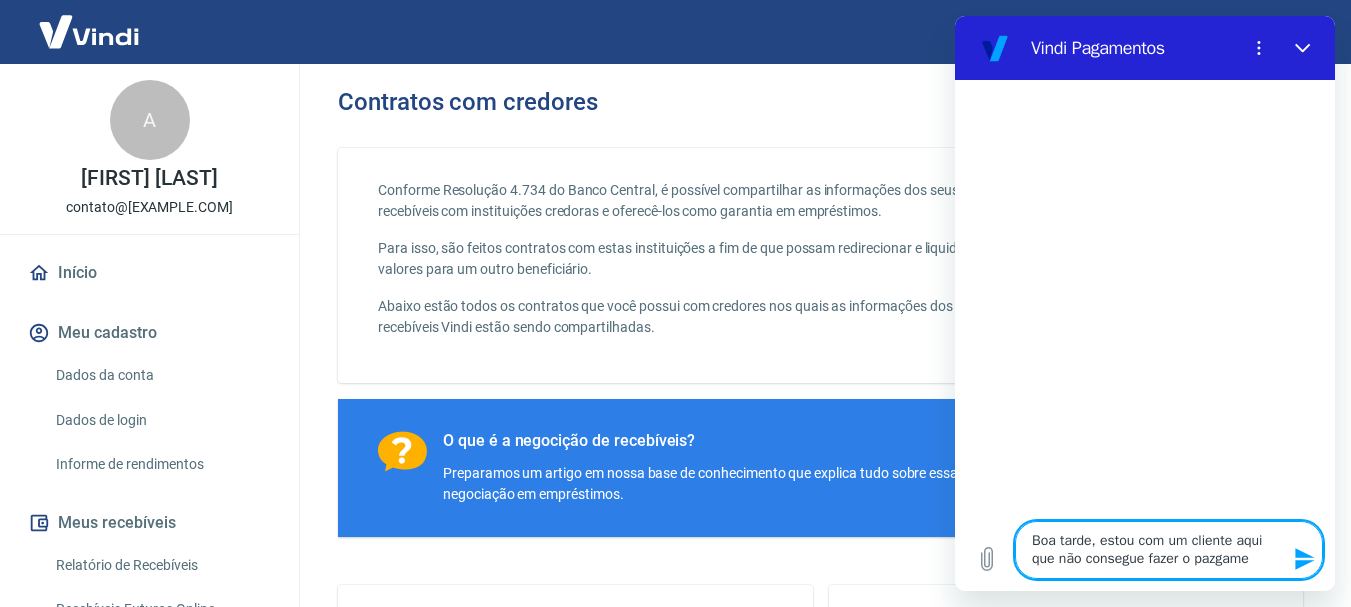 type 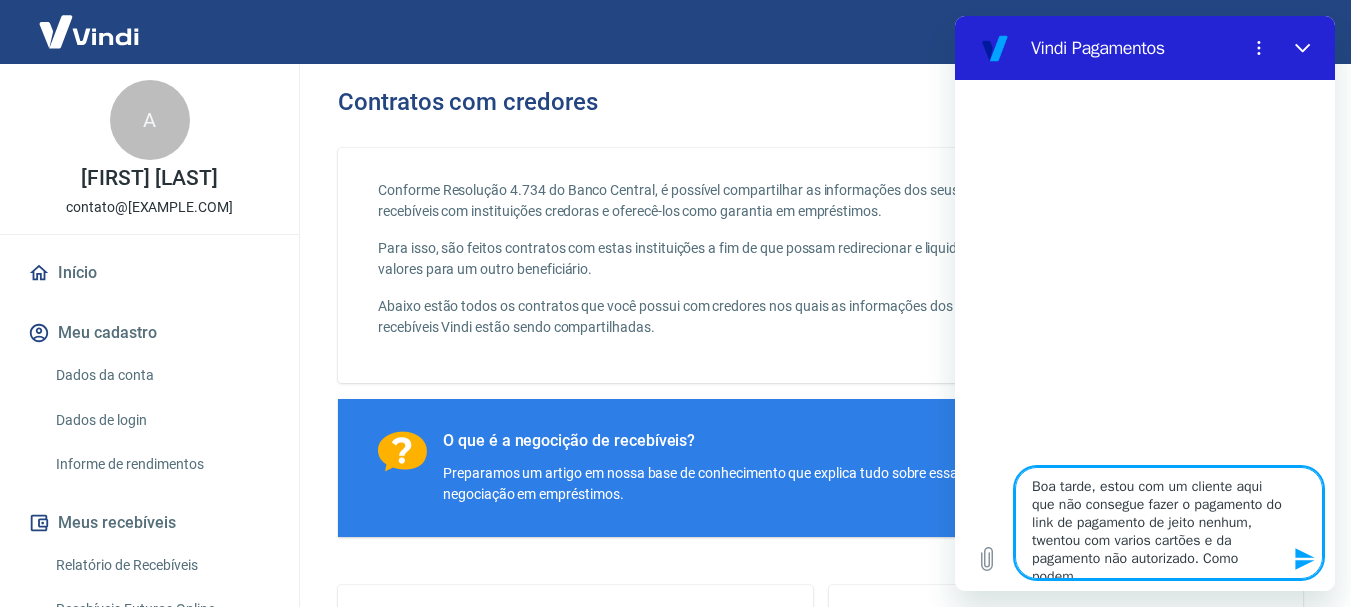 scroll, scrollTop: 8, scrollLeft: 0, axis: vertical 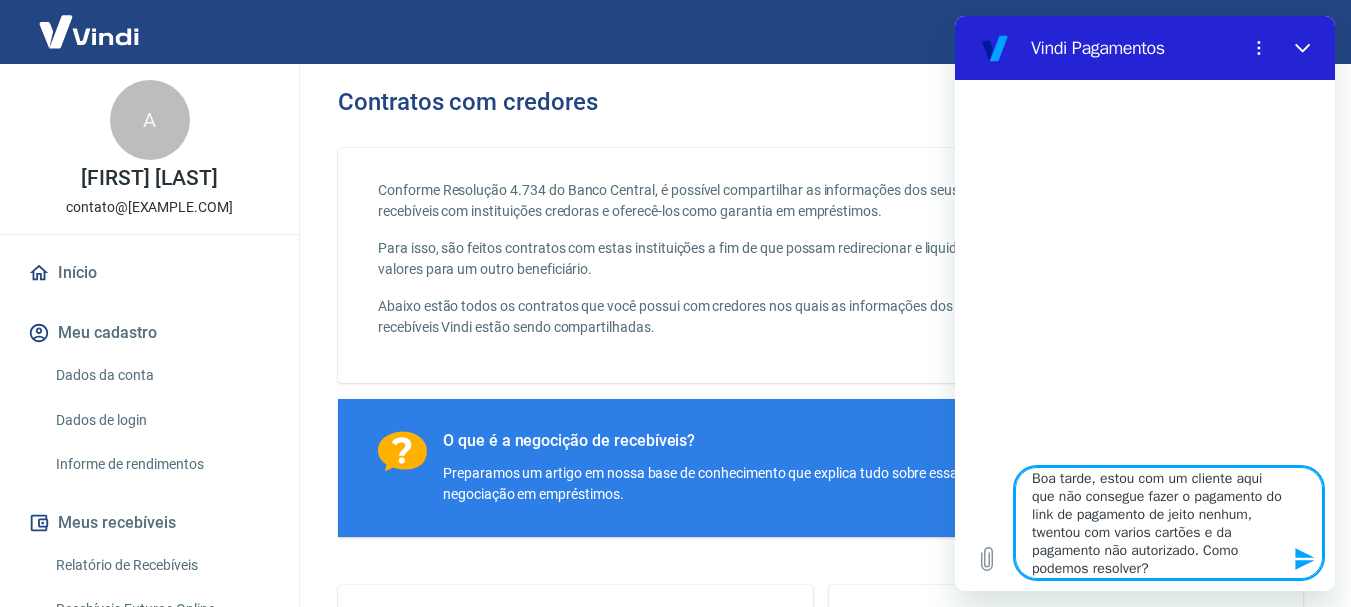 click on "Boa tarde, estou com um cliente aqui que não consegue fazer o pagamento do link de pagamento de jeito nenhum, twentou com varios cartões e da pagamento não autorizado. Como podemos resolver?" at bounding box center (1169, 523) 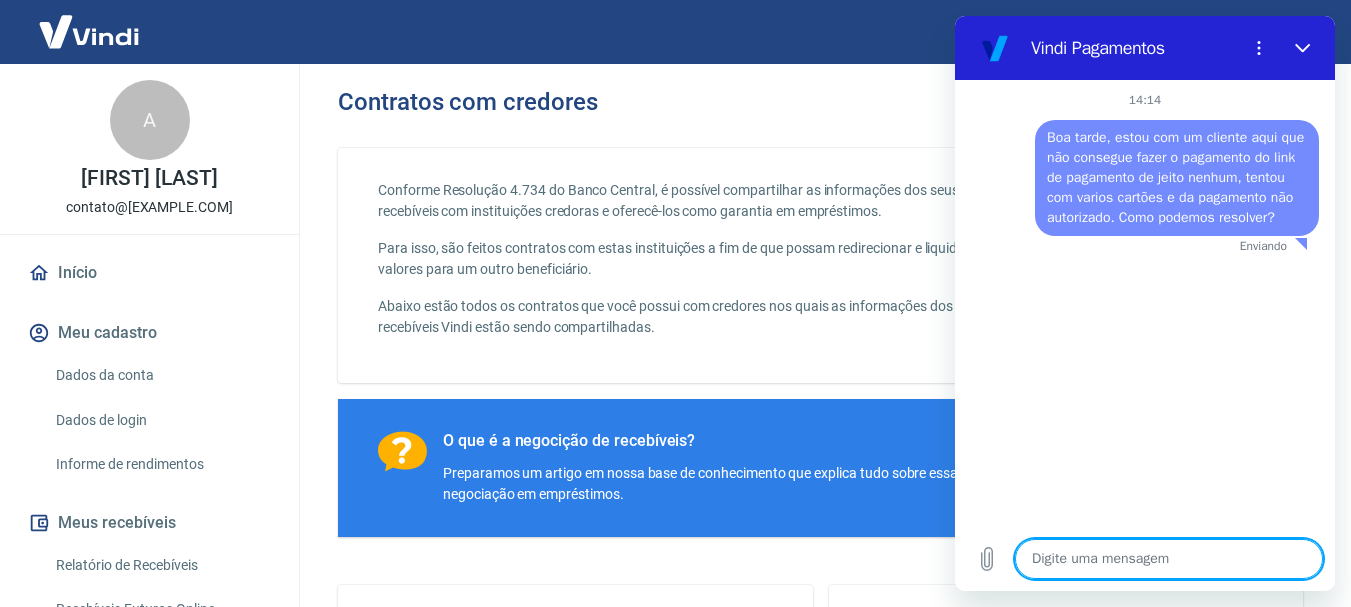 scroll, scrollTop: 0, scrollLeft: 0, axis: both 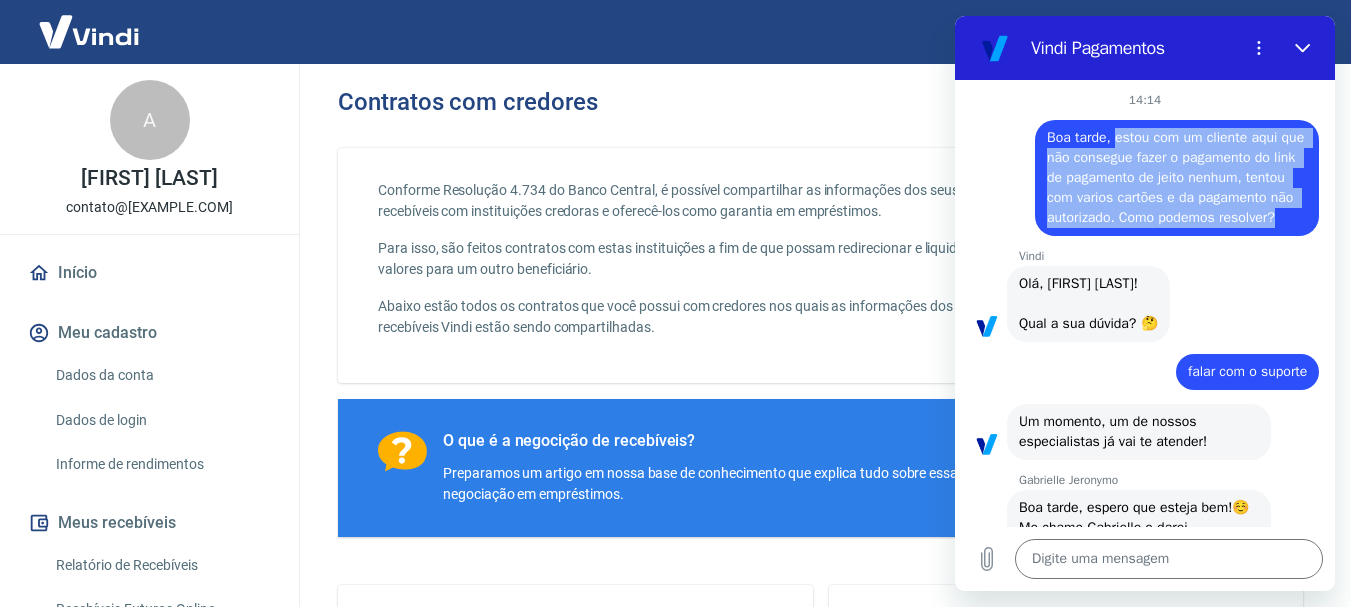 drag, startPoint x: 1117, startPoint y: 136, endPoint x: 1214, endPoint y: 245, distance: 145.91093 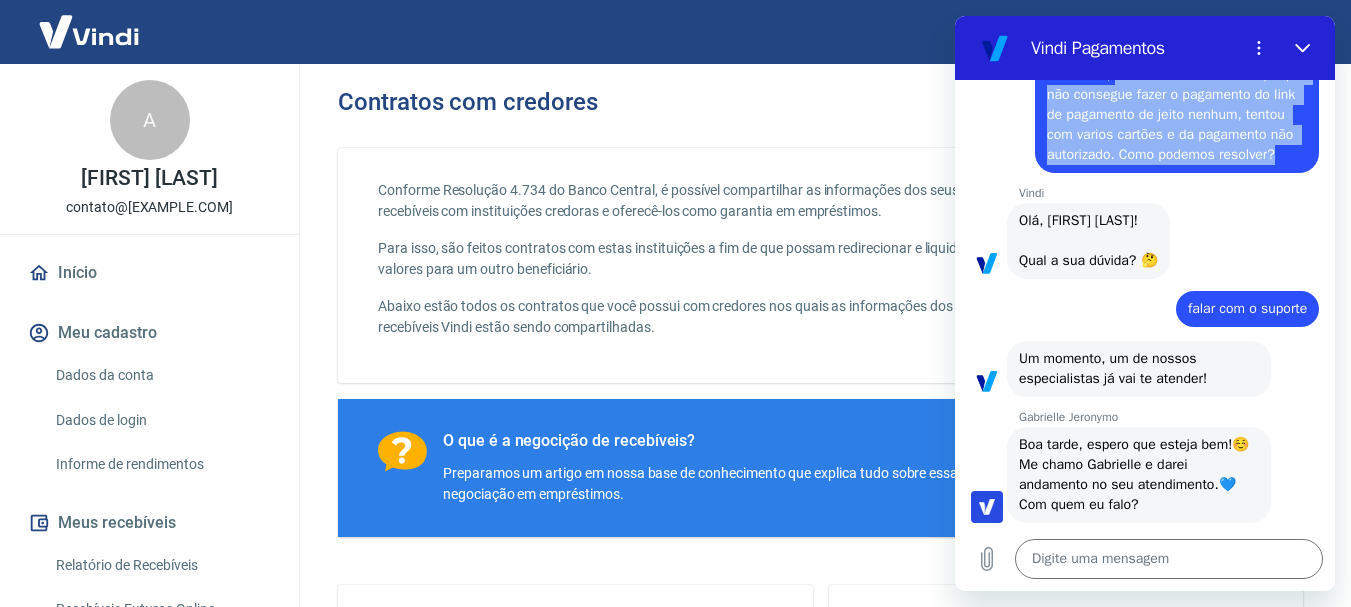 scroll, scrollTop: 228, scrollLeft: 0, axis: vertical 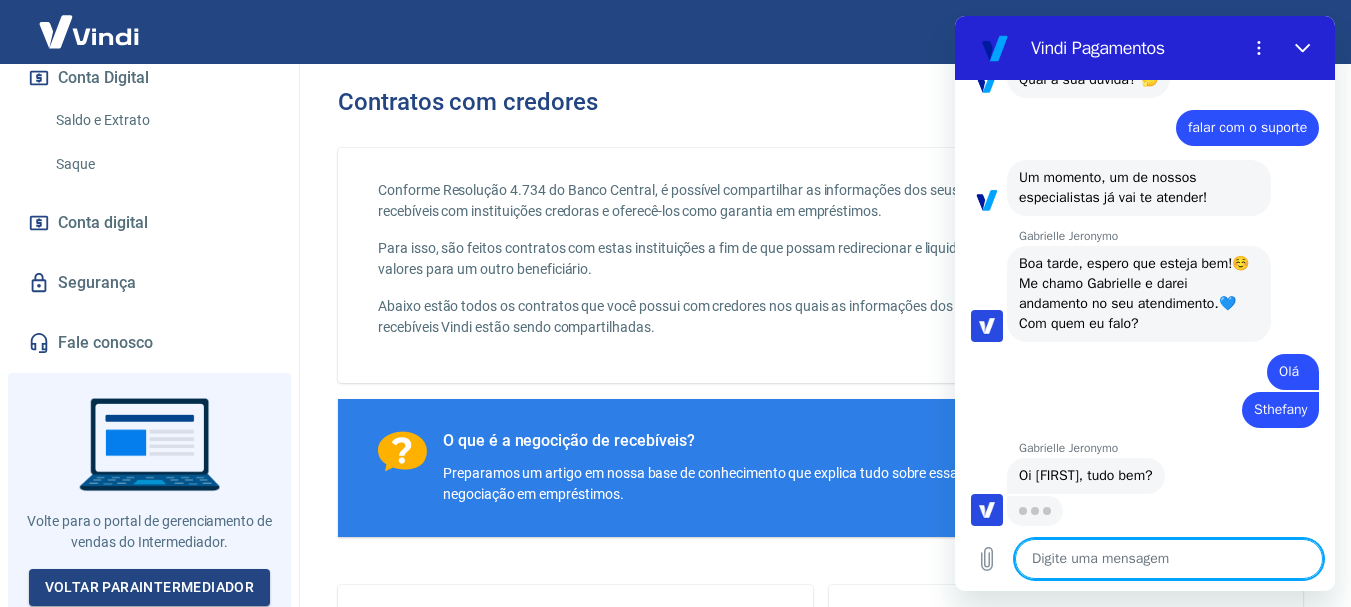 click at bounding box center [1169, 559] 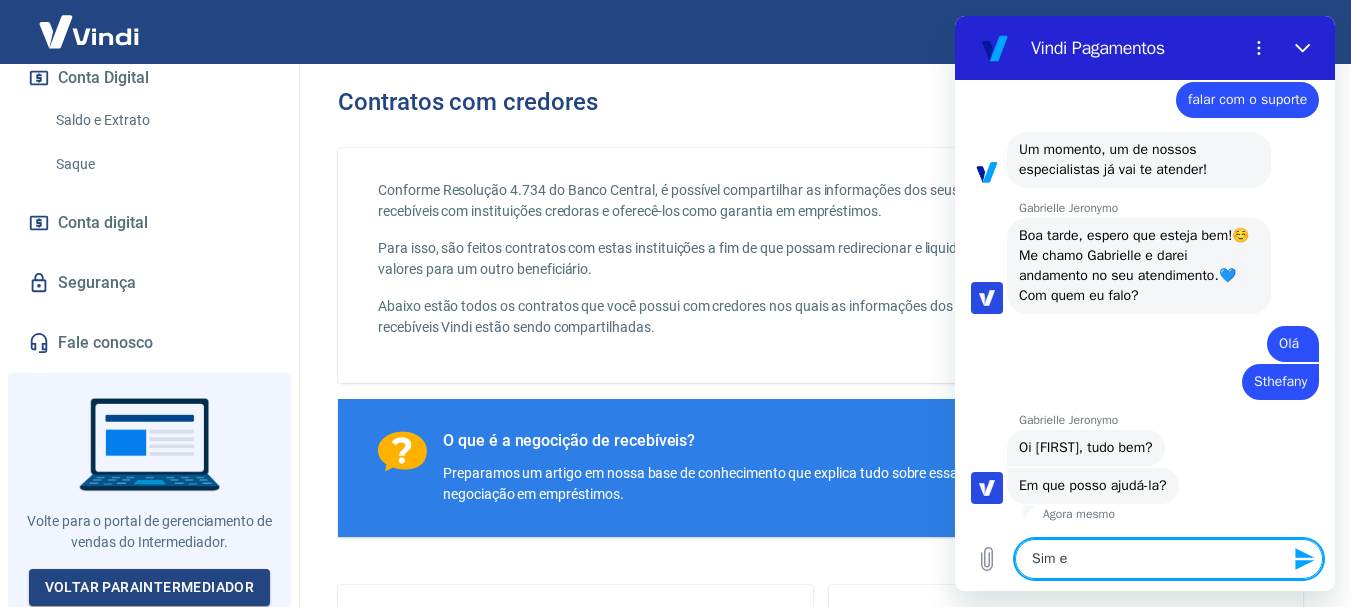 scroll, scrollTop: 332, scrollLeft: 0, axis: vertical 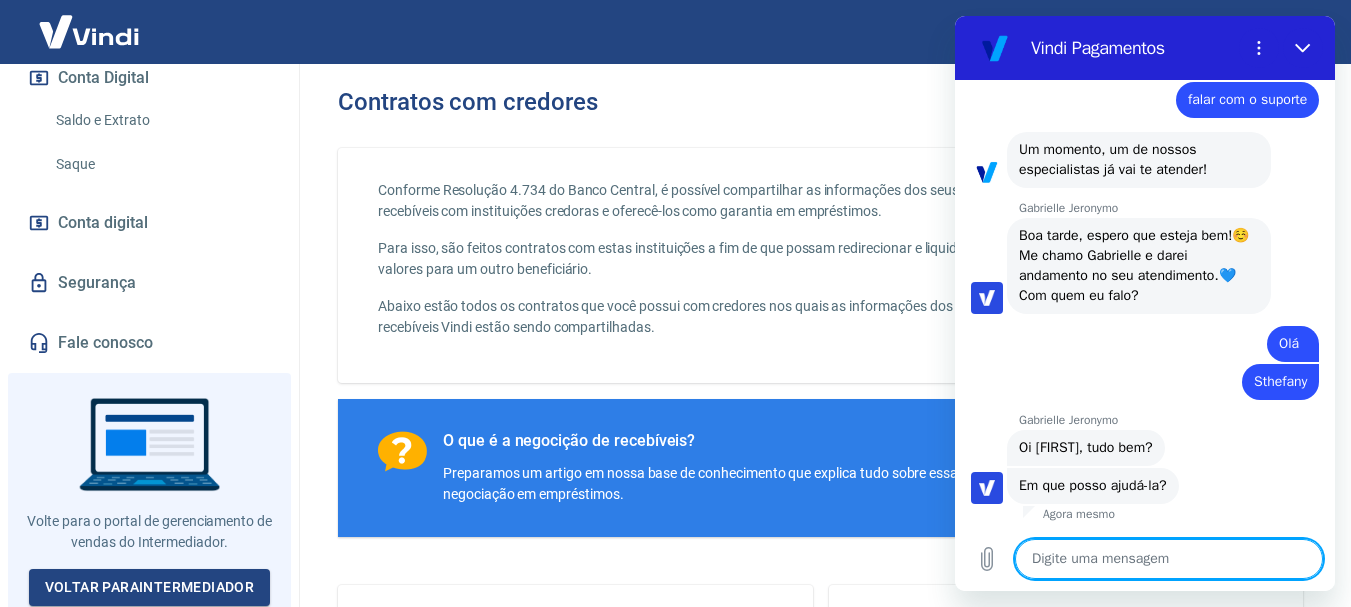 paste on "estou com um cliente aqui que não consegue fazer o pagamento do link de pagamento de jeito nenhum, tentou com varios cartões e da pagamento não autorizado. Como podemos resolver?" 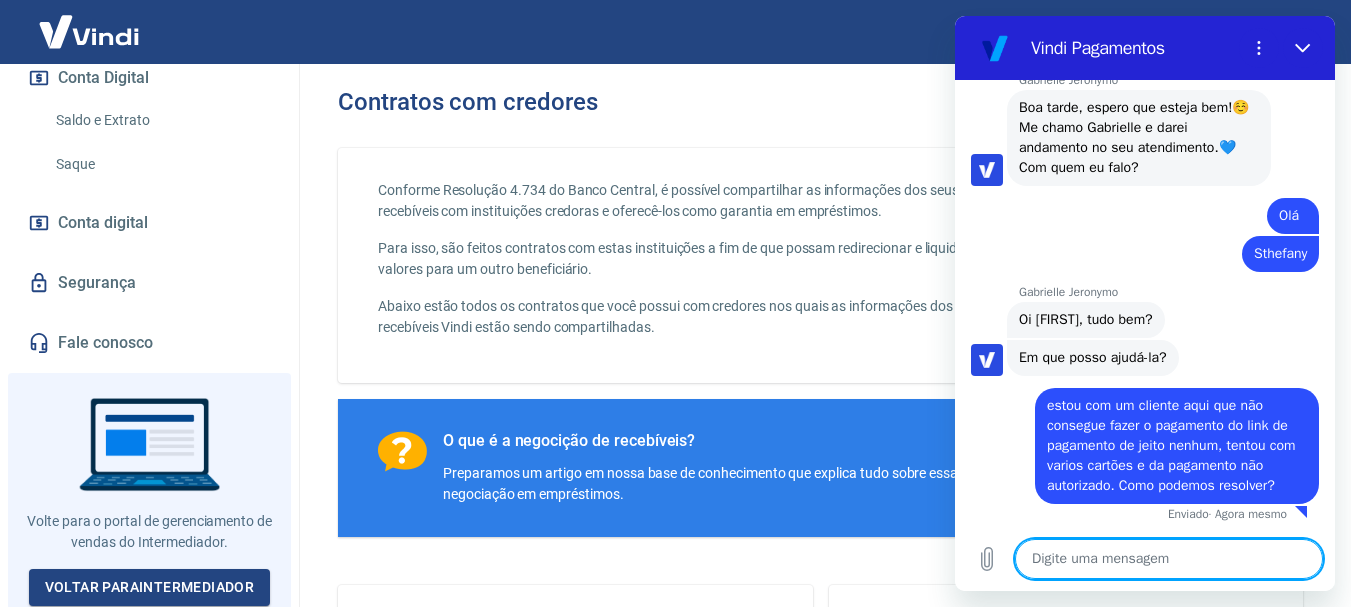 scroll, scrollTop: 480, scrollLeft: 0, axis: vertical 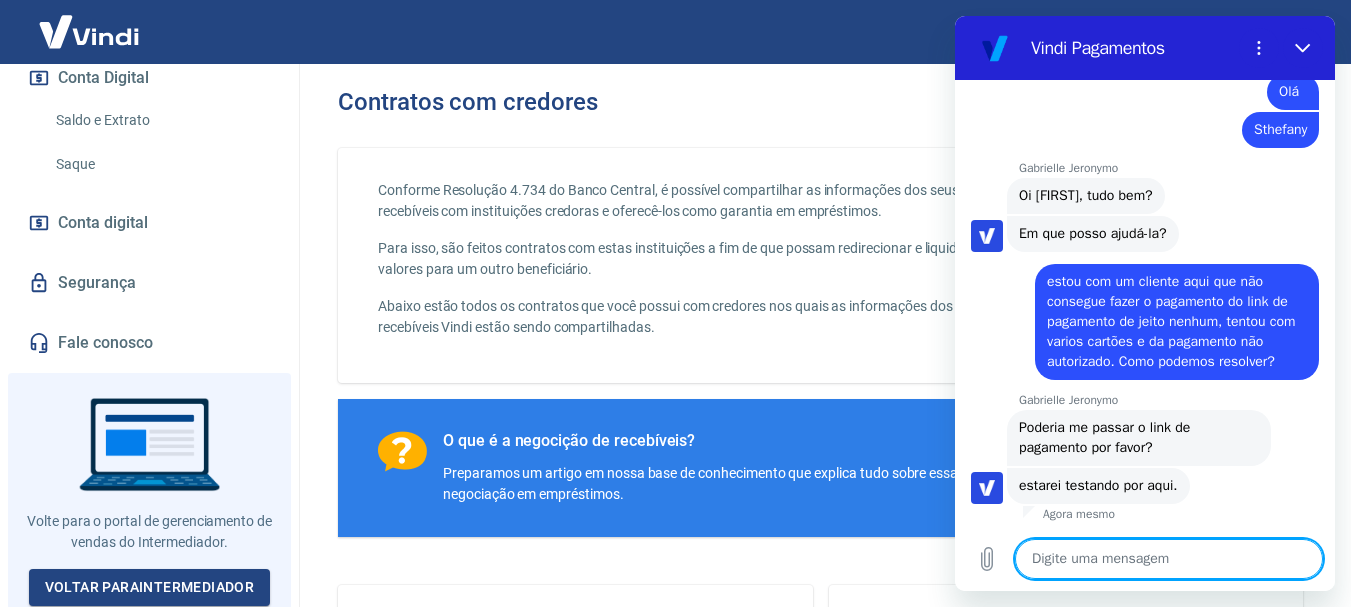 paste on "https://pagar.vindi.com.br/8b487aabed3cfcfd49fe23b2ef690eb812cfb5d1" 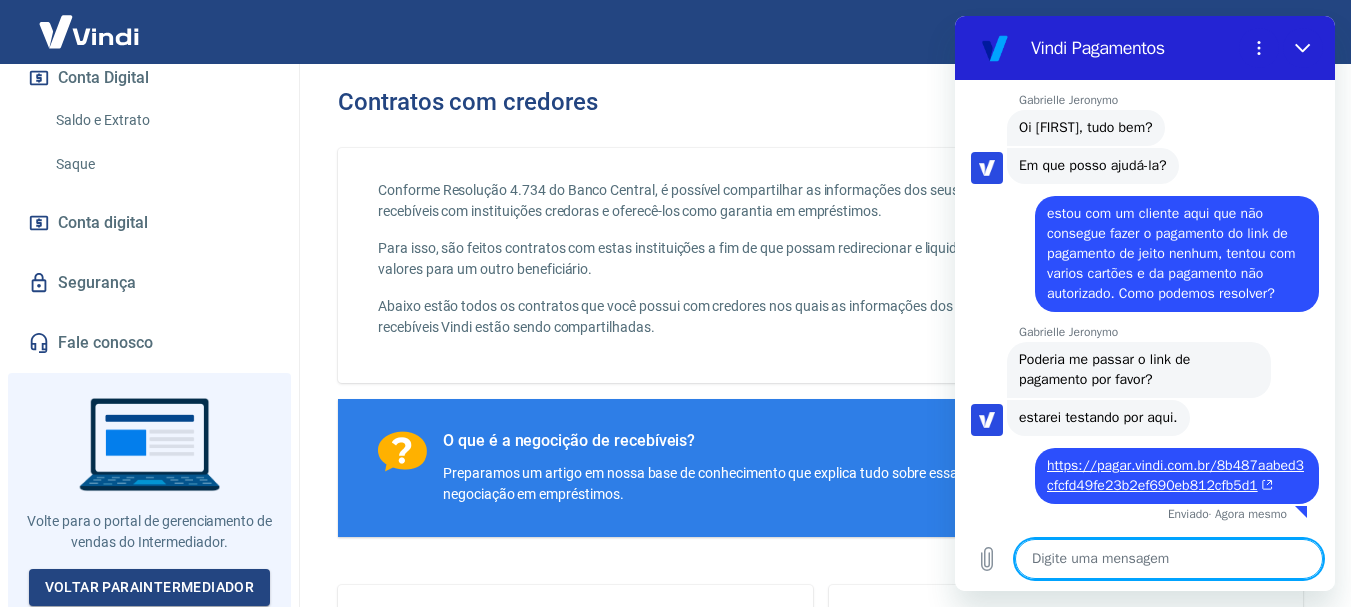 scroll, scrollTop: 672, scrollLeft: 0, axis: vertical 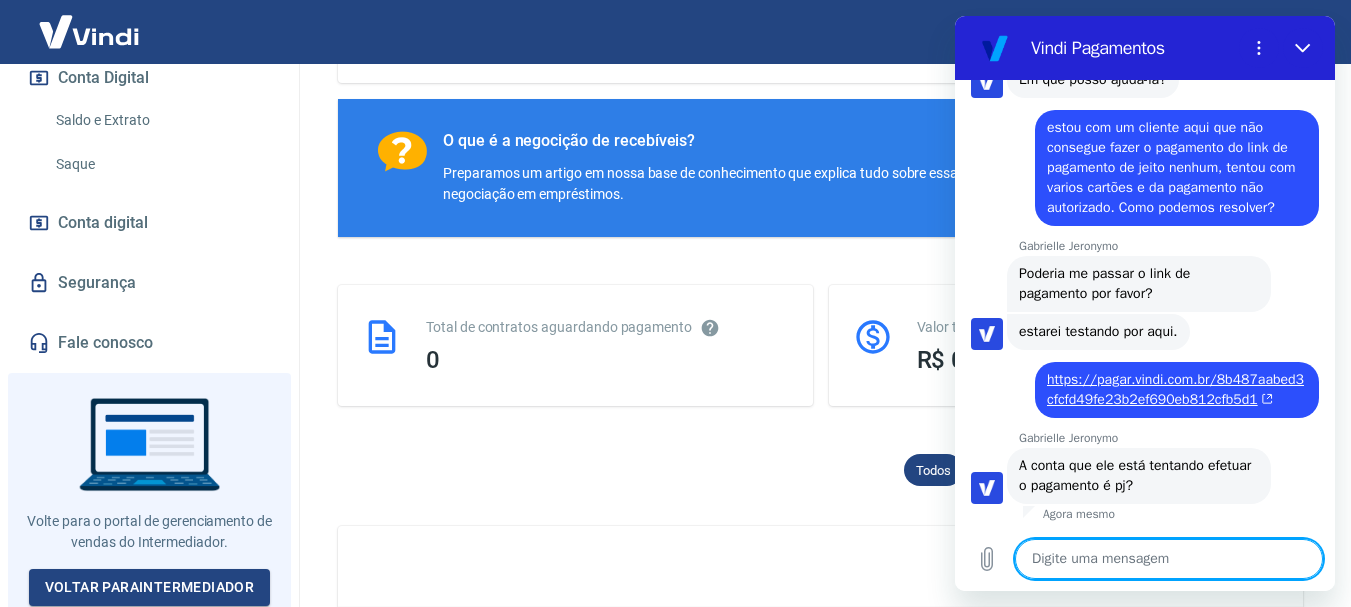 click at bounding box center [1169, 559] 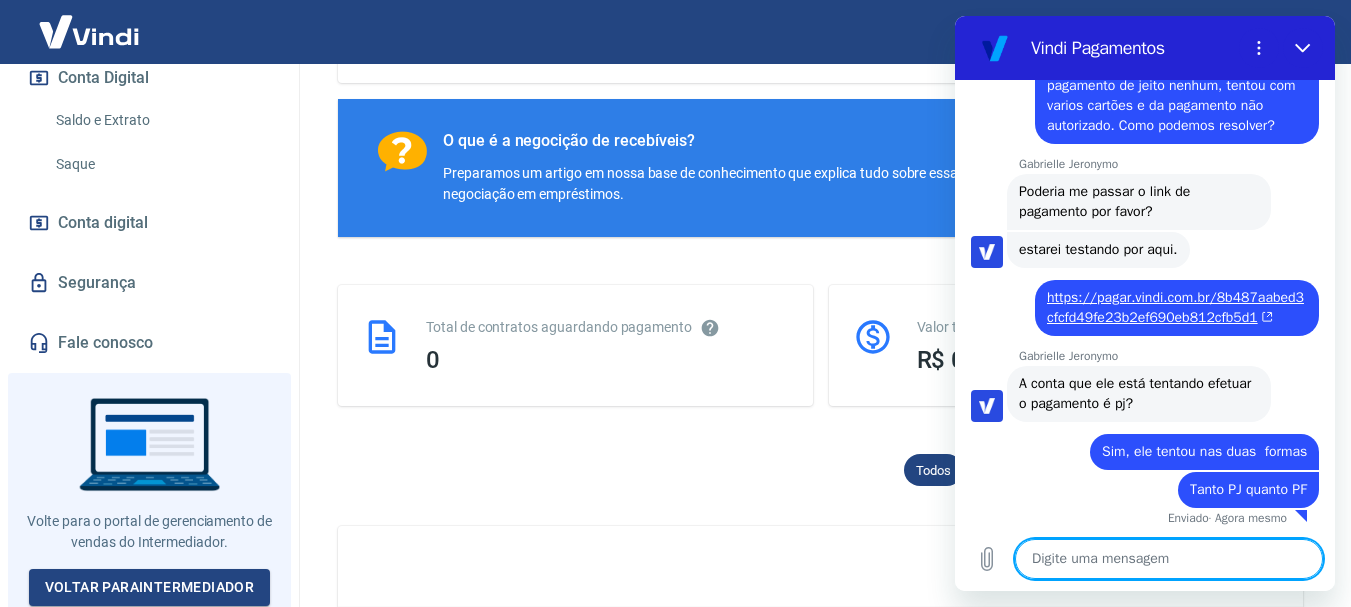 scroll, scrollTop: 844, scrollLeft: 0, axis: vertical 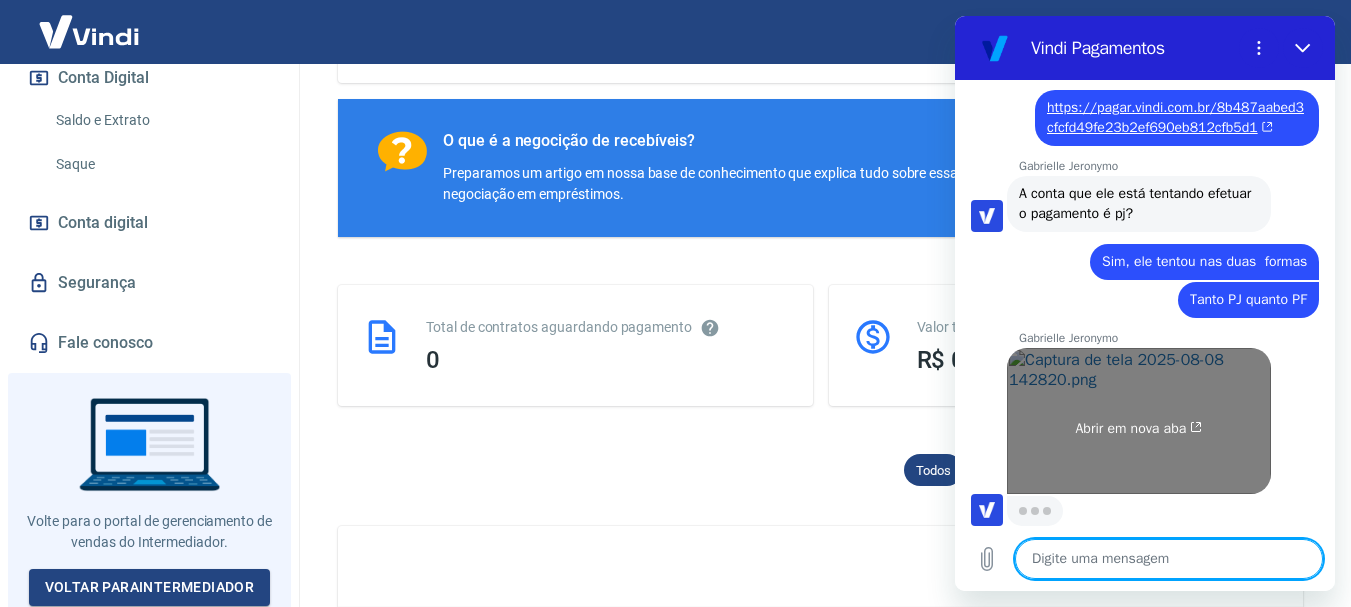 click on "Abrir em nova aba" at bounding box center (1139, 421) 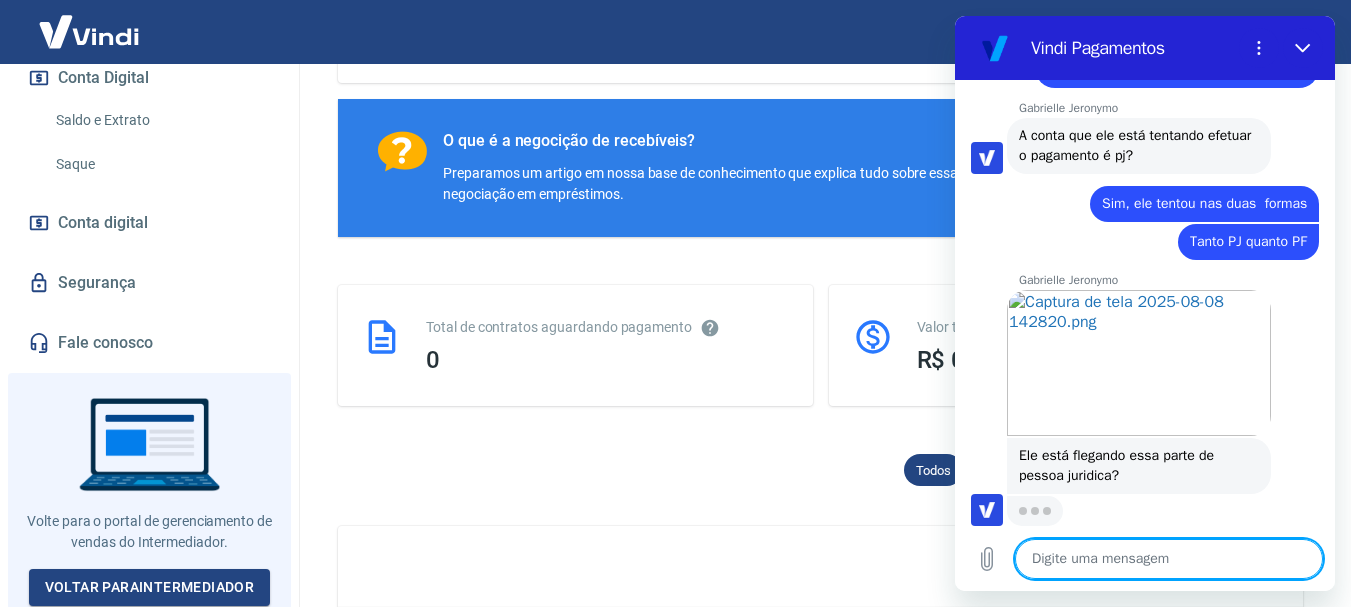 scroll, scrollTop: 1088, scrollLeft: 0, axis: vertical 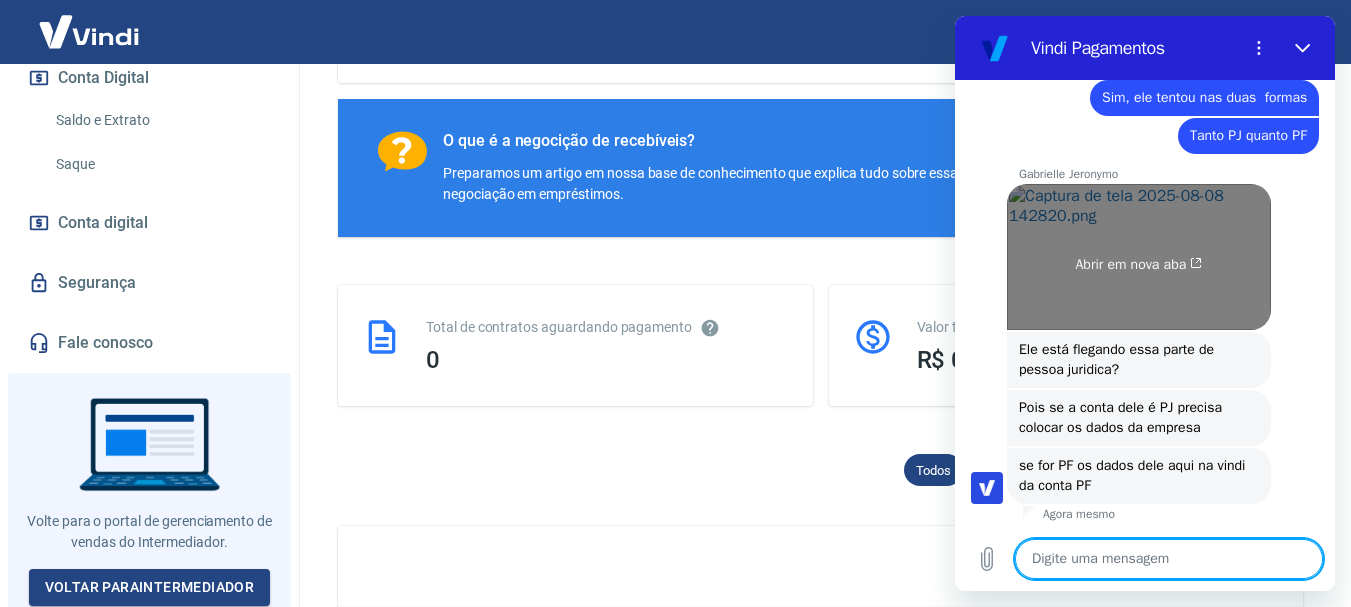 click on "Abrir em nova aba" at bounding box center [1139, 257] 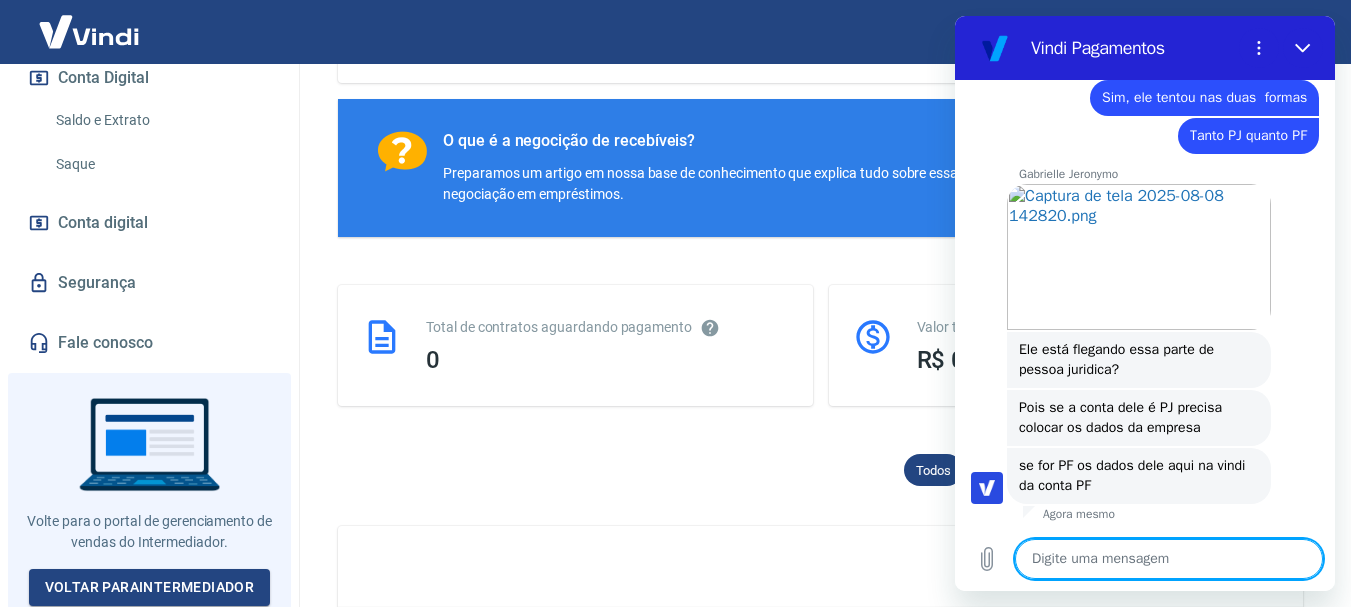 click at bounding box center (1169, 559) 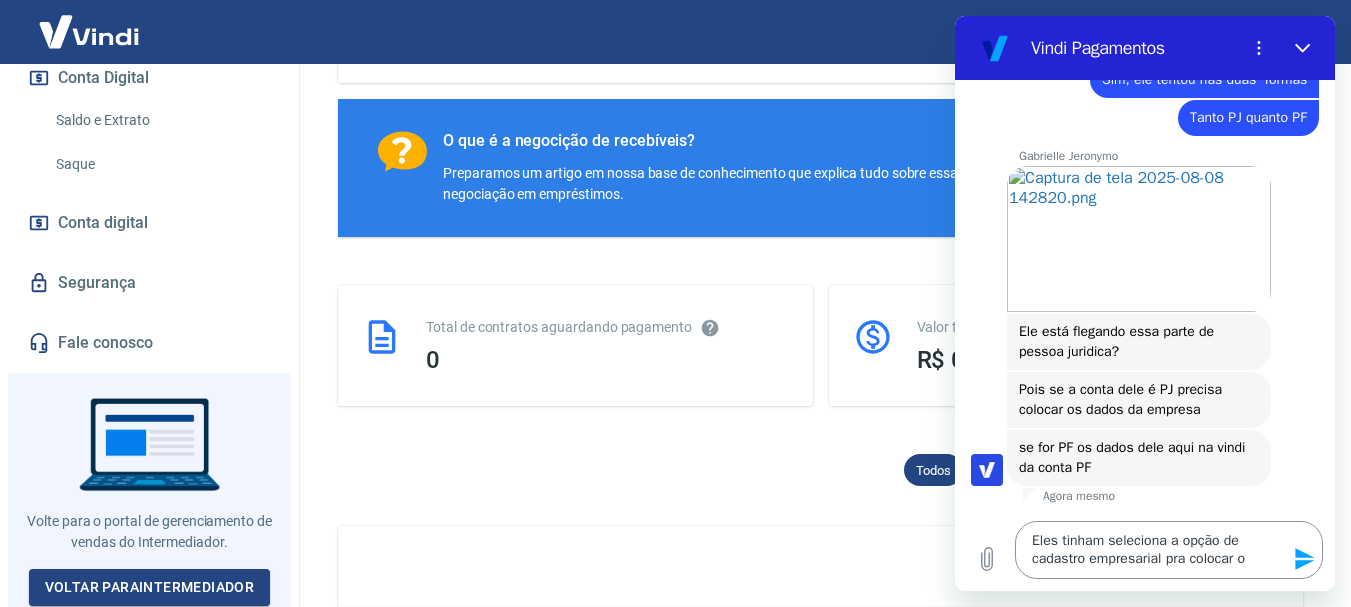 click on "Eles tinham seleciona a opção de cadastro empresarial pra colocar o" at bounding box center [1169, 550] 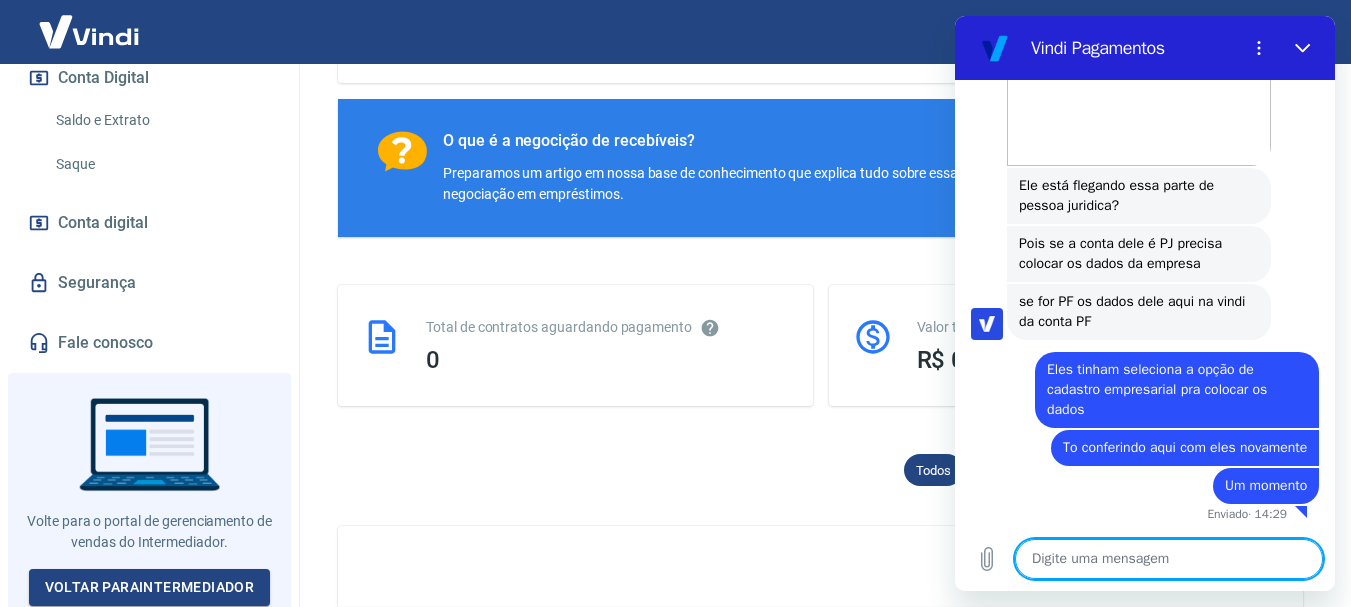 scroll, scrollTop: 1378, scrollLeft: 0, axis: vertical 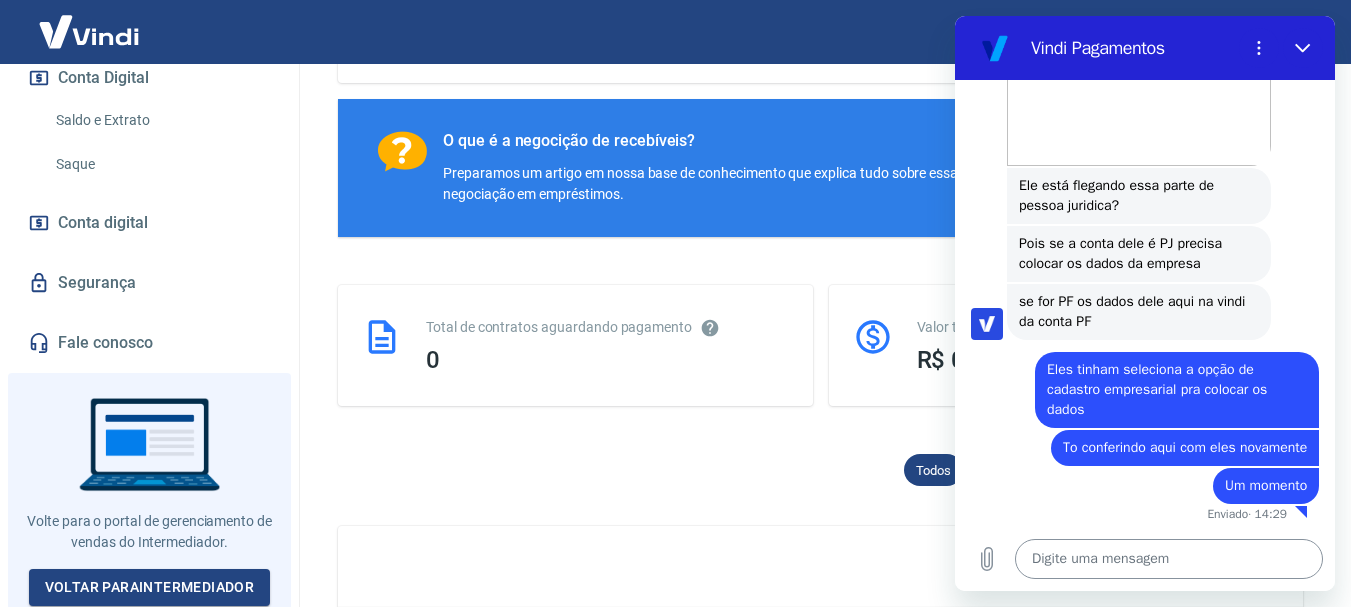 click at bounding box center [1169, 559] 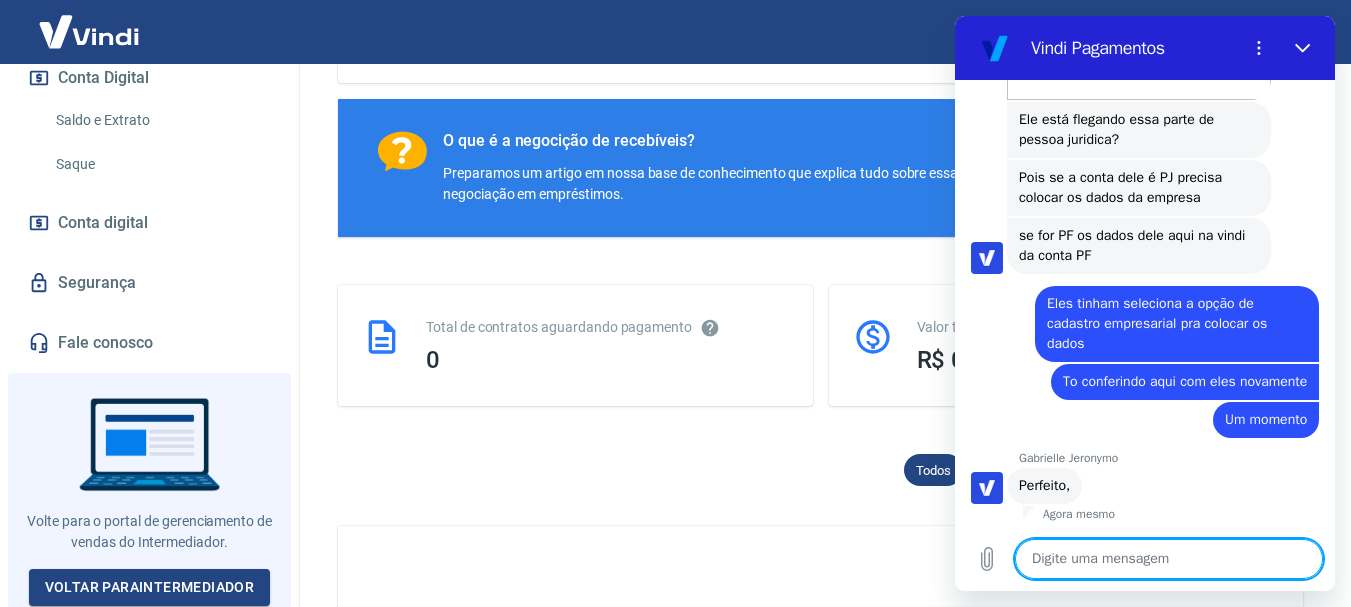 scroll, scrollTop: 1444, scrollLeft: 0, axis: vertical 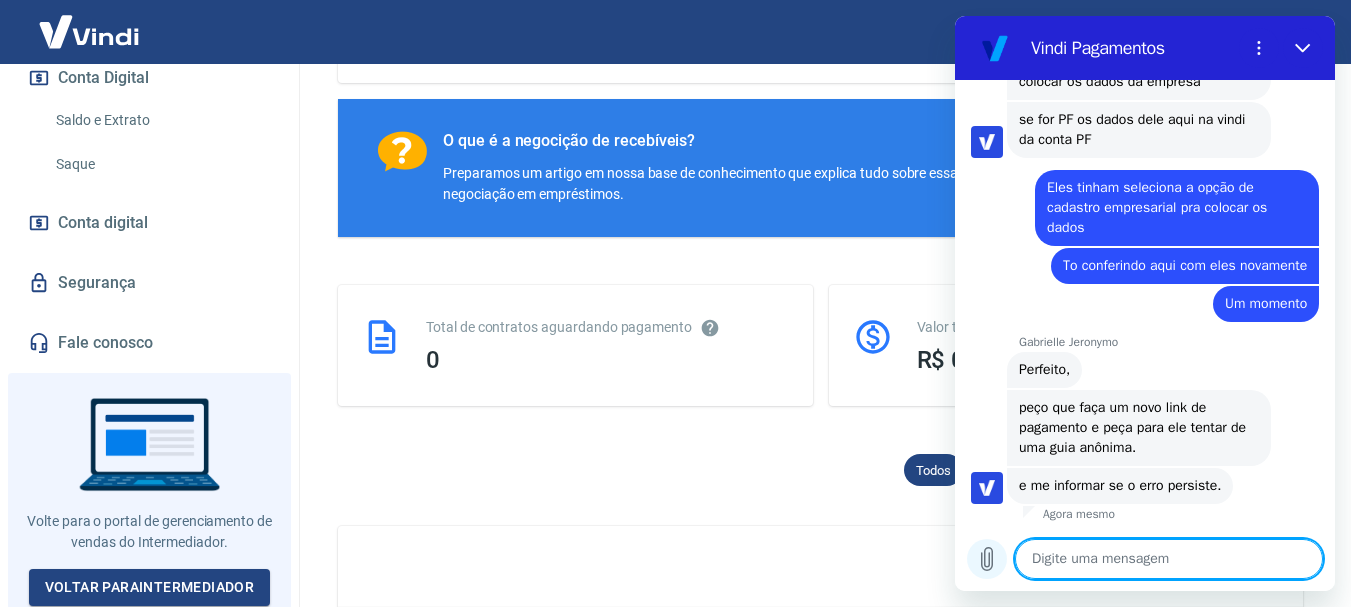 click 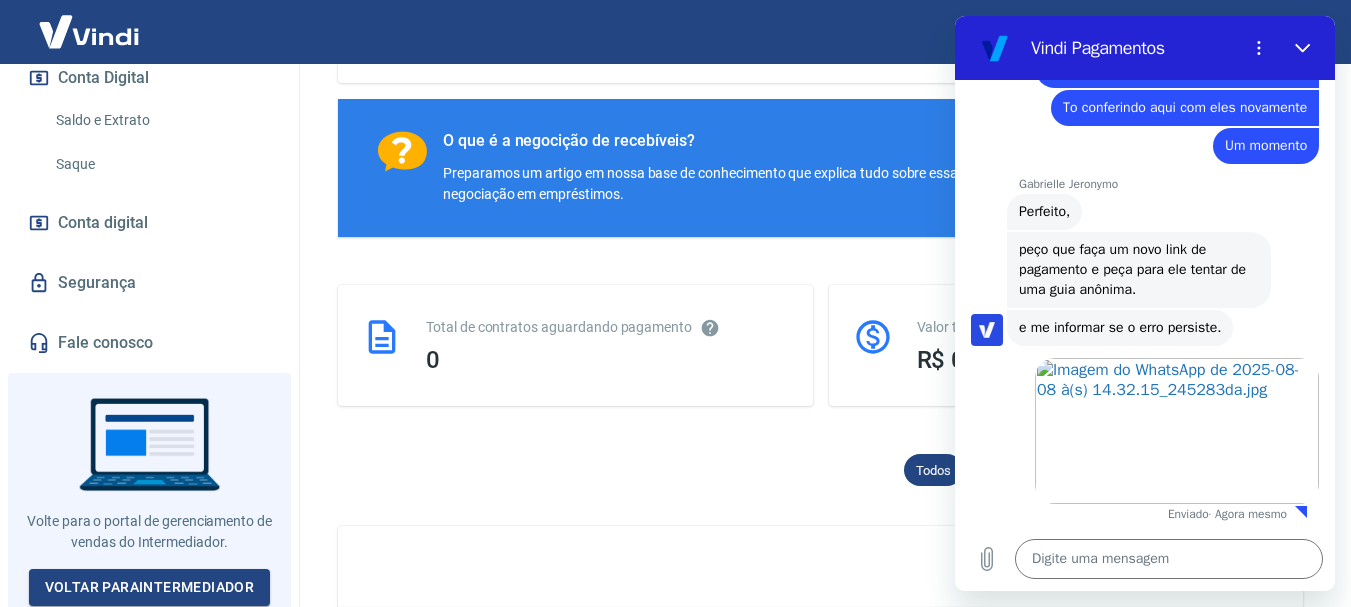 scroll, scrollTop: 1718, scrollLeft: 0, axis: vertical 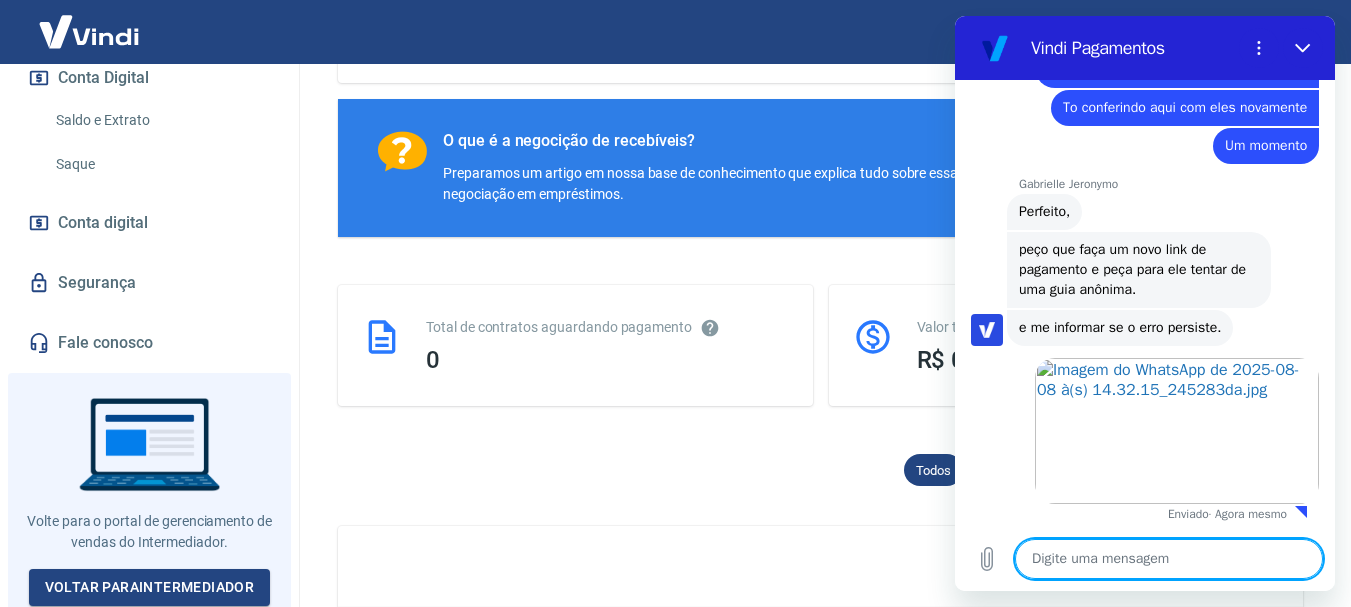 paste on "aqui colocando os dados do Guia e os dados da responsável da empresa e do cartão" 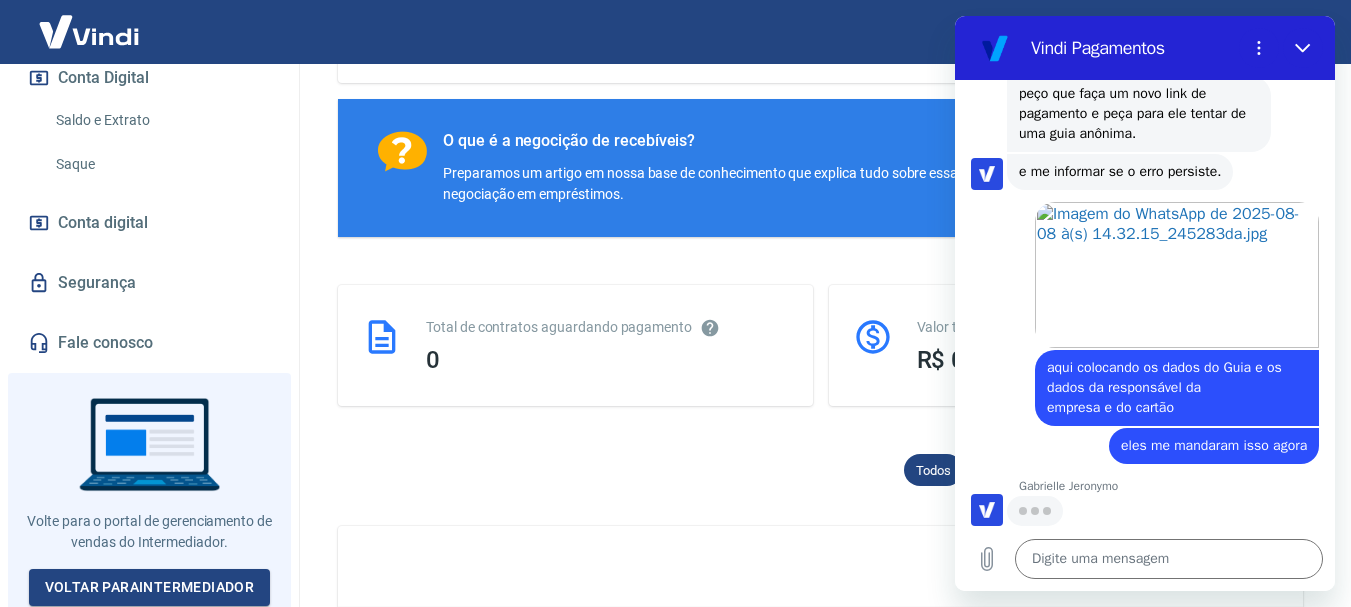 scroll, scrollTop: 1872, scrollLeft: 0, axis: vertical 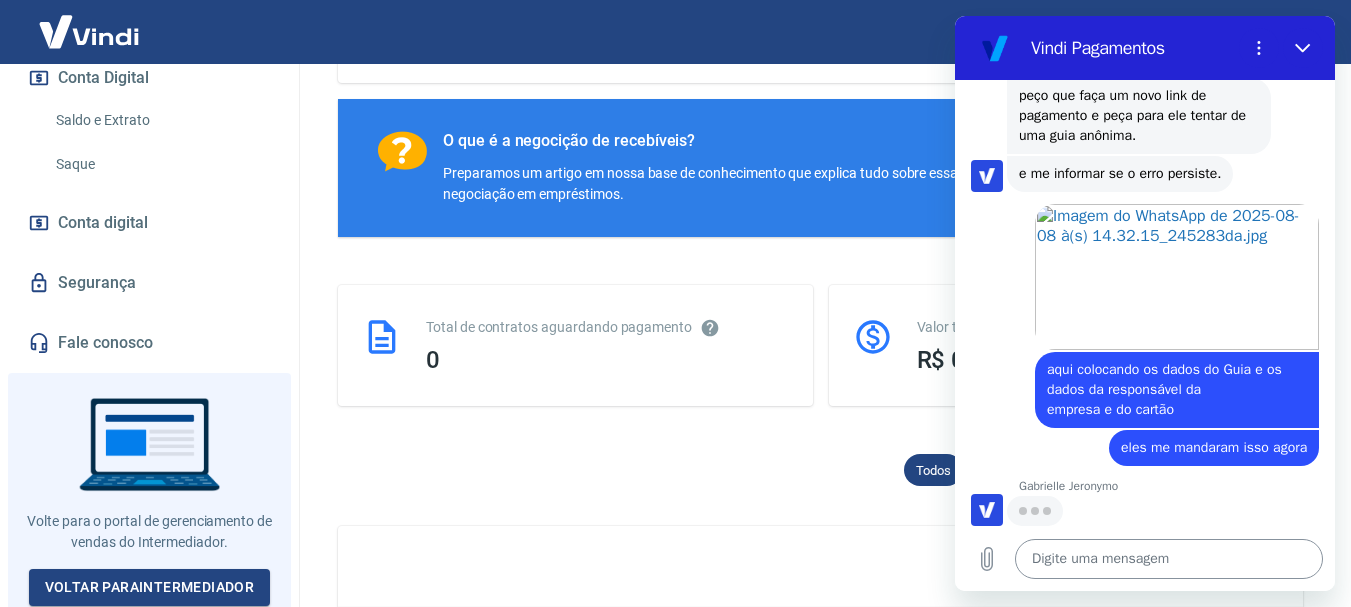 click at bounding box center (1169, 559) 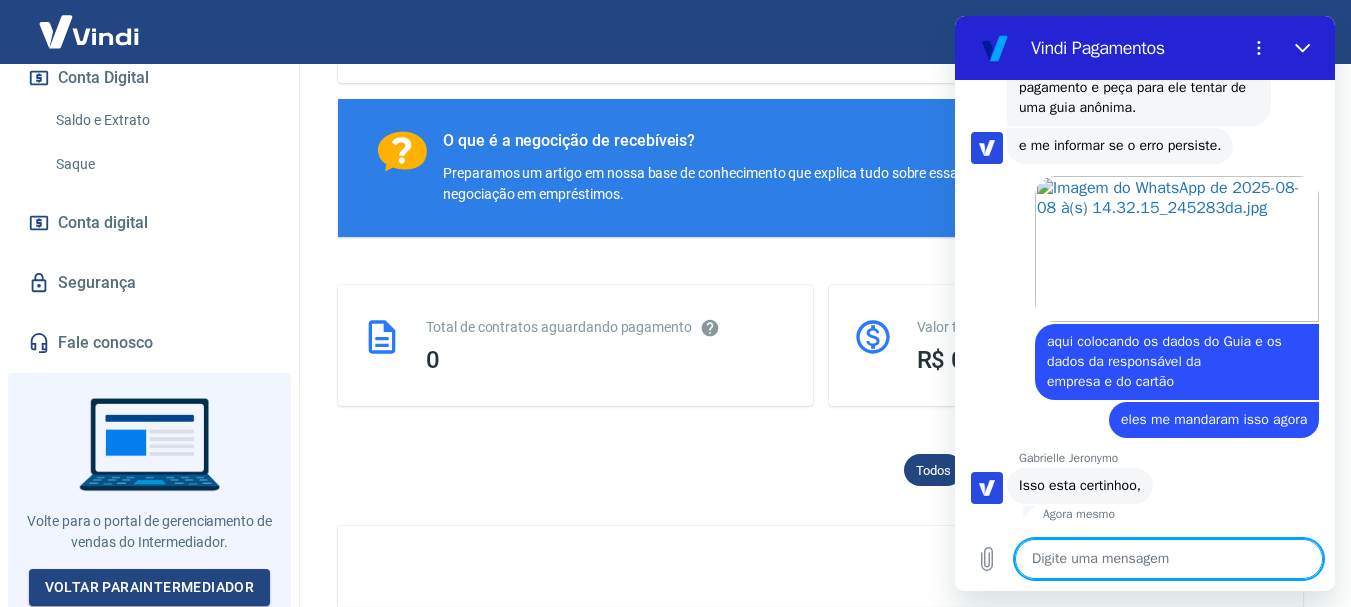 scroll, scrollTop: 1900, scrollLeft: 0, axis: vertical 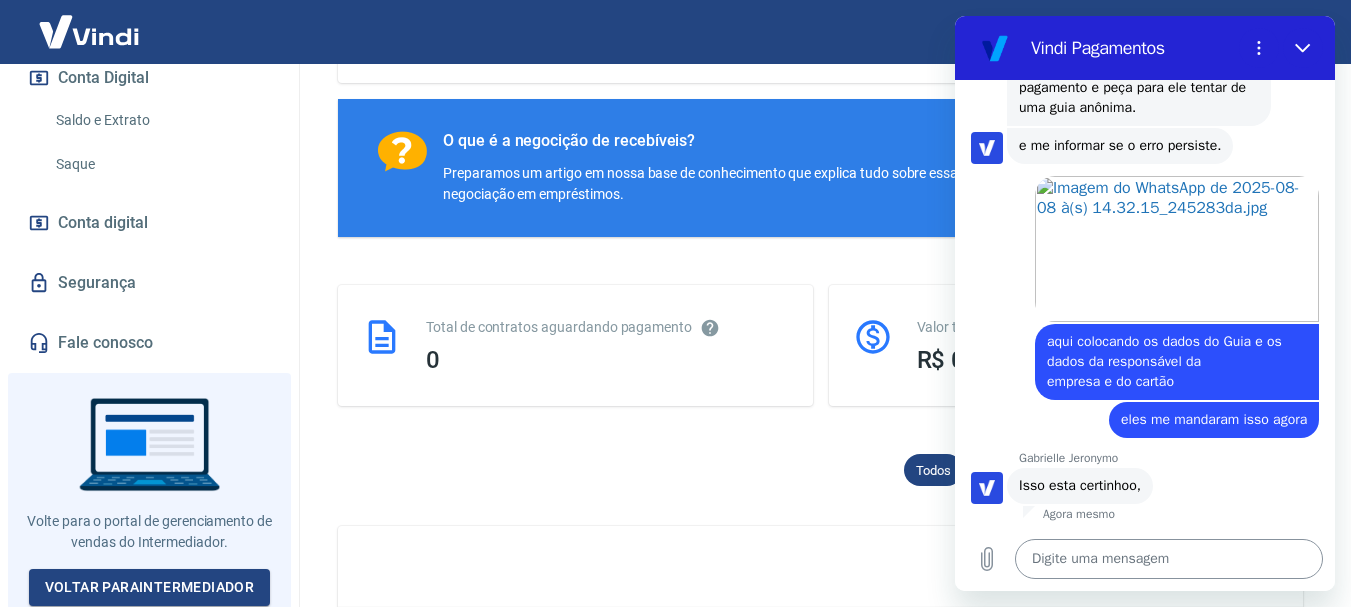 click at bounding box center (1169, 559) 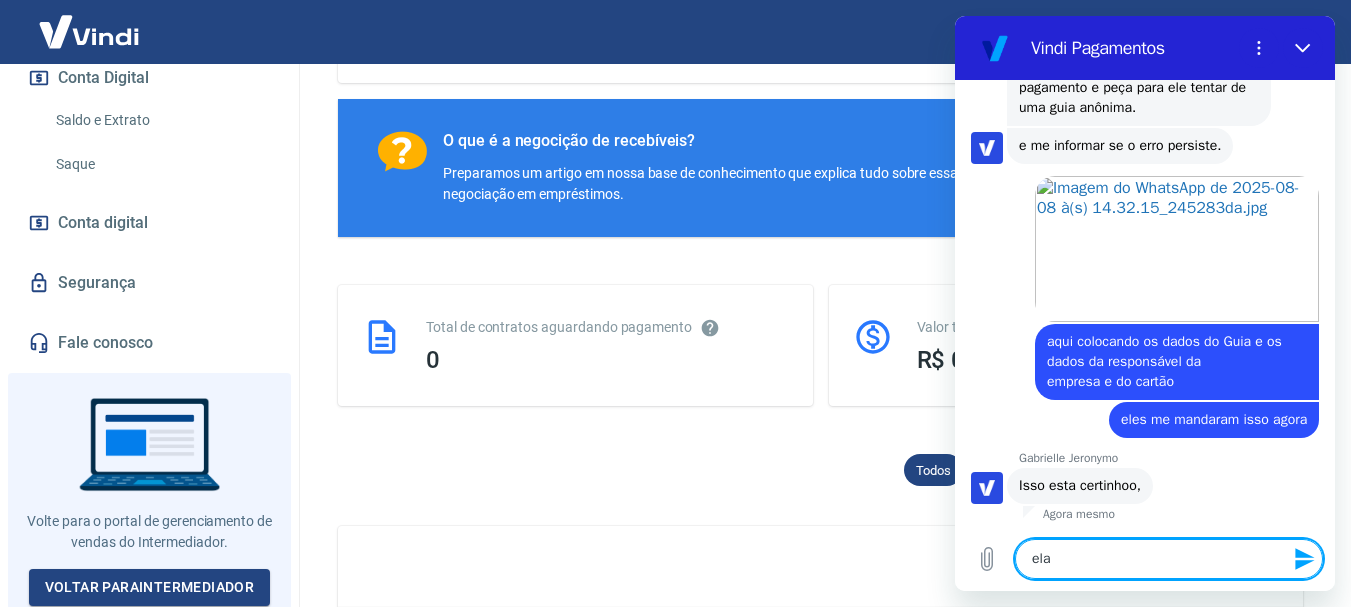 drag, startPoint x: 1111, startPoint y: 563, endPoint x: 1904, endPoint y: 579, distance: 793.1614 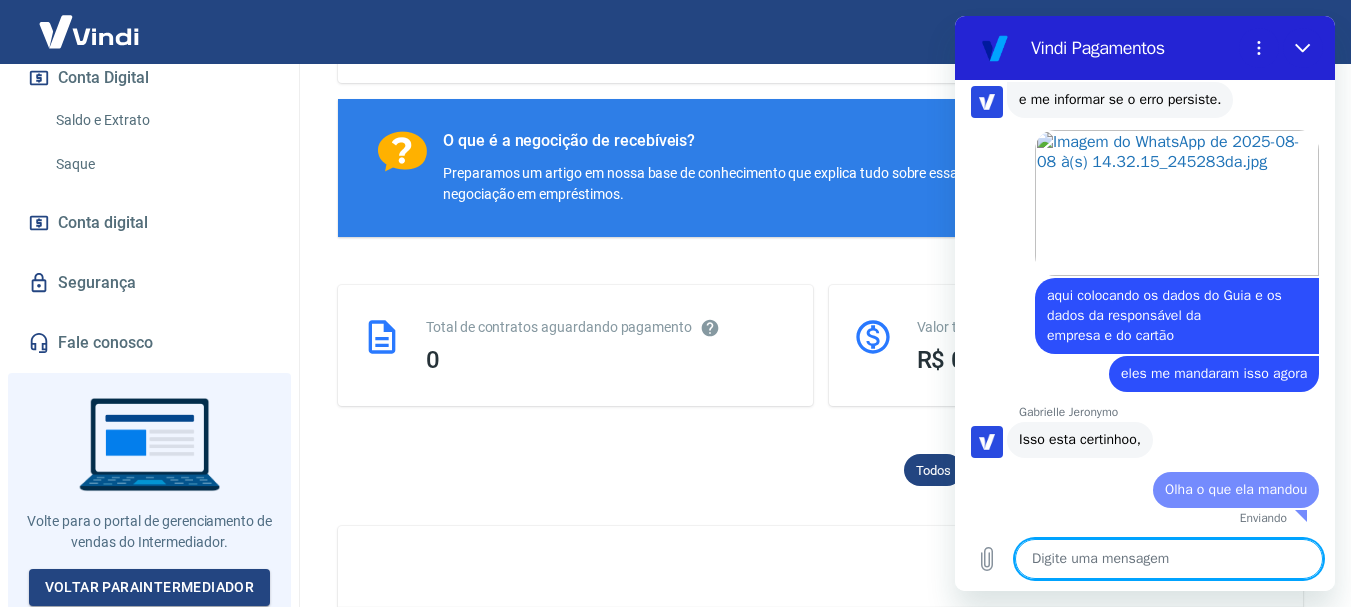 paste on "coloquei os dados da PJ tb na parte do cartão - não mando aqui pq avancei antes" 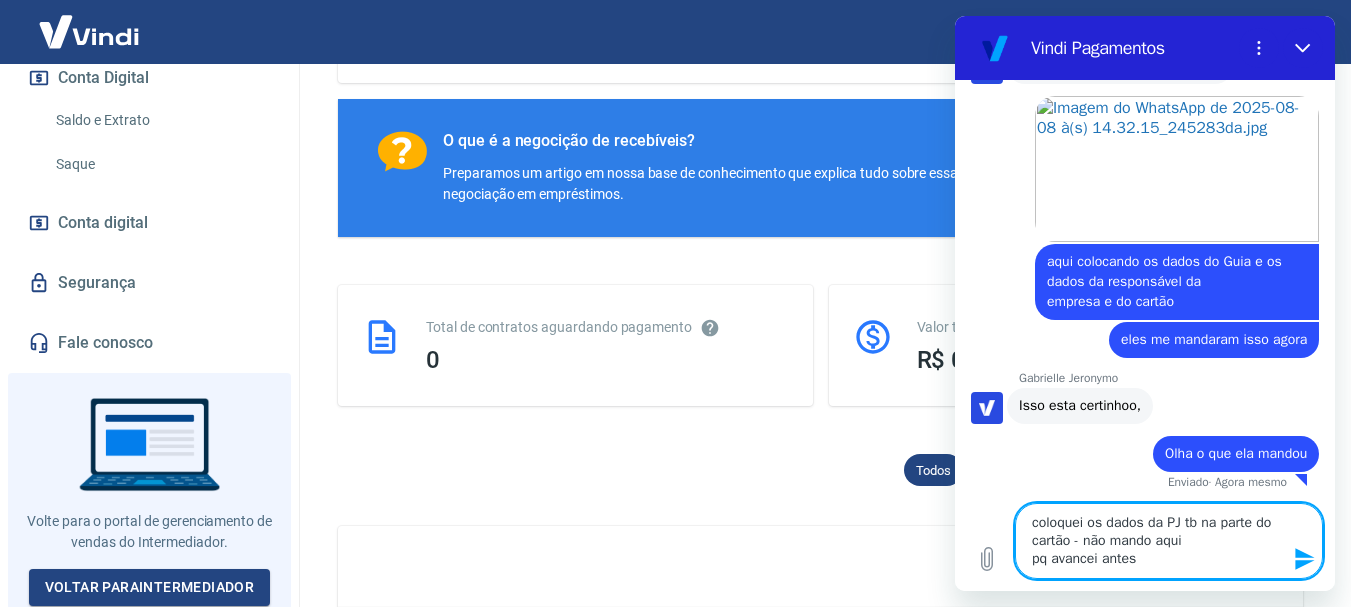 scroll, scrollTop: 1984, scrollLeft: 0, axis: vertical 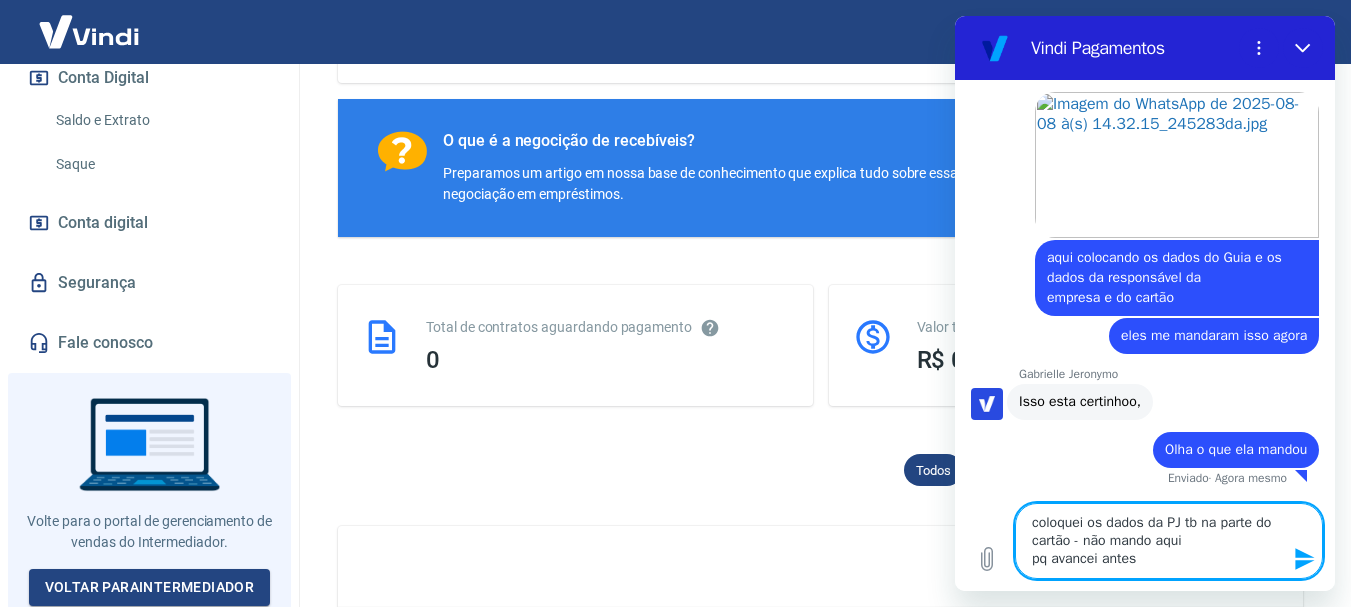 click on "coloquei os dados da PJ tb na parte do cartão - não mando aqui pq avancei antes" at bounding box center [1169, 541] 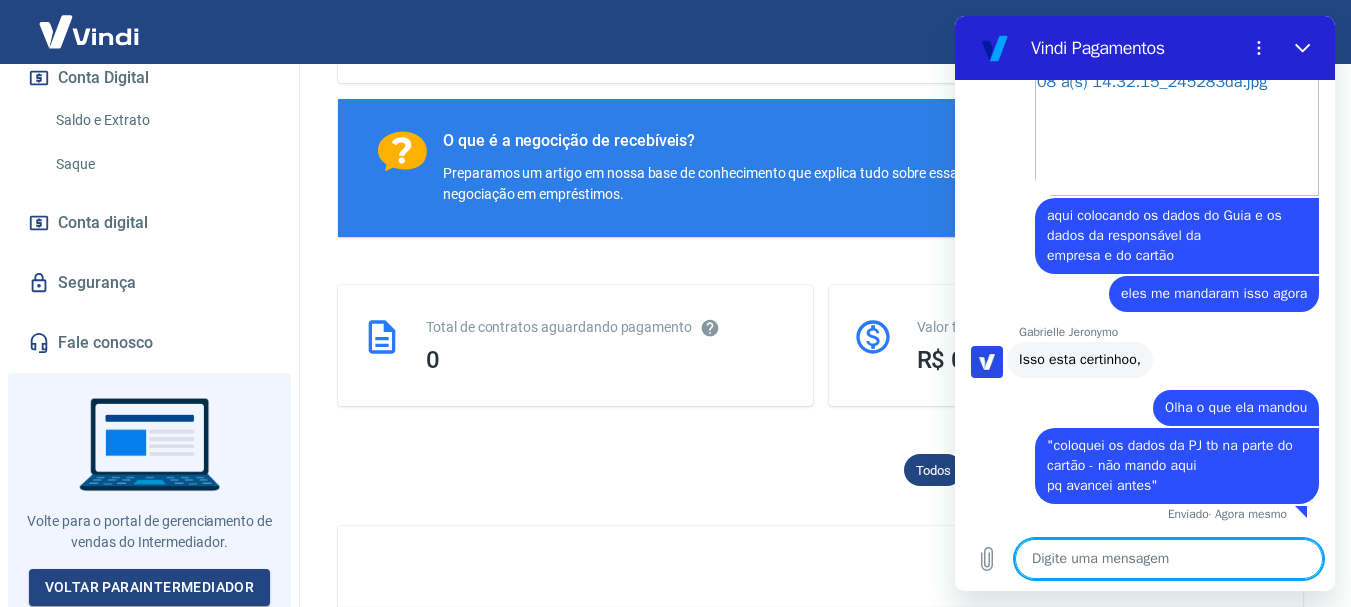 scroll, scrollTop: 2026, scrollLeft: 0, axis: vertical 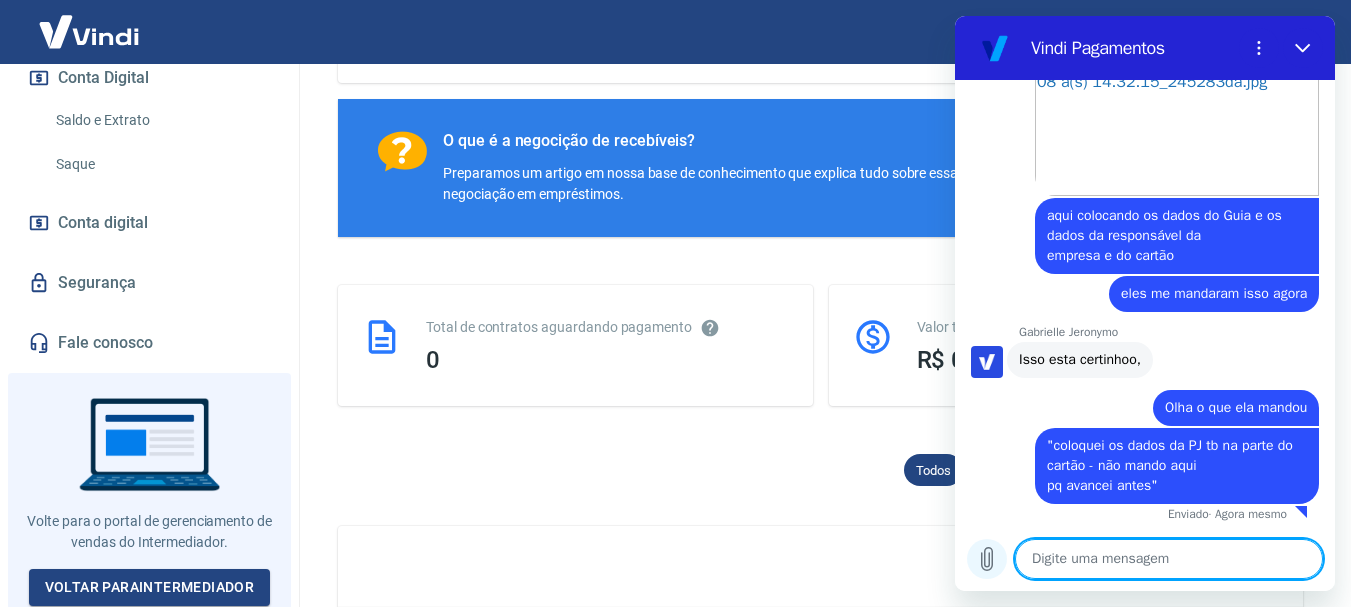 click 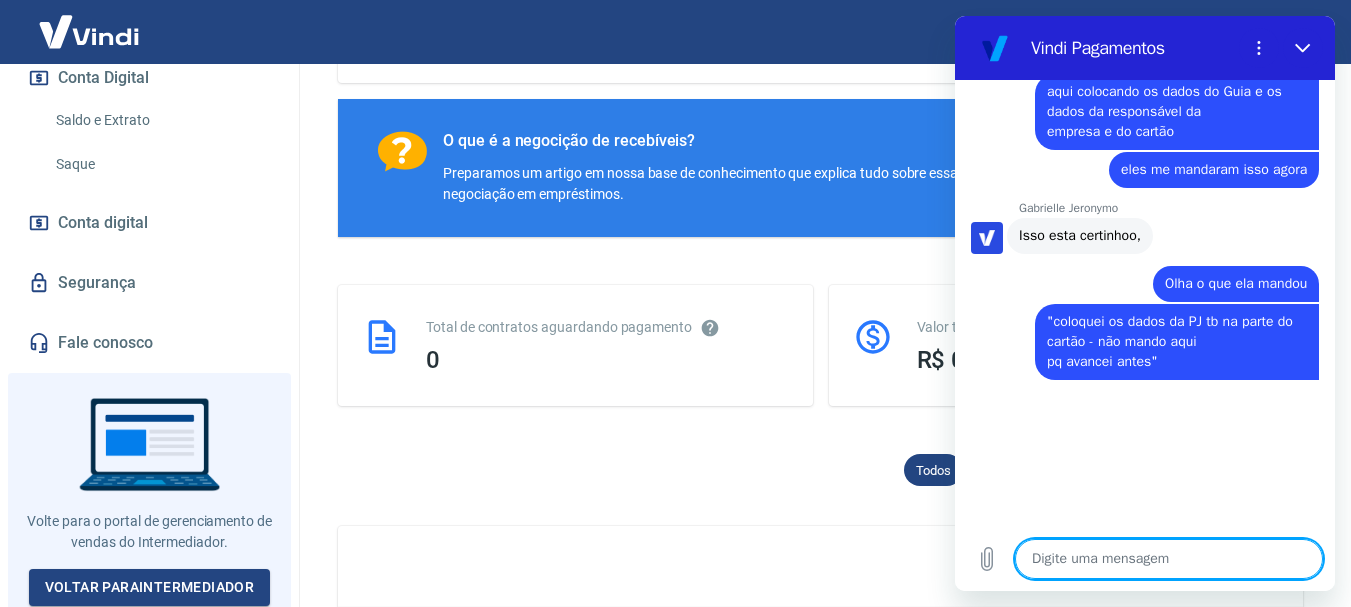 scroll, scrollTop: 2150, scrollLeft: 0, axis: vertical 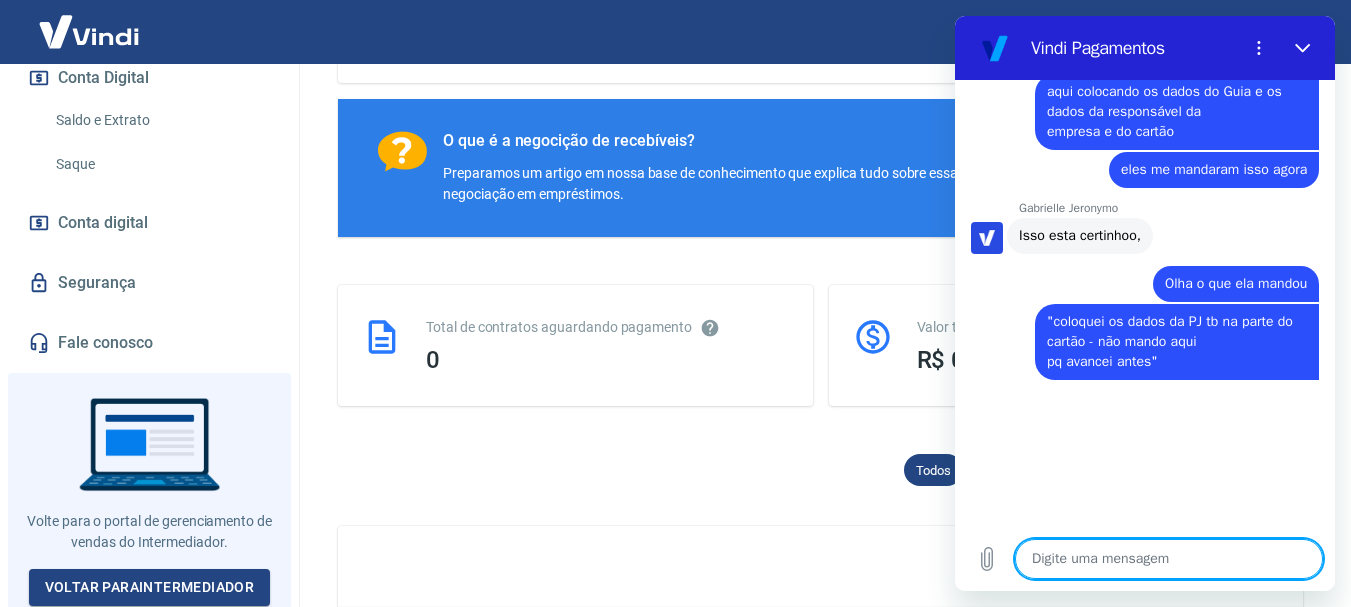 click at bounding box center [1169, 559] 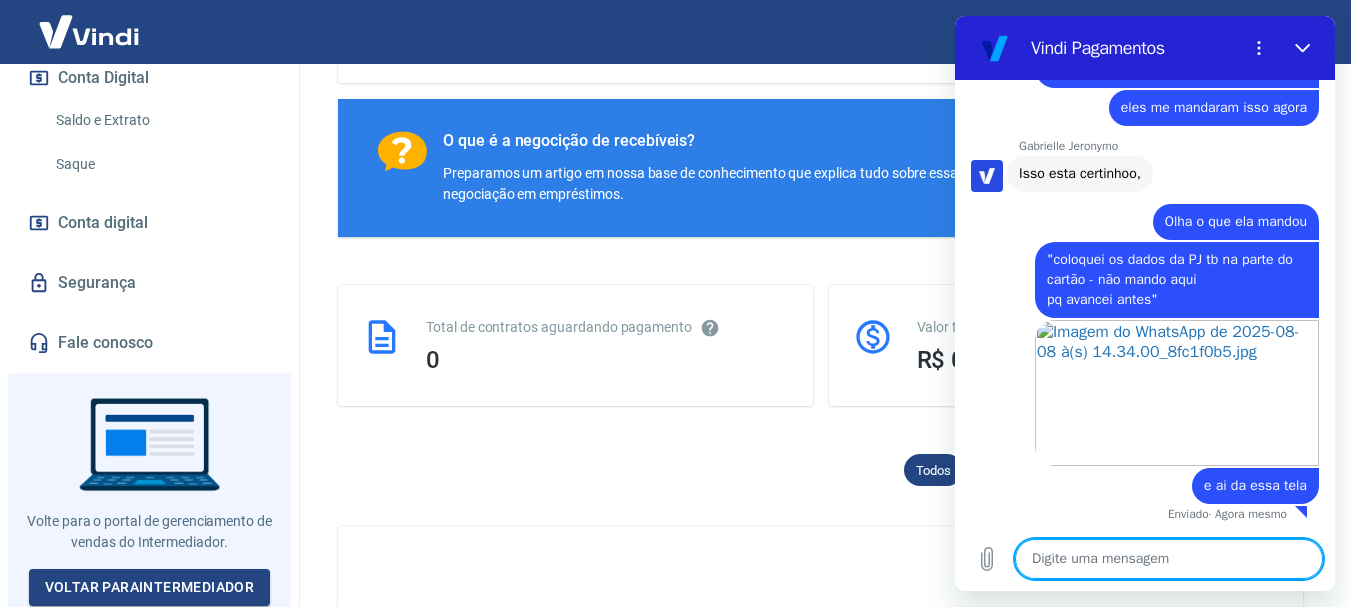 scroll, scrollTop: 2212, scrollLeft: 0, axis: vertical 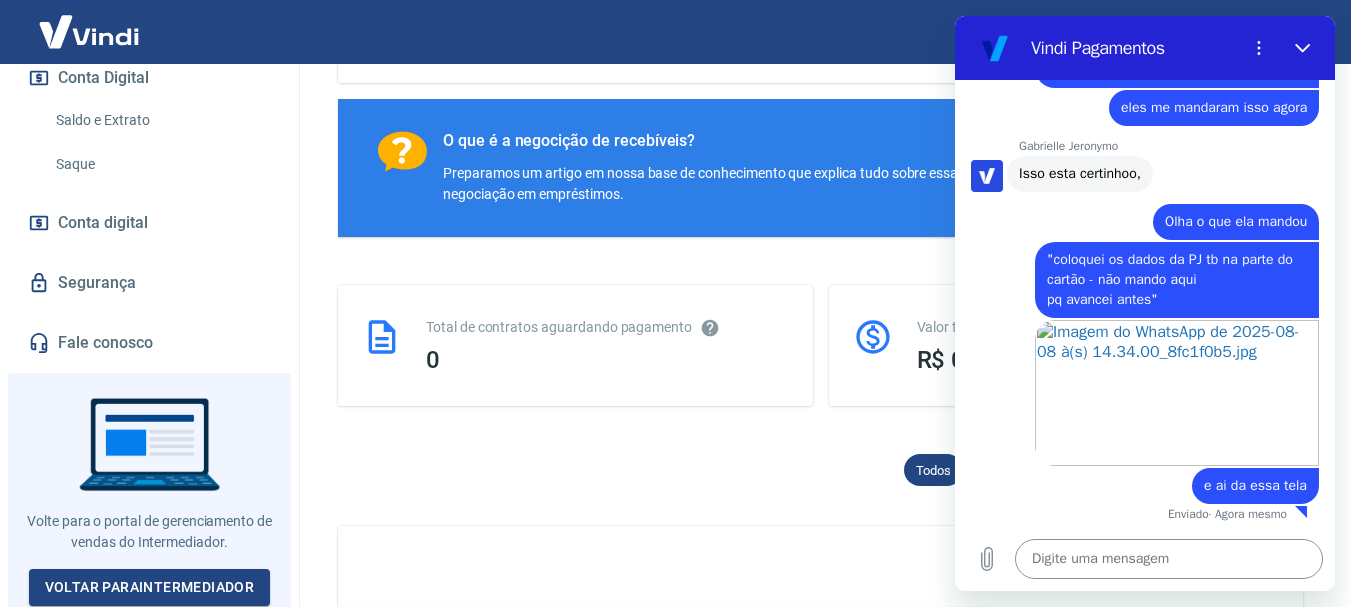 click at bounding box center [1169, 559] 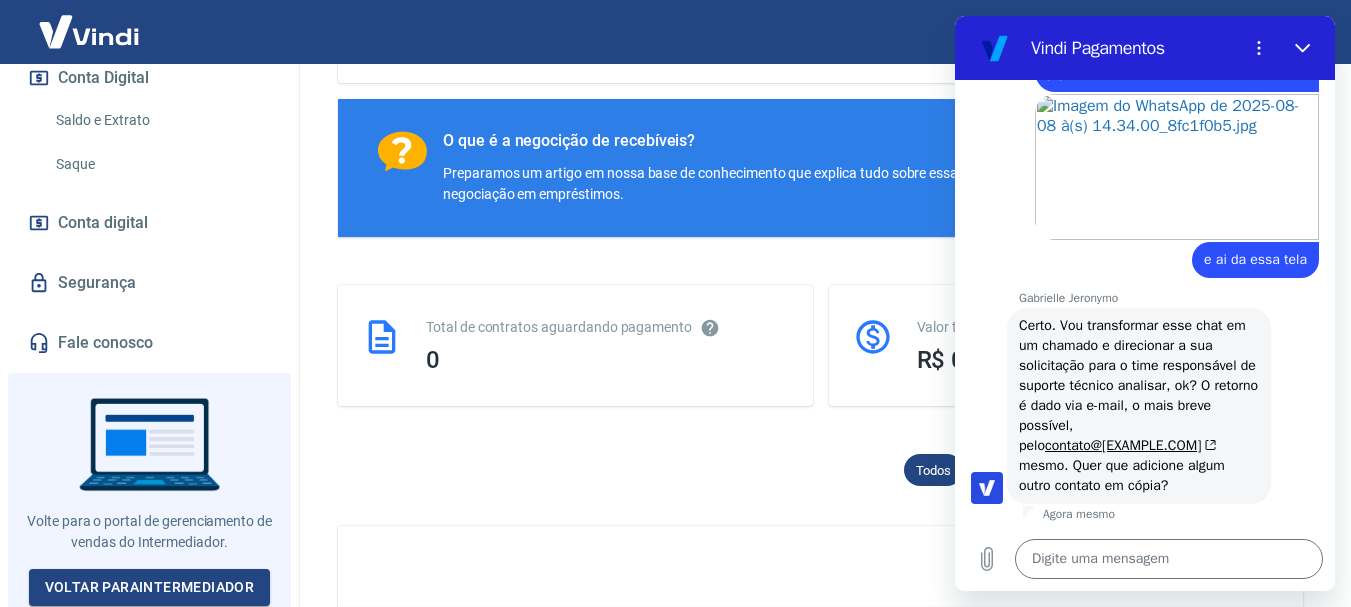 scroll, scrollTop: 2438, scrollLeft: 0, axis: vertical 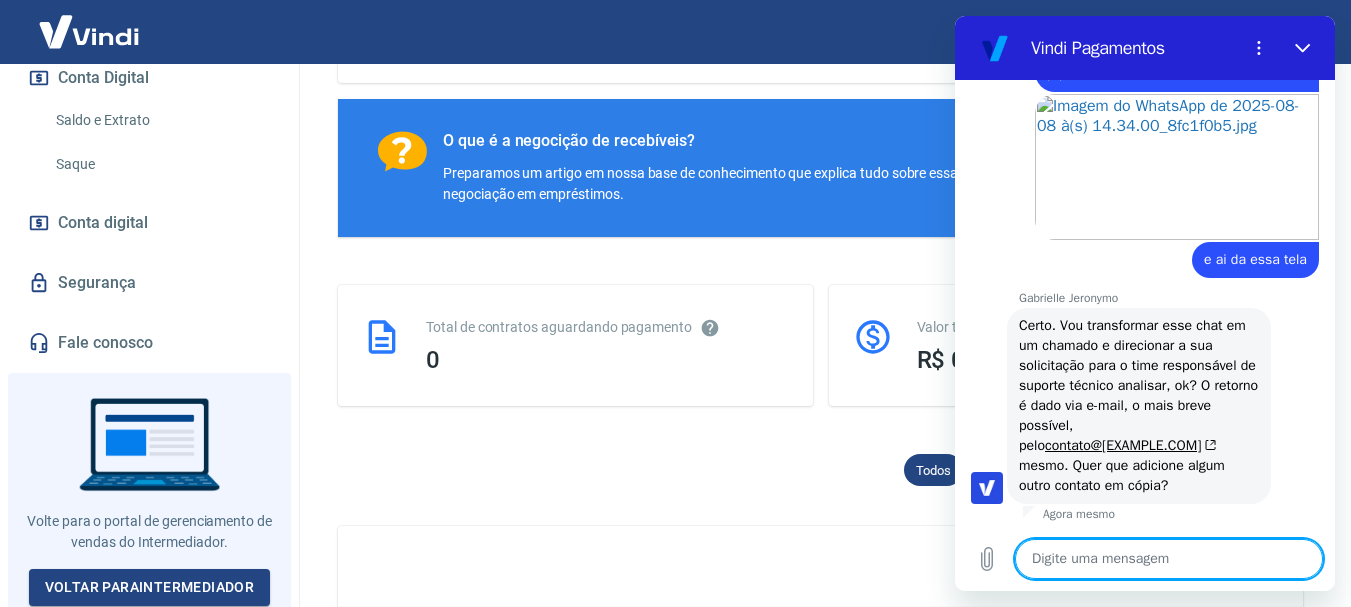 click at bounding box center [1169, 559] 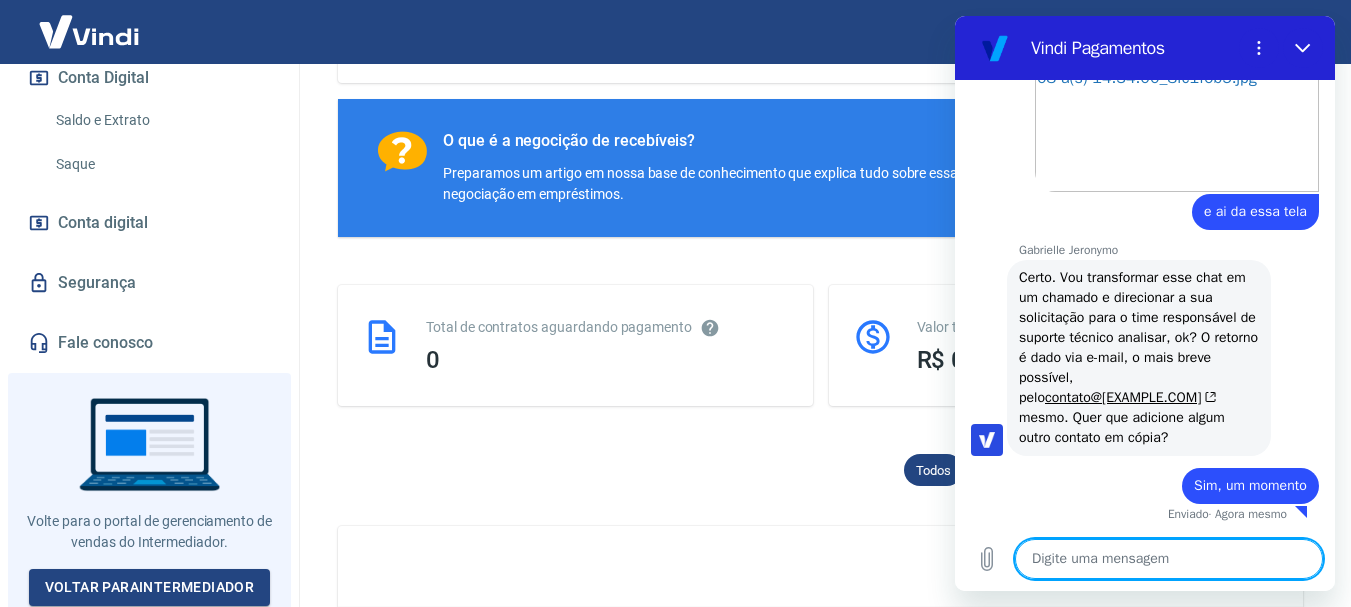 scroll, scrollTop: 2486, scrollLeft: 0, axis: vertical 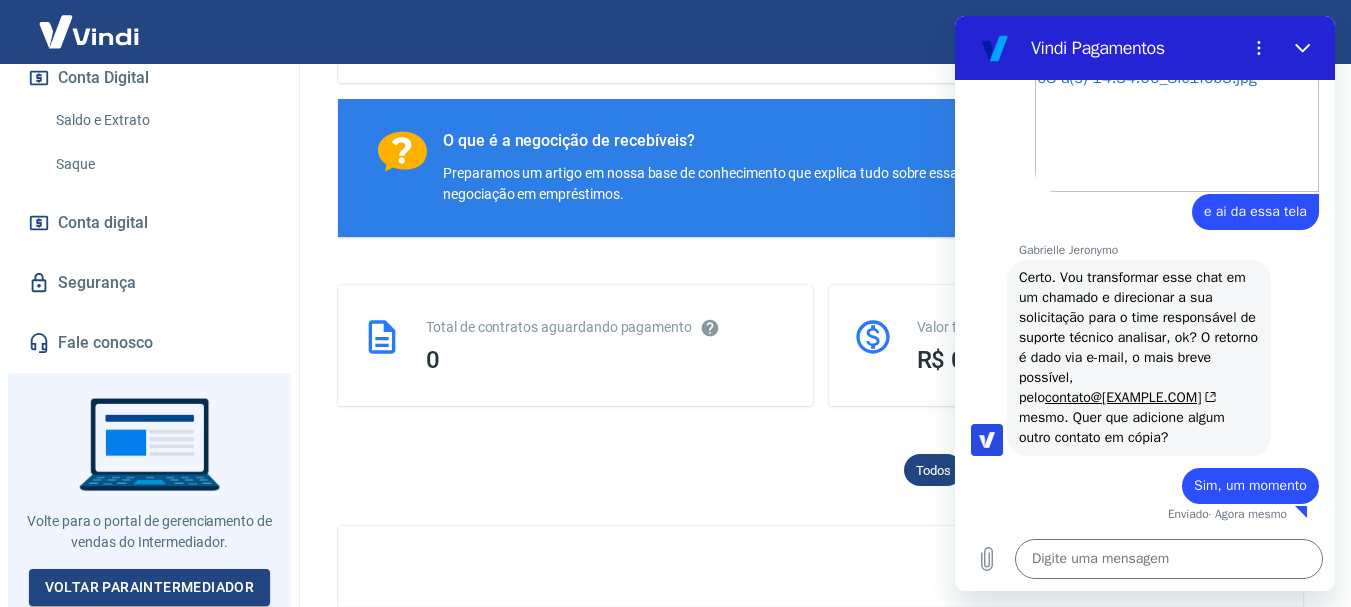 click on "diz:  Sim, um momento" at bounding box center [1137, 480] 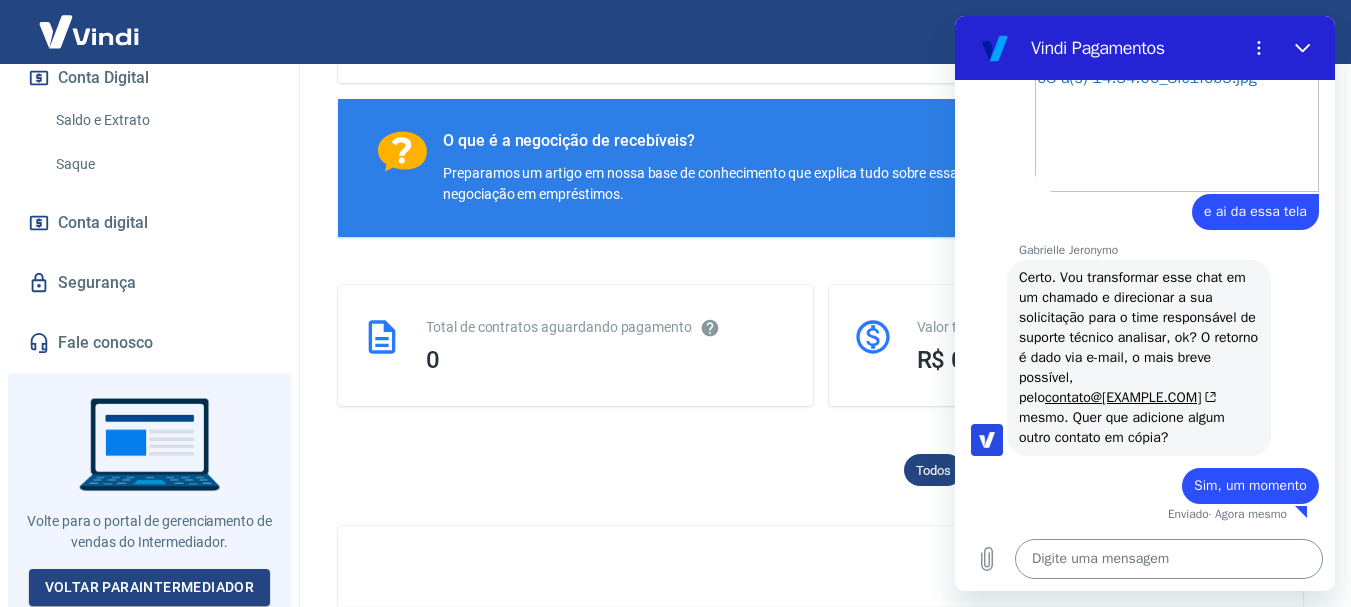 click at bounding box center [1169, 559] 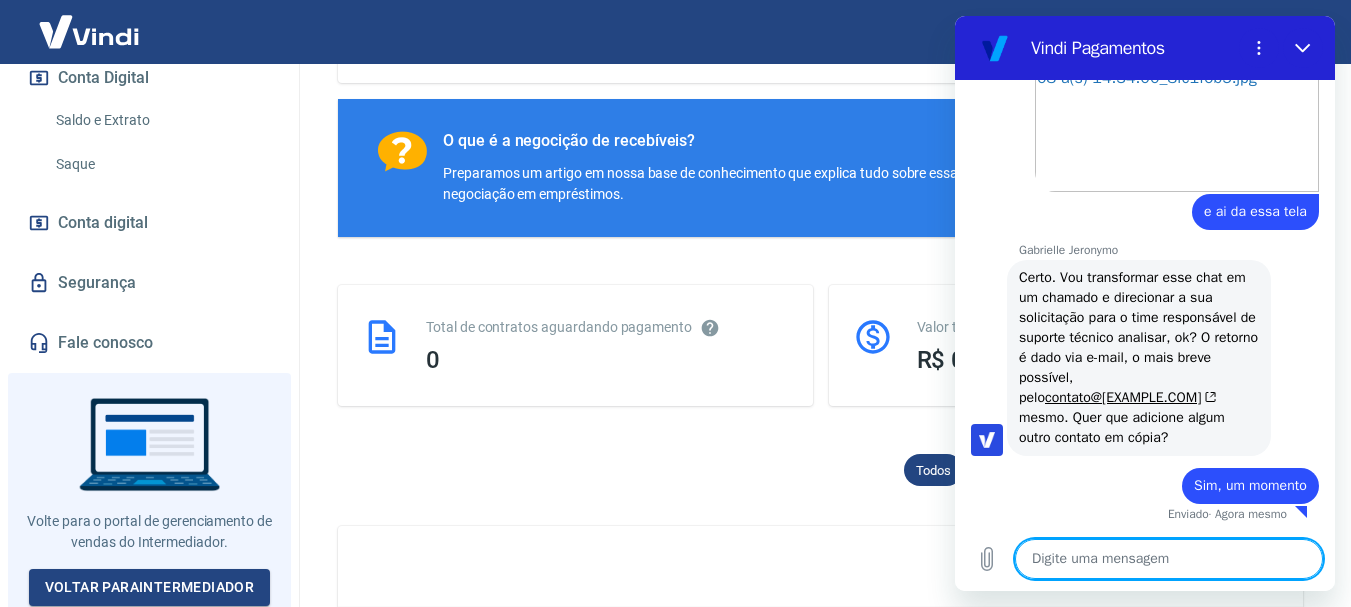 paste on "adm@[EXAMPLE.COM]" 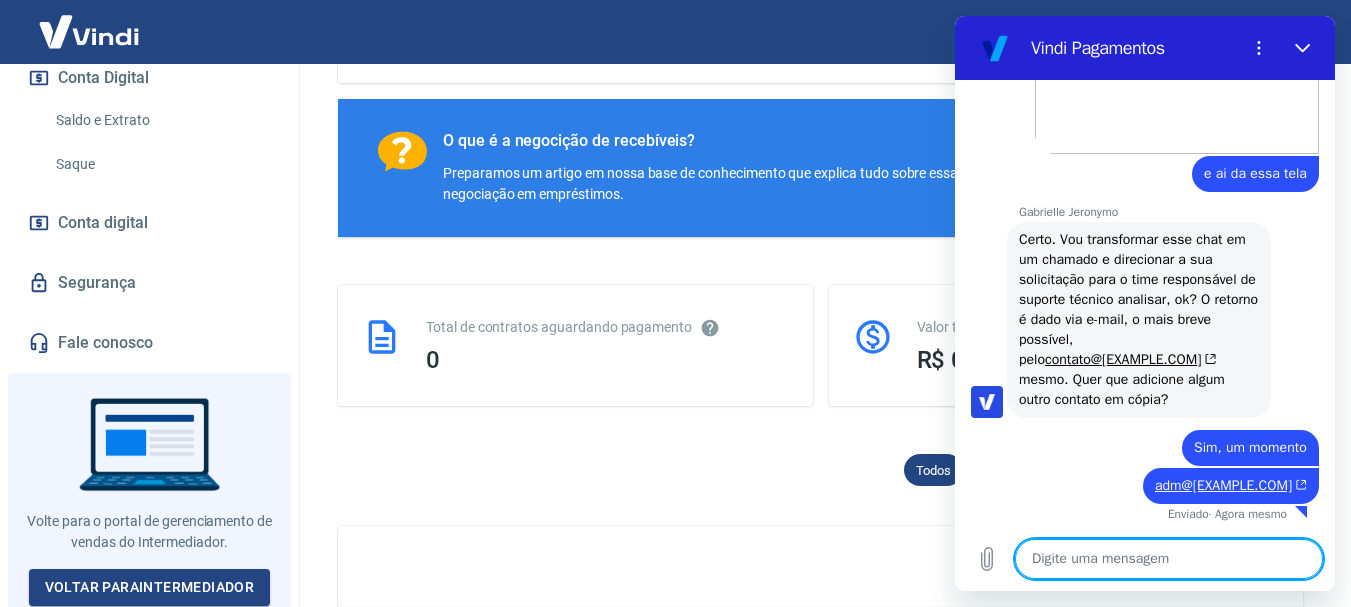 scroll, scrollTop: 2524, scrollLeft: 0, axis: vertical 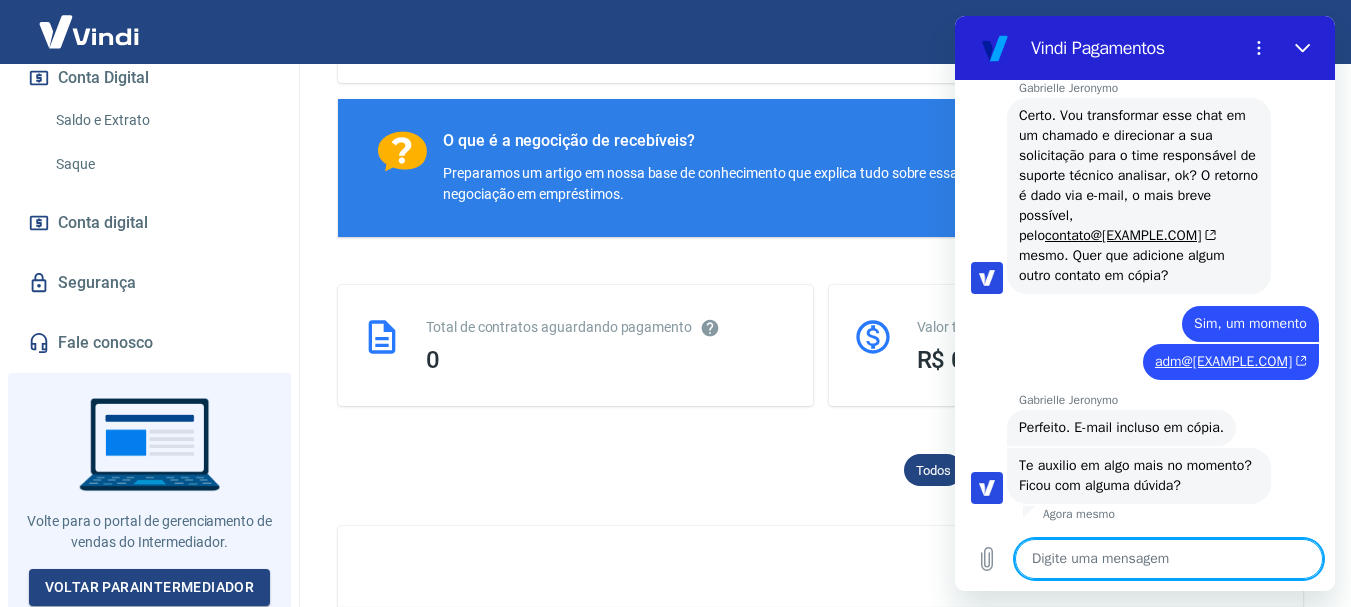 click at bounding box center [1169, 559] 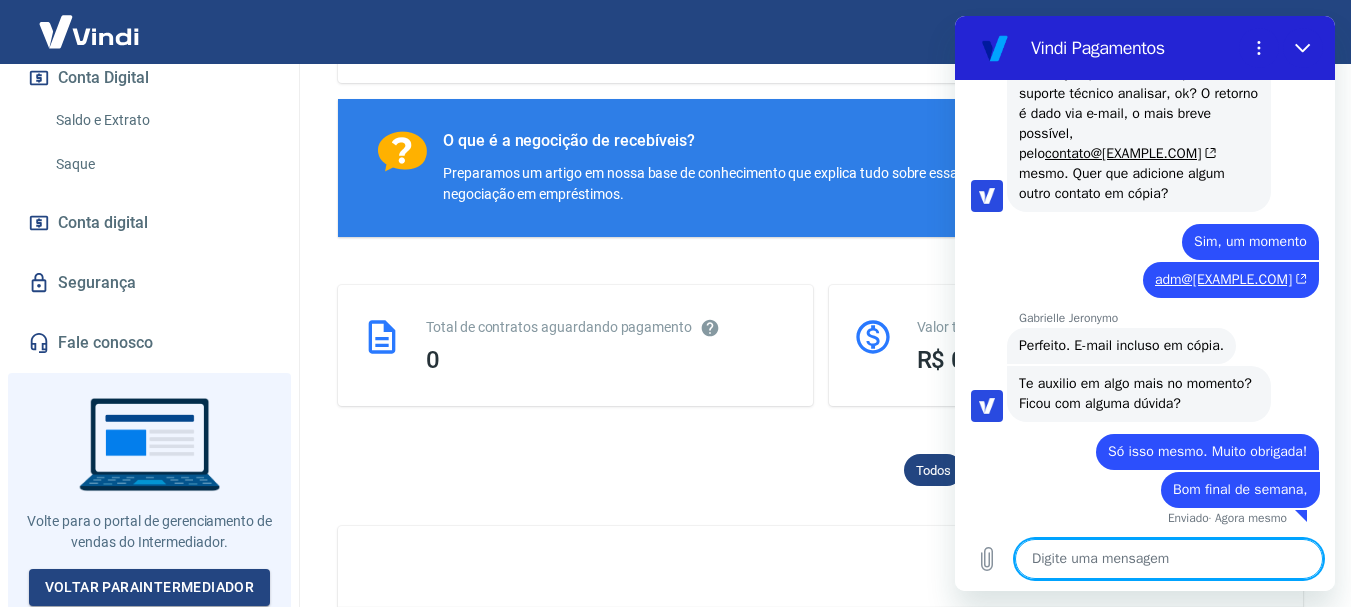 scroll, scrollTop: 2754, scrollLeft: 0, axis: vertical 